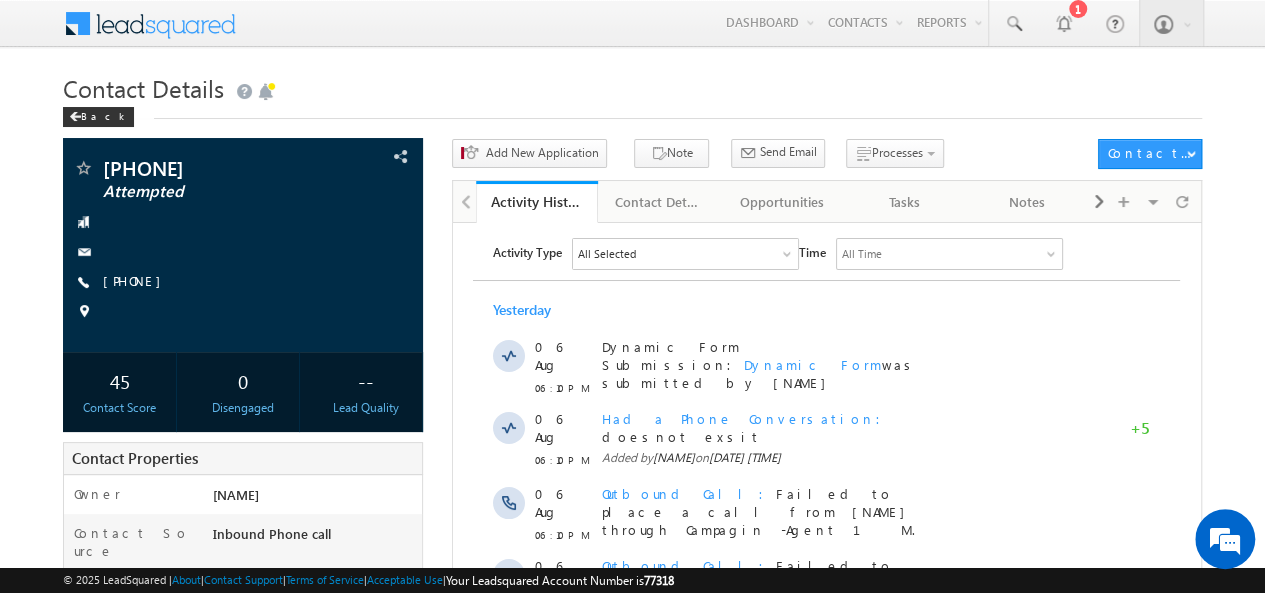 scroll, scrollTop: 0, scrollLeft: 0, axis: both 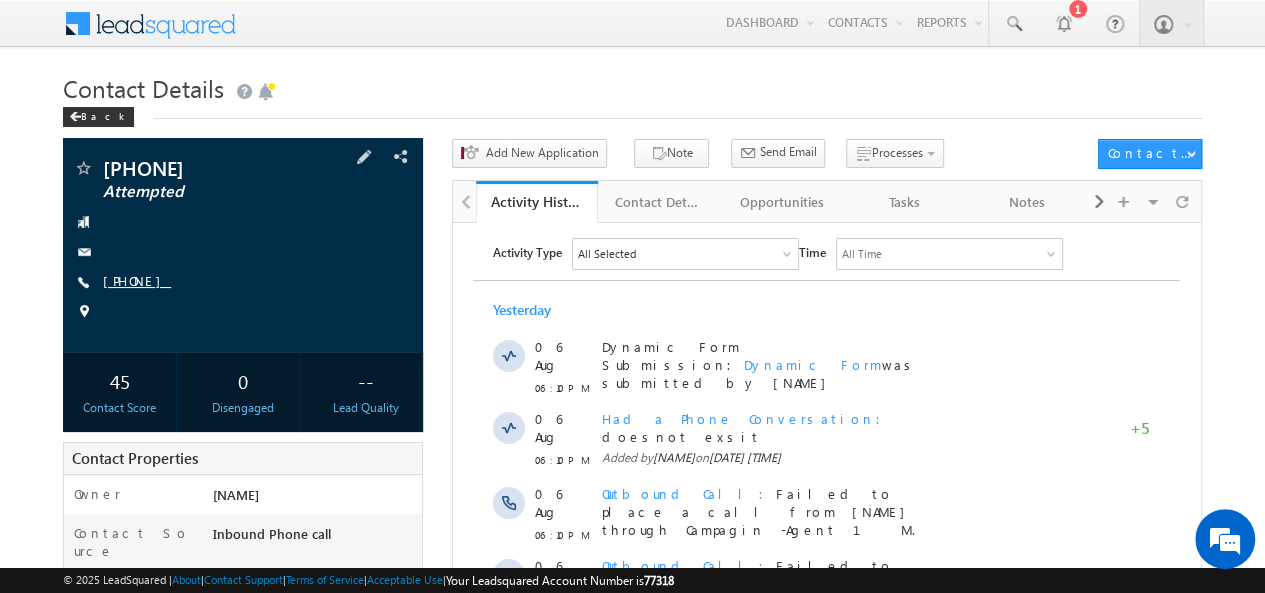 click on "[PHONE]" at bounding box center (137, 280) 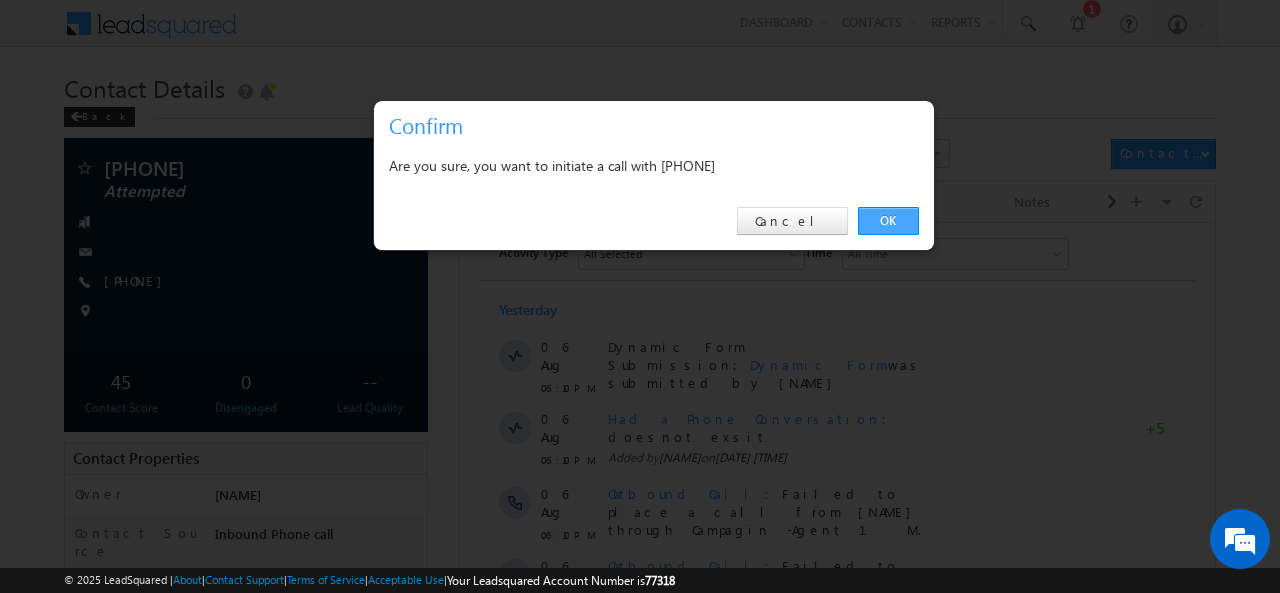 click on "OK" at bounding box center [888, 221] 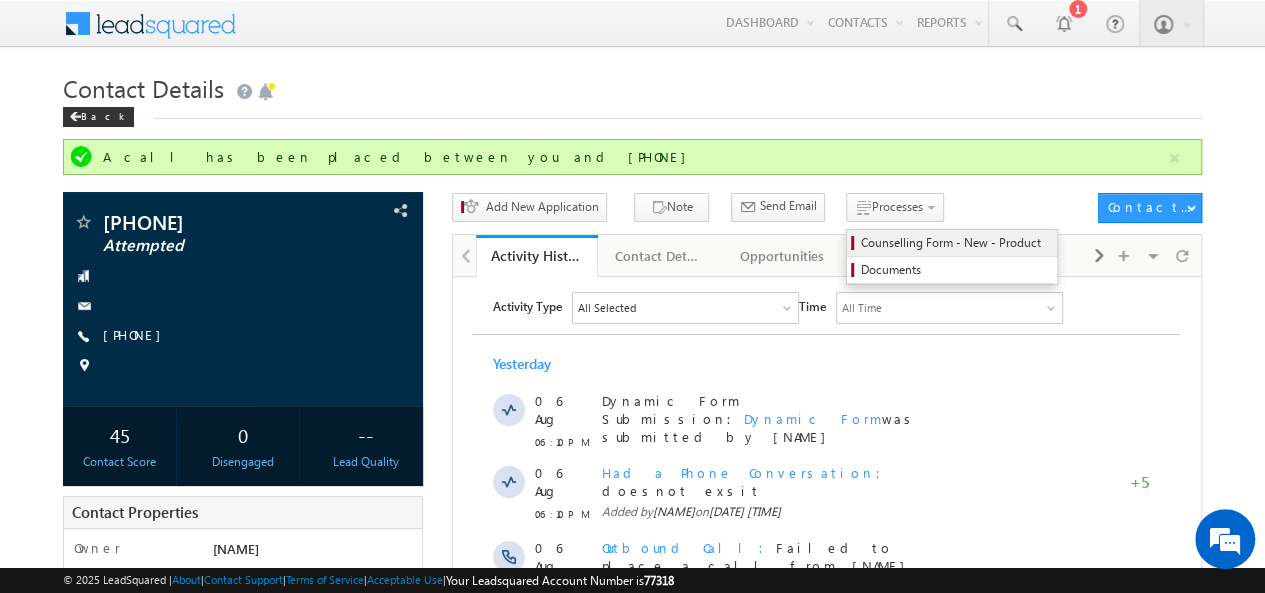click on "Counselling Form - New - Product" at bounding box center [955, 243] 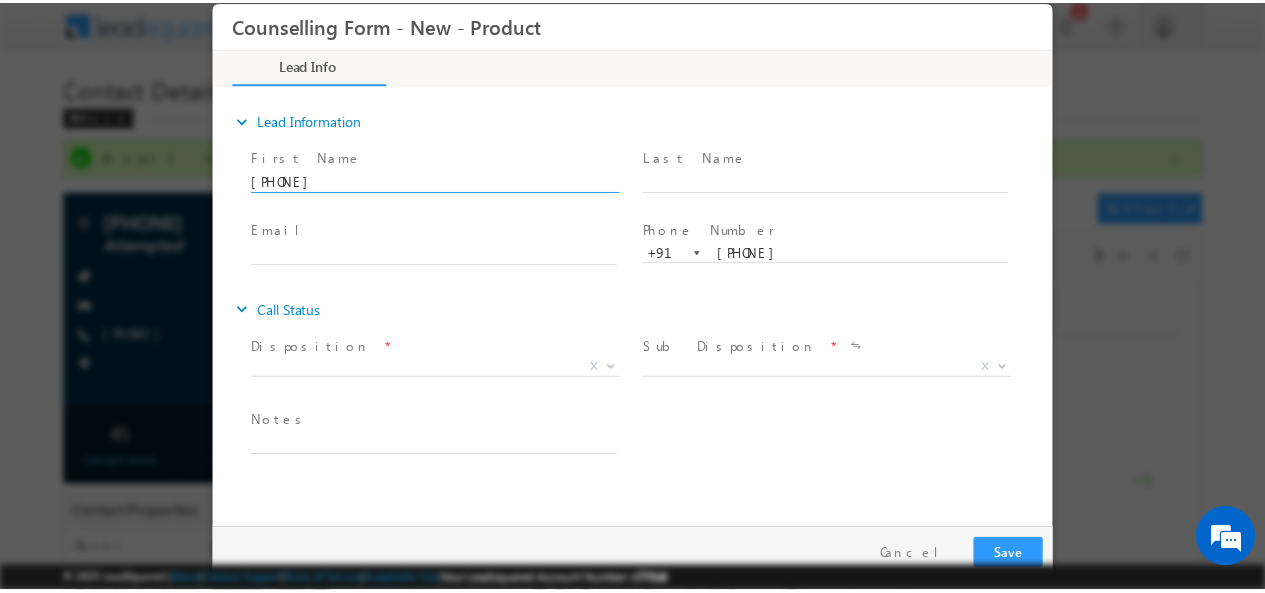 scroll, scrollTop: 0, scrollLeft: 0, axis: both 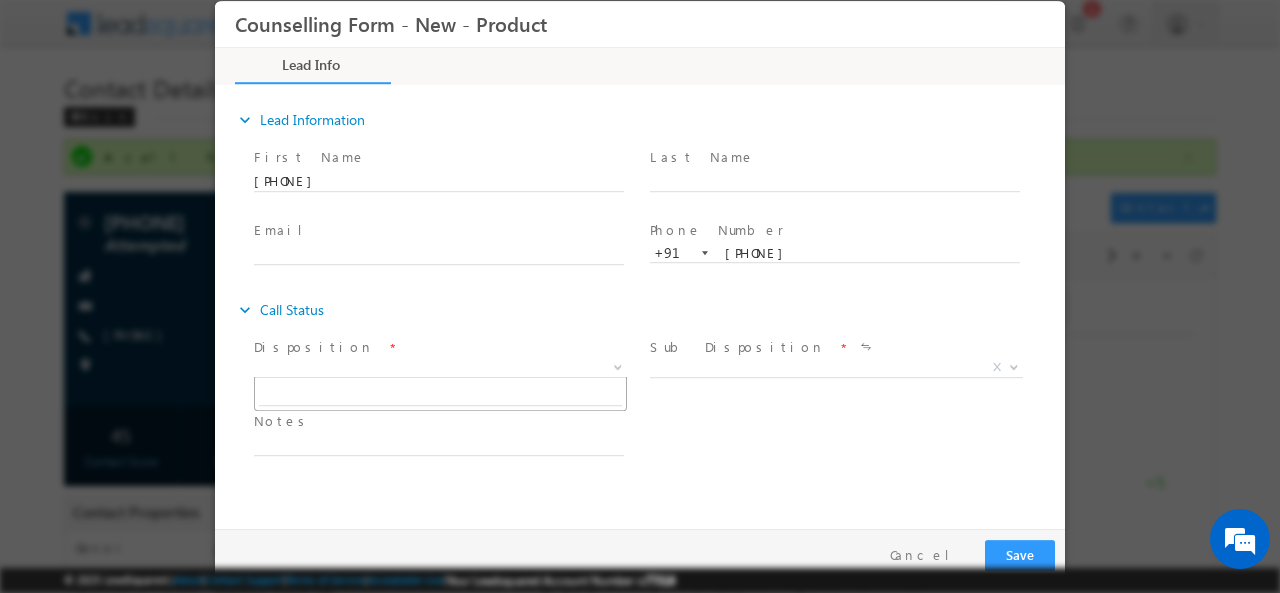click on "X" at bounding box center [440, 367] 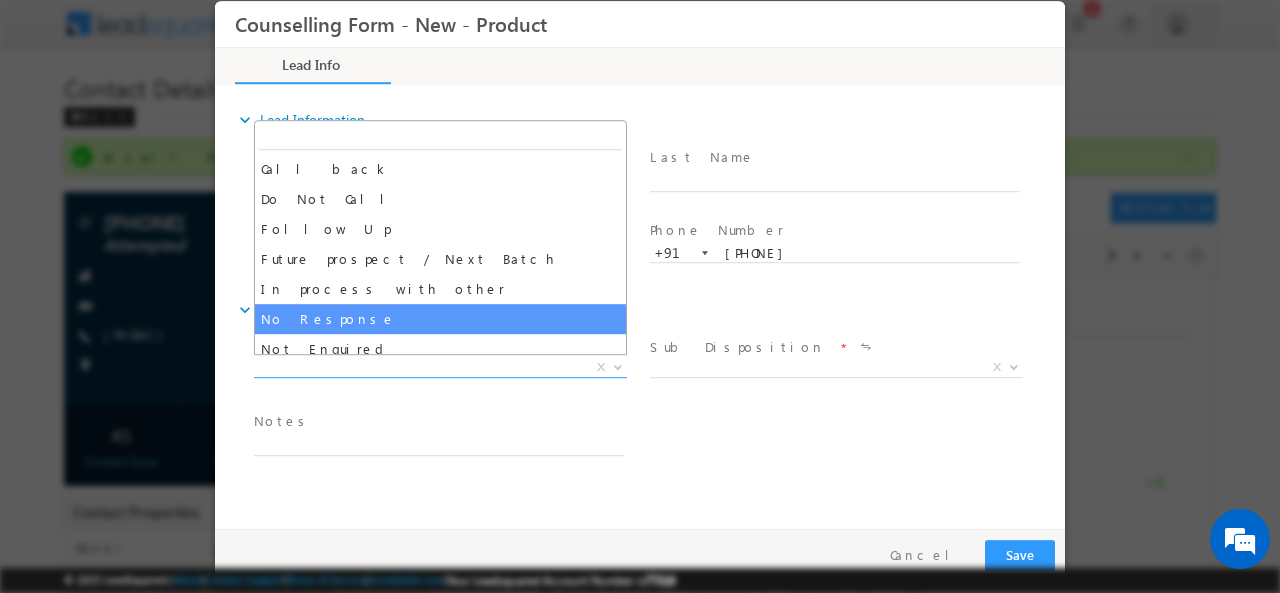 select on "No Response" 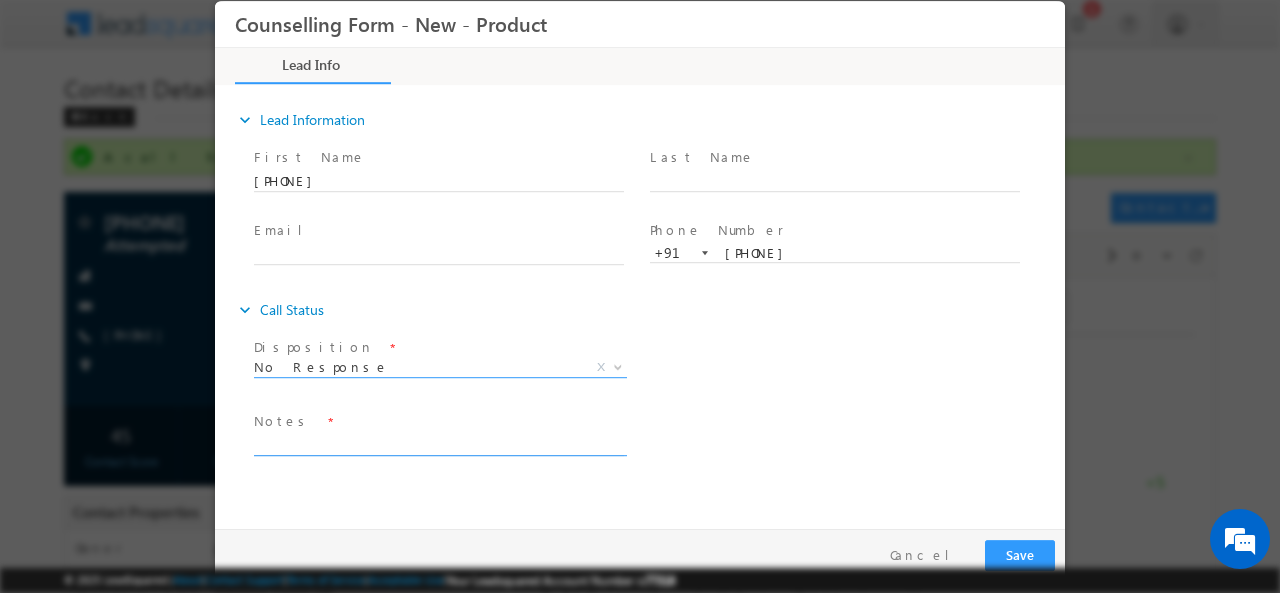 click at bounding box center [439, 443] 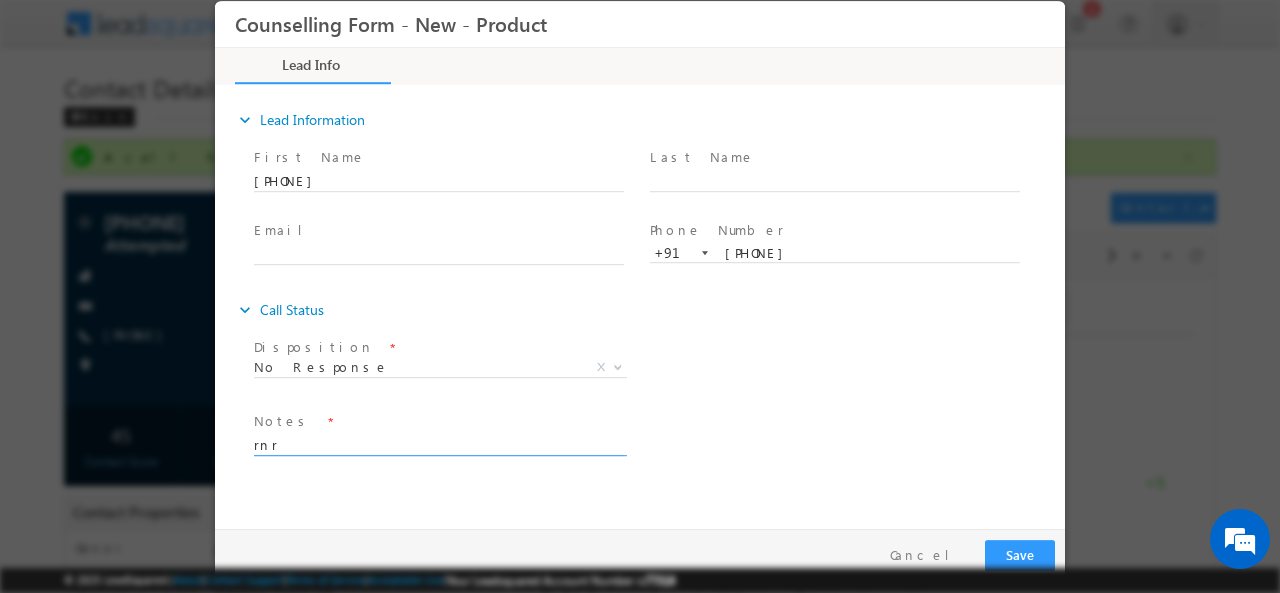 type on "rnr" 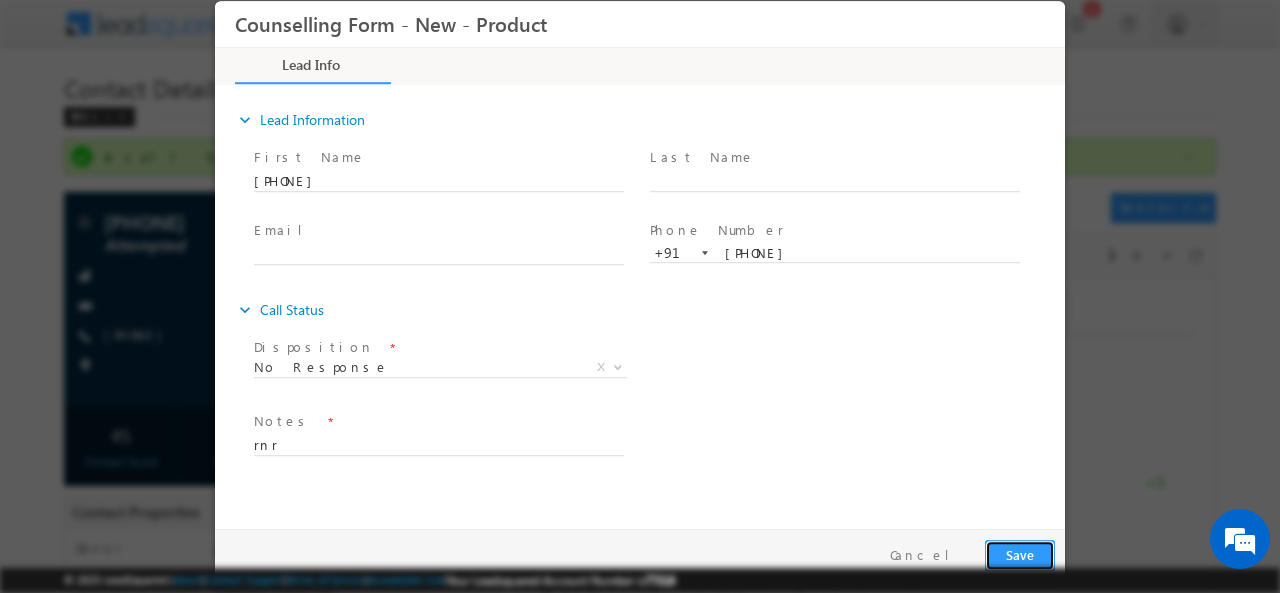 click on "Save" at bounding box center (1020, 554) 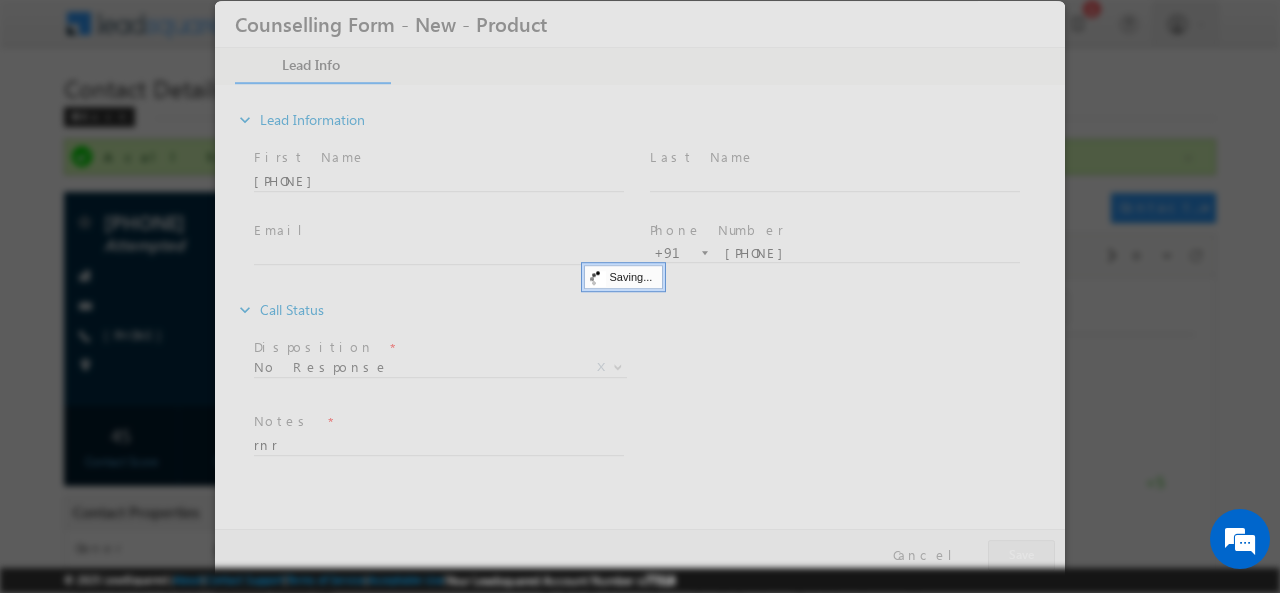 click at bounding box center (640, 290) 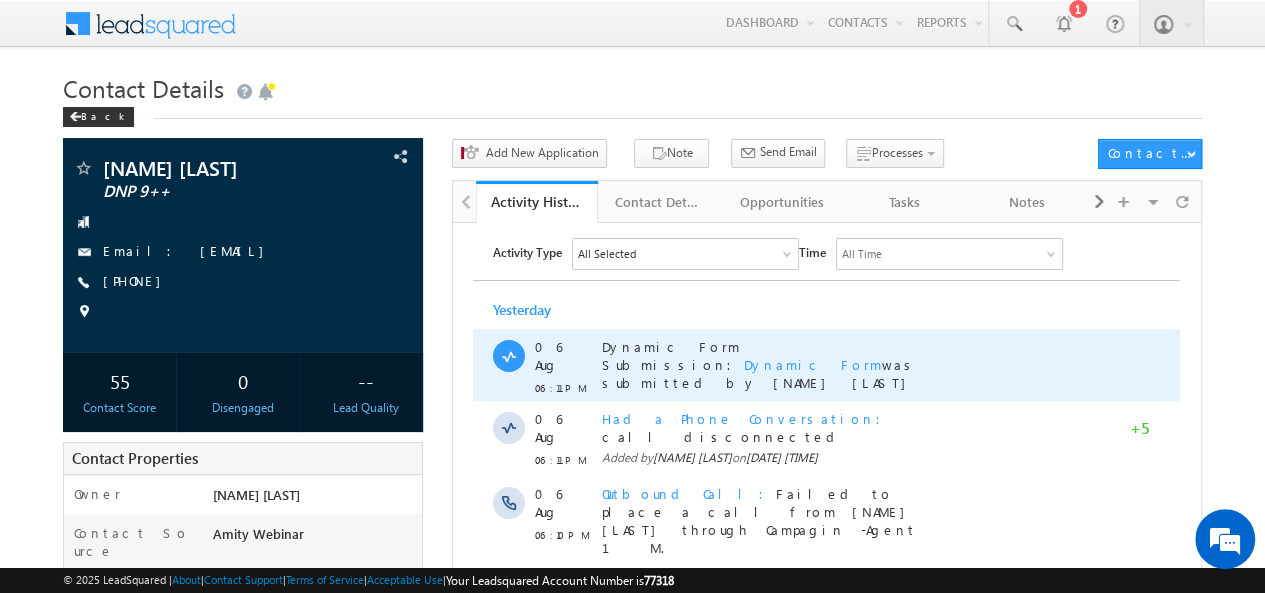 scroll, scrollTop: 0, scrollLeft: 0, axis: both 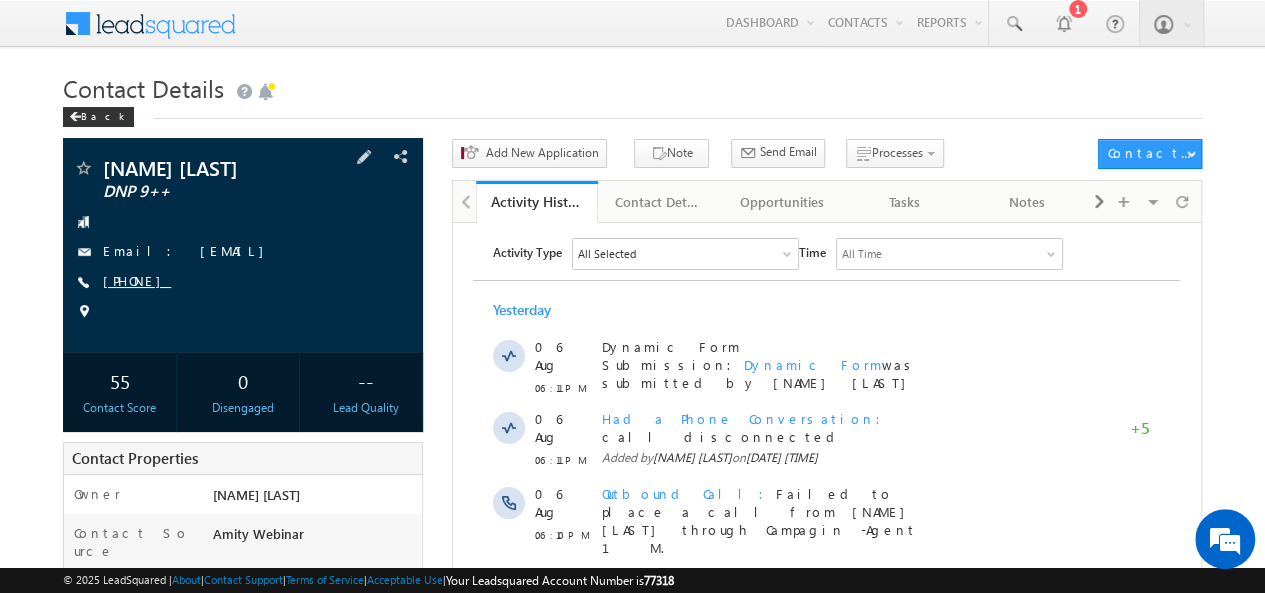 click on "+91-9975377952" at bounding box center (137, 280) 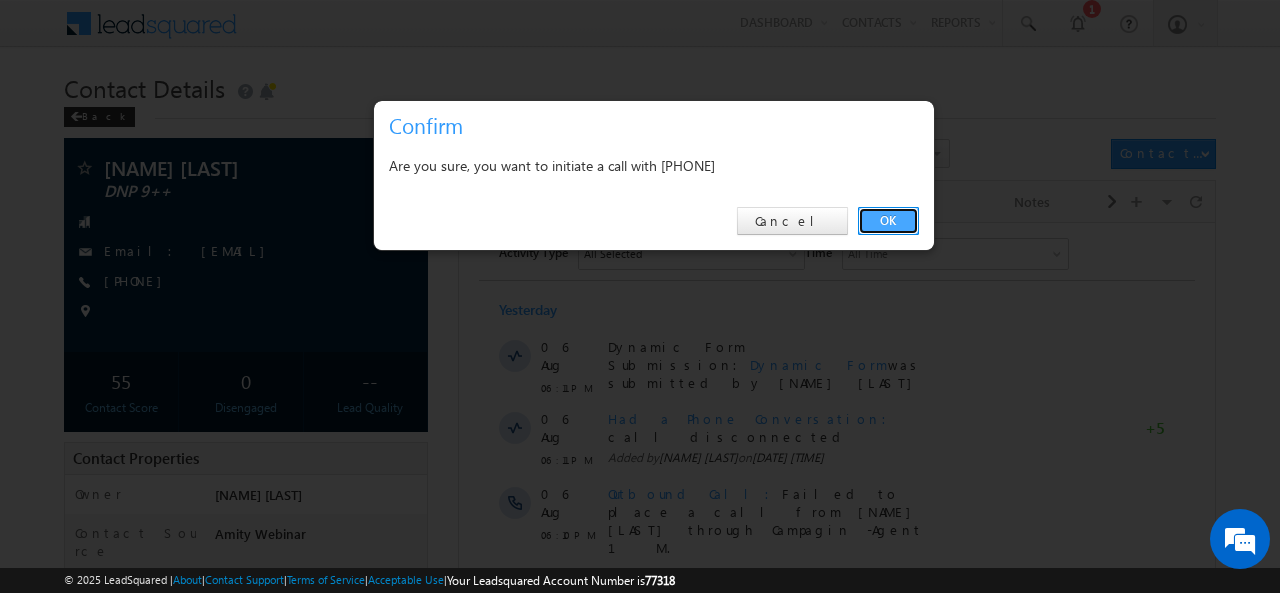 click on "OK" at bounding box center [888, 221] 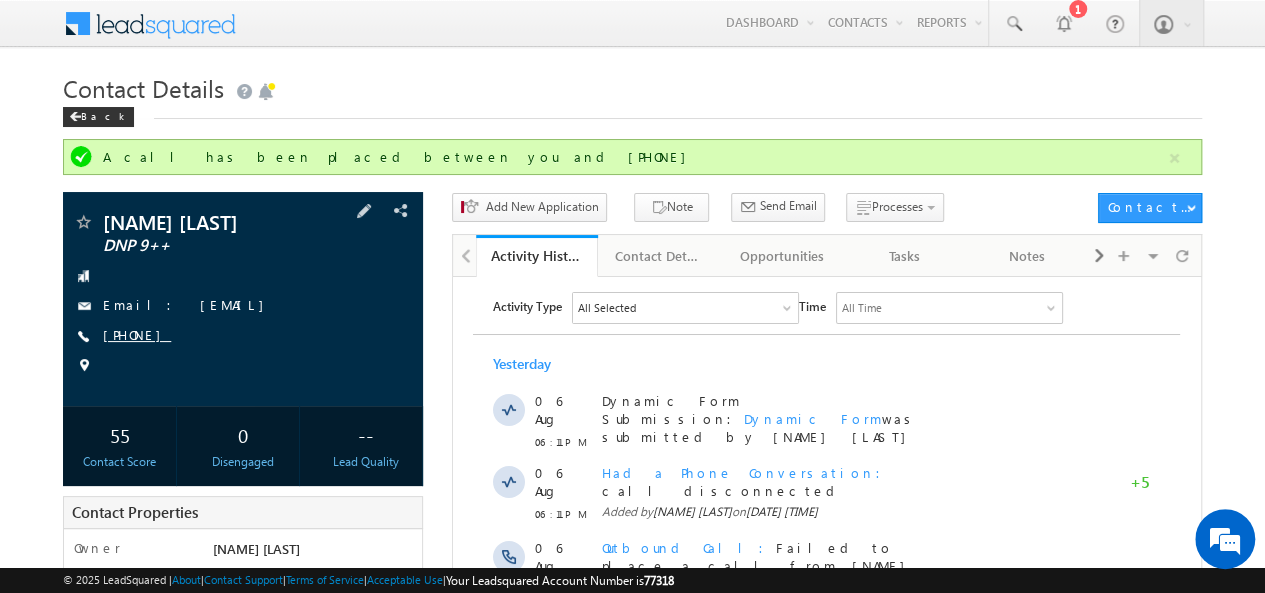 click on "+91-9975377952" at bounding box center [137, 334] 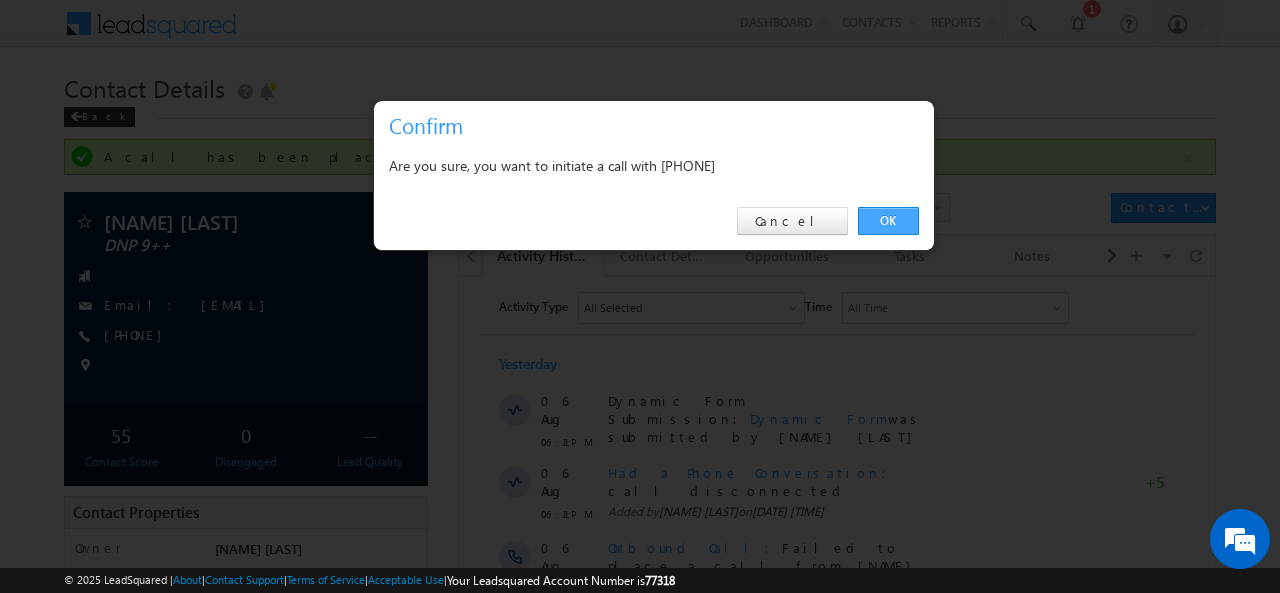 click on "OK" at bounding box center (888, 221) 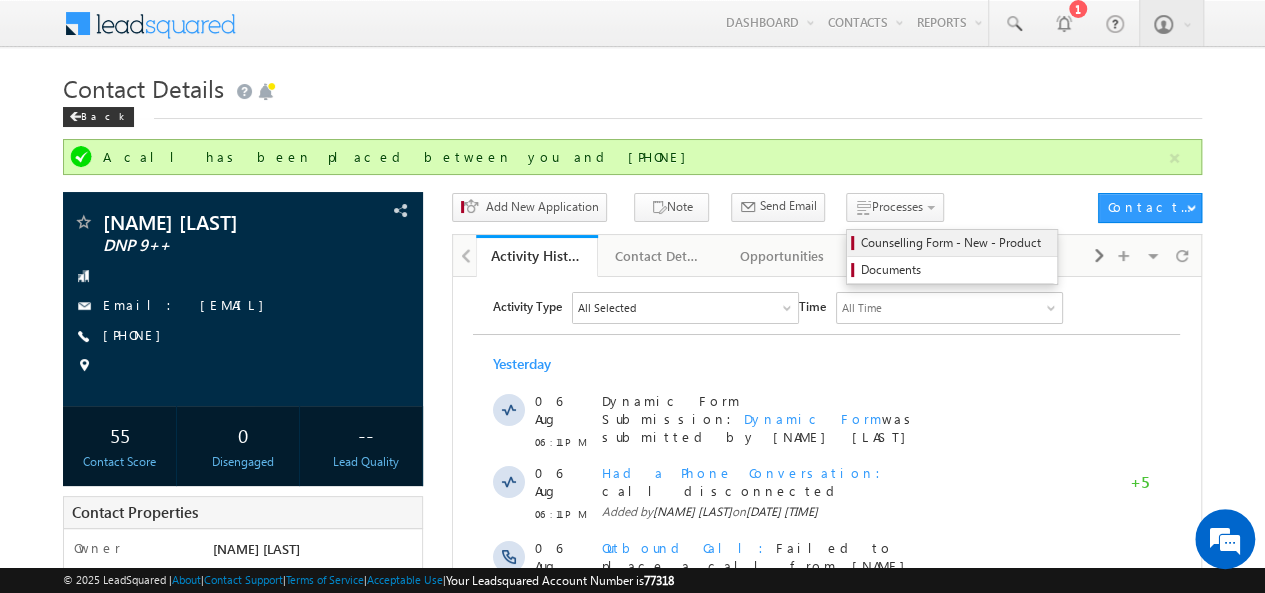 click on "Counselling Form - New - Product" at bounding box center [952, 243] 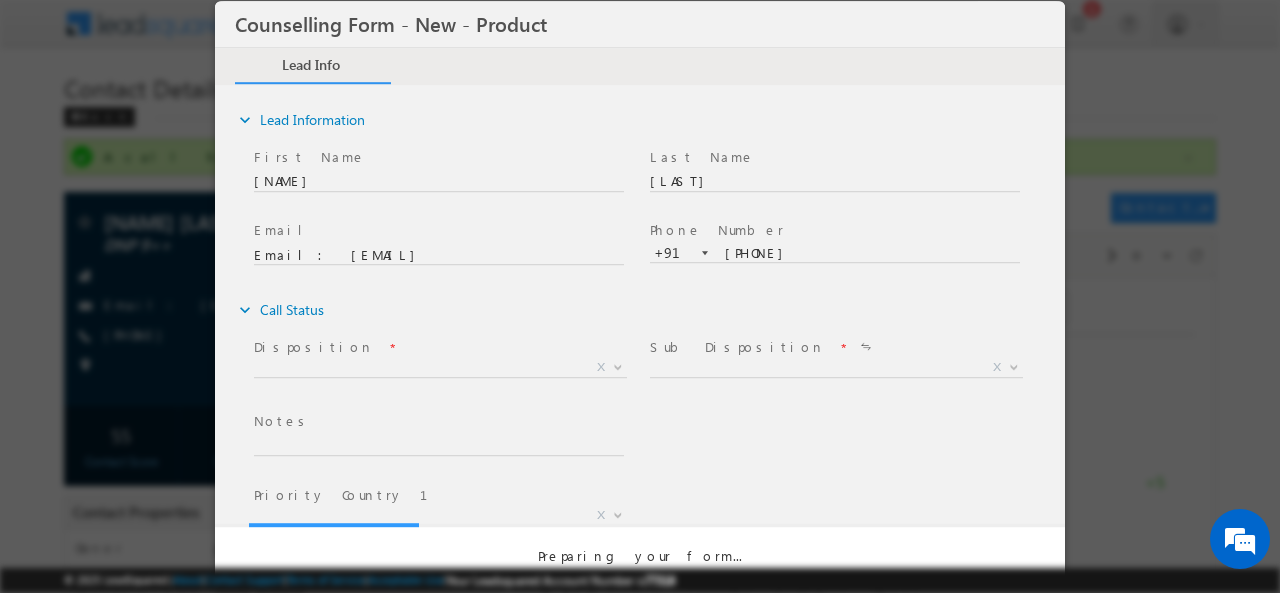 scroll, scrollTop: 0, scrollLeft: 0, axis: both 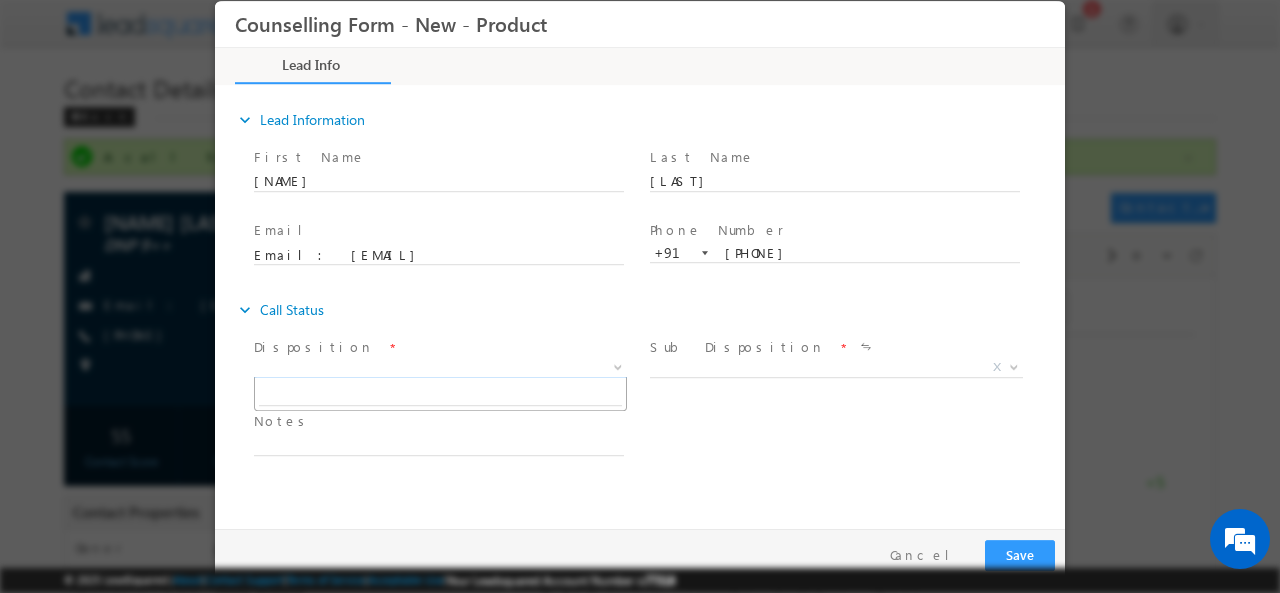 click on "X" at bounding box center [440, 367] 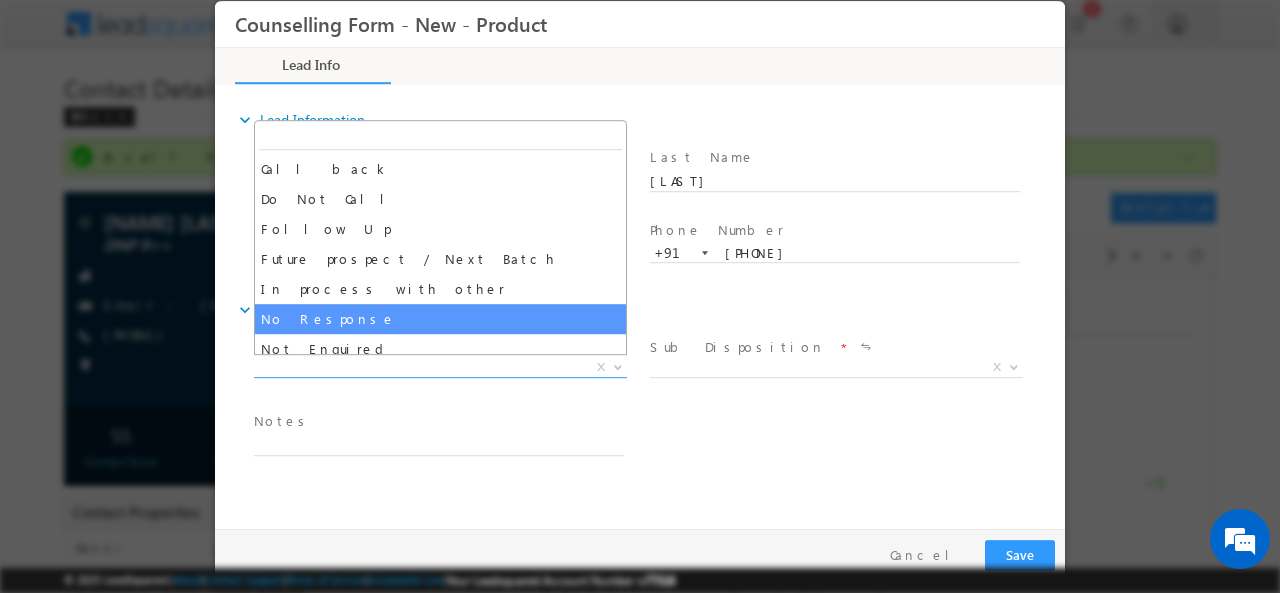 select on "No Response" 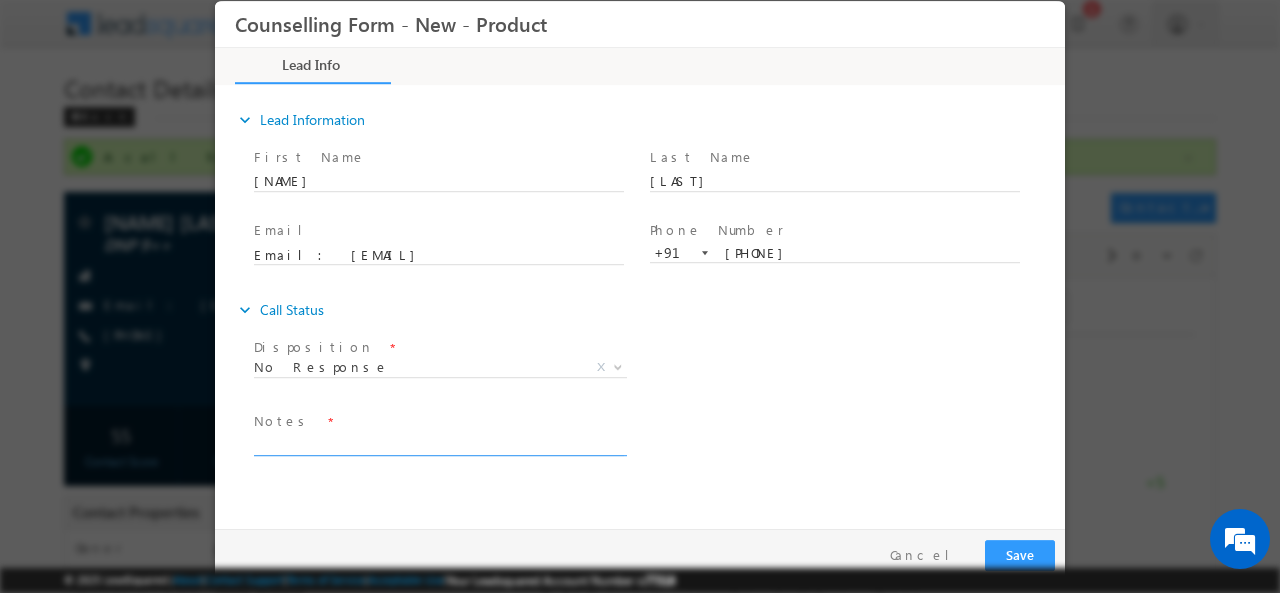click at bounding box center [439, 443] 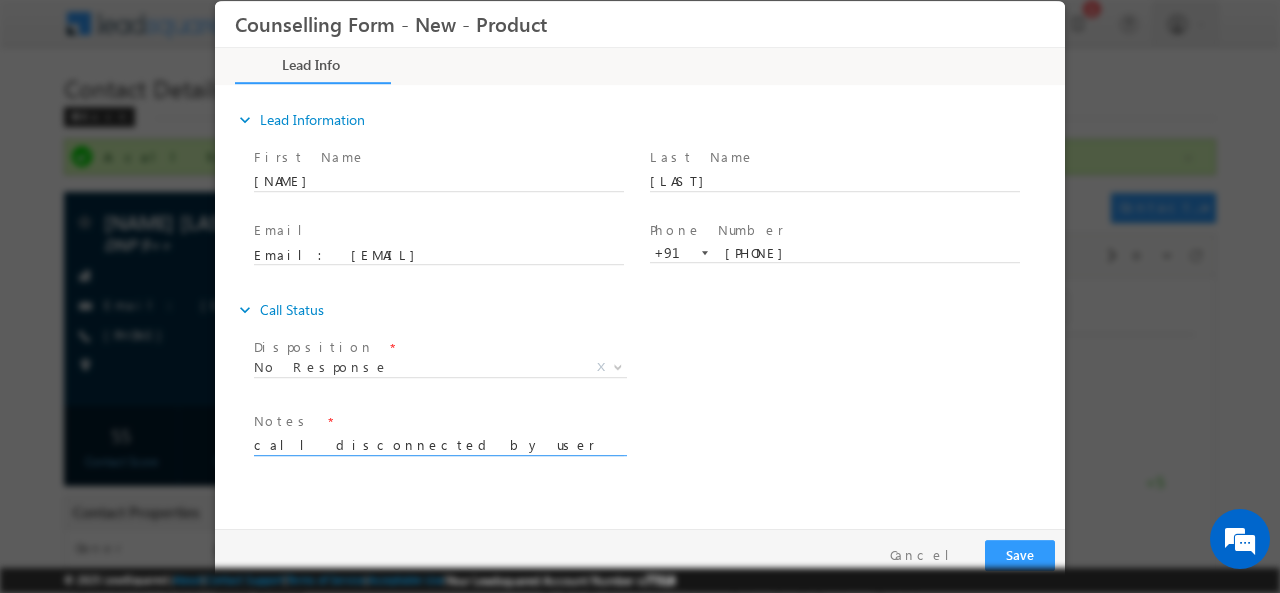 type on "call disconnected by user" 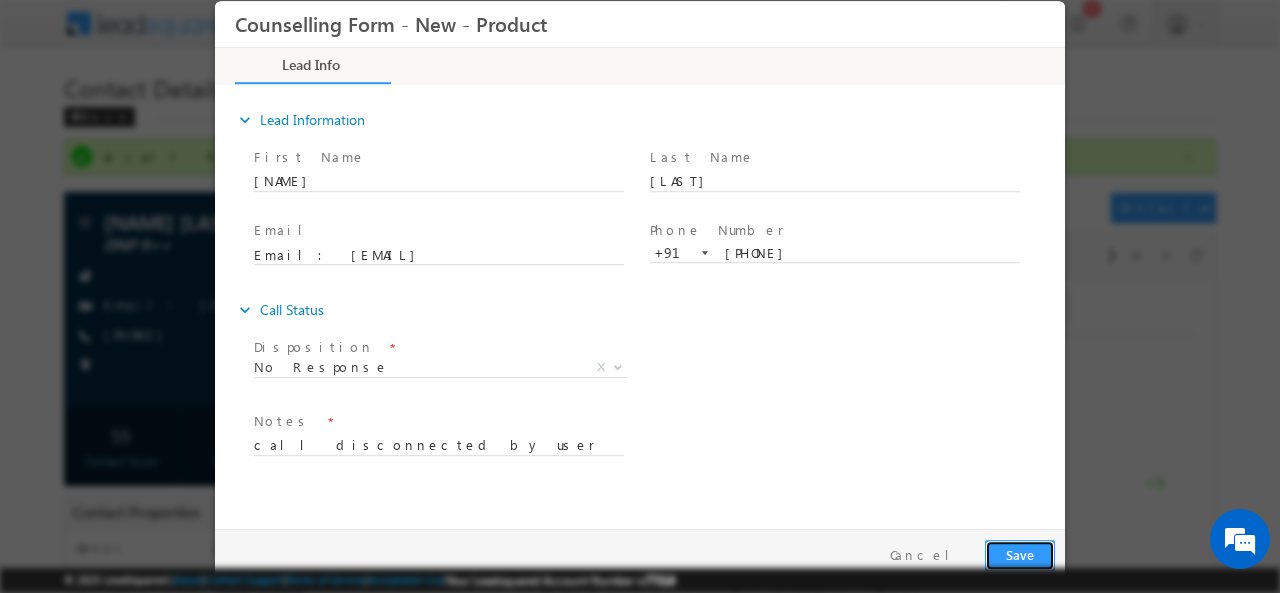 click on "Save" at bounding box center (1020, 554) 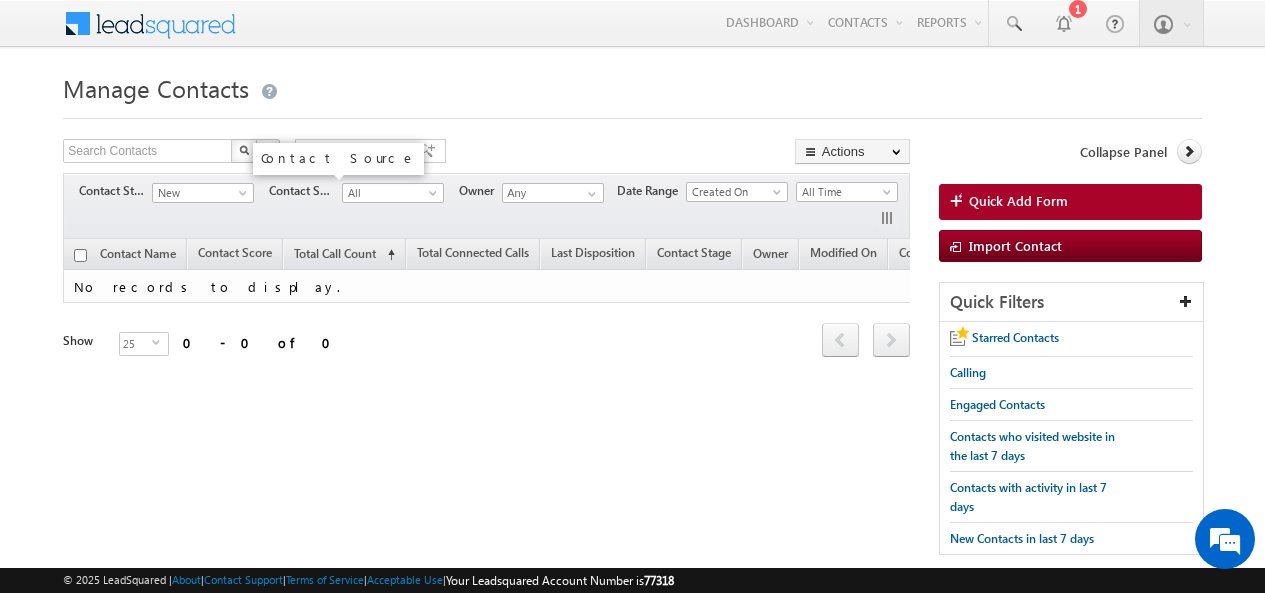 scroll, scrollTop: 0, scrollLeft: 0, axis: both 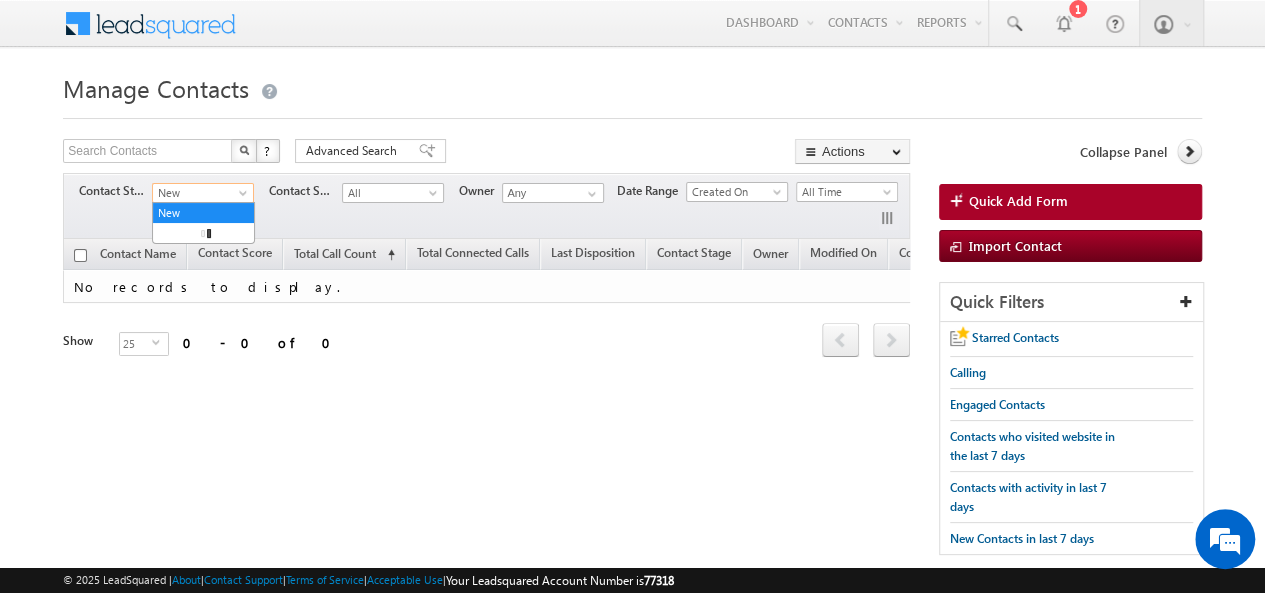 click at bounding box center [245, 197] 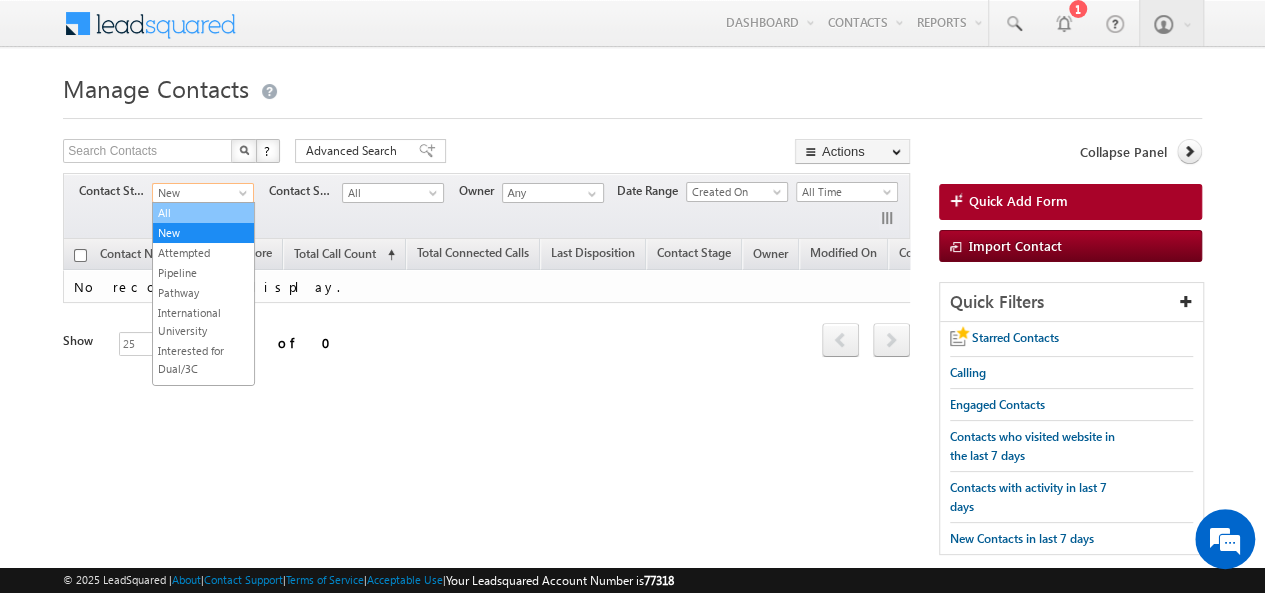 click on "All" at bounding box center [203, 213] 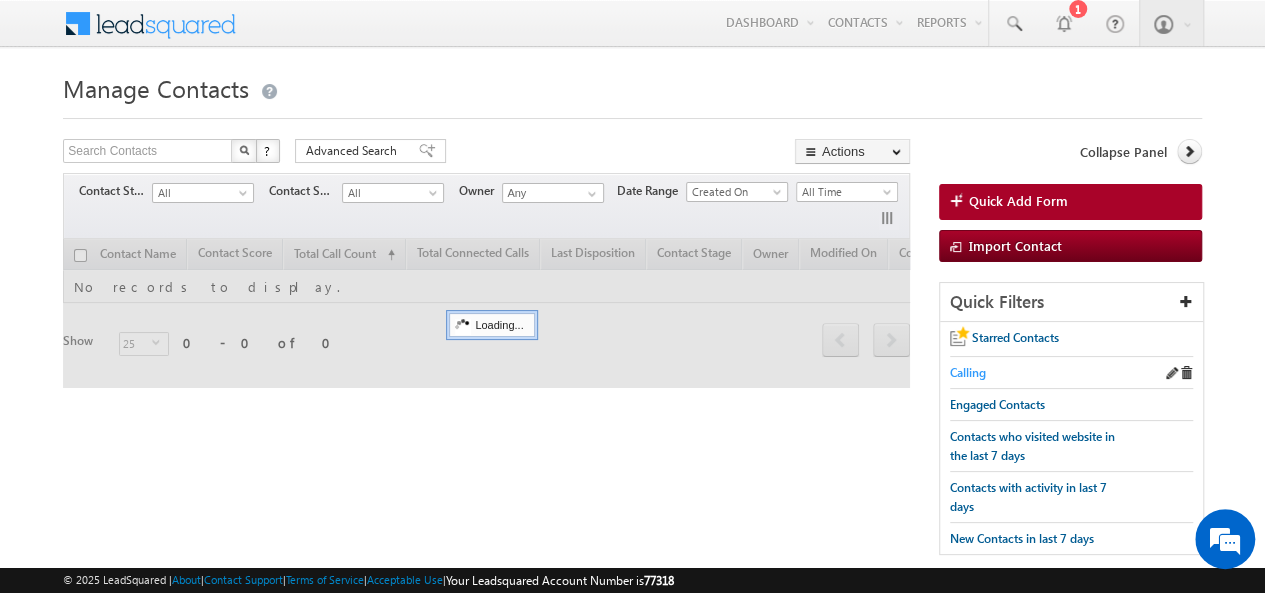 click on "Calling" at bounding box center [968, 372] 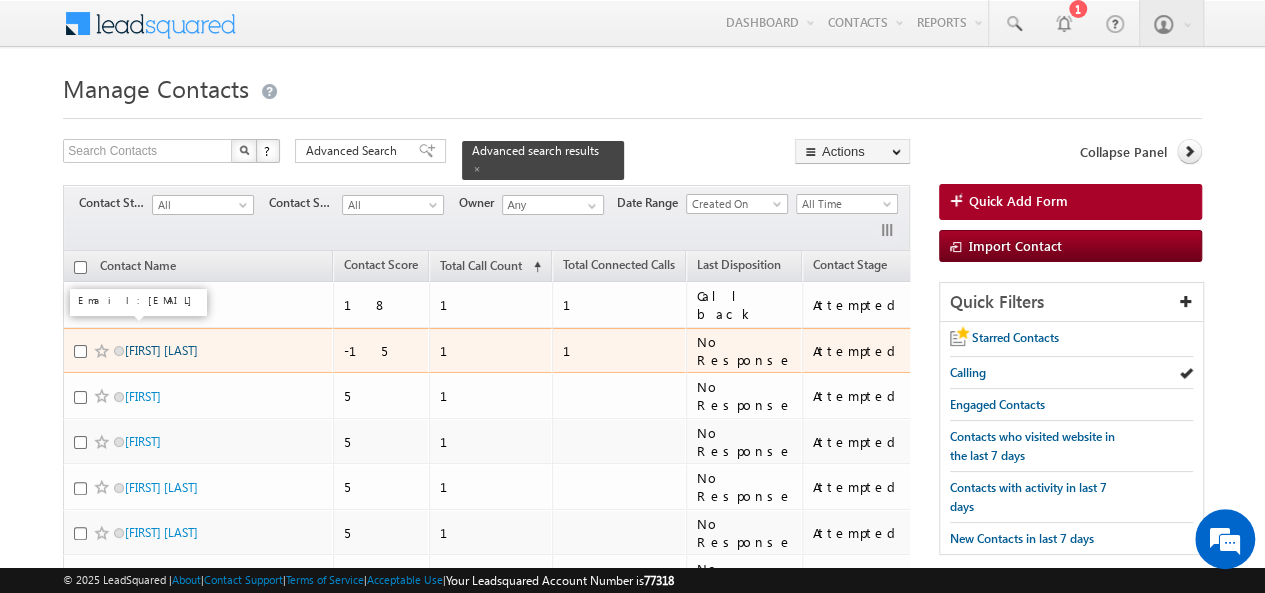 scroll, scrollTop: 0, scrollLeft: 0, axis: both 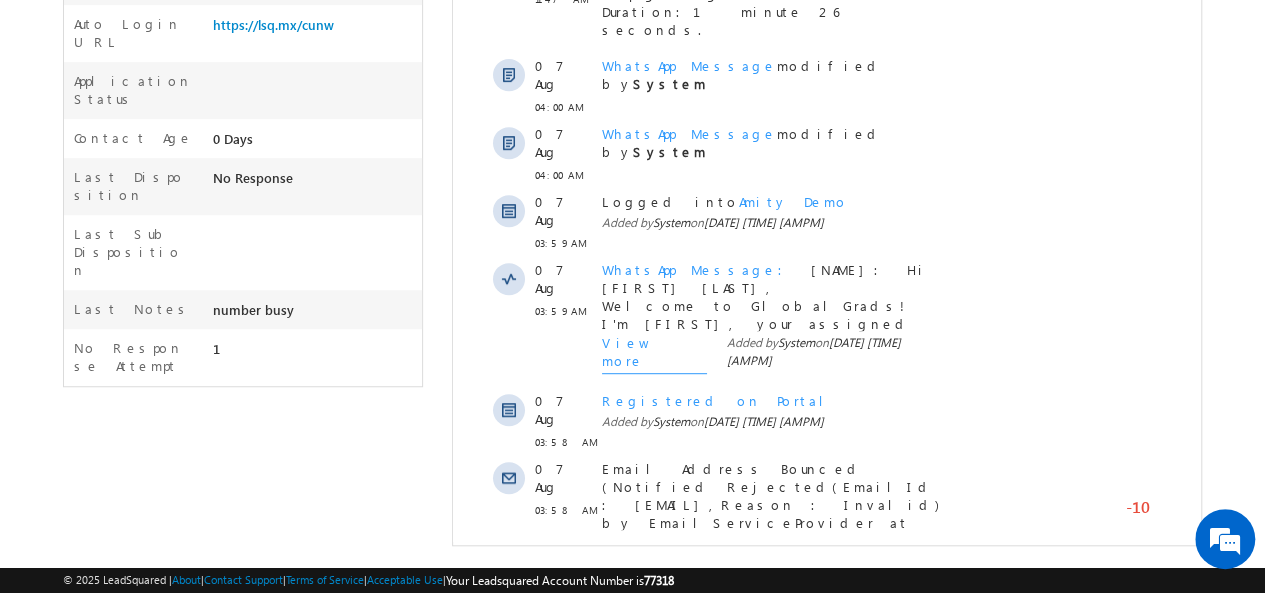 click on "Show More" at bounding box center (826, 604) 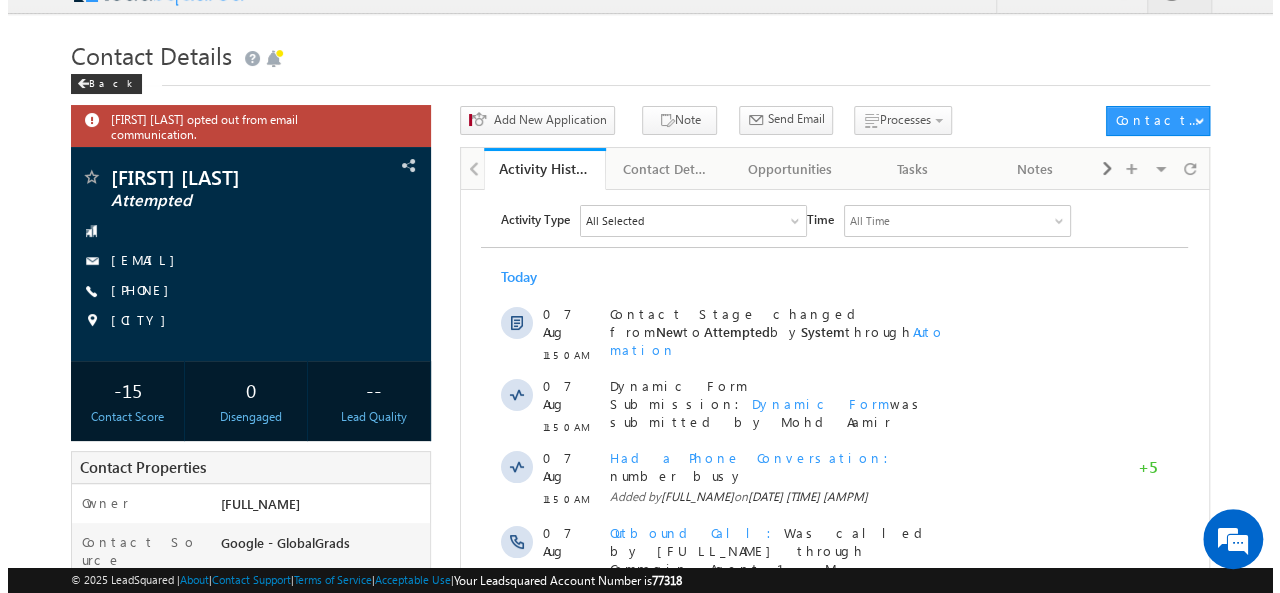 scroll, scrollTop: 0, scrollLeft: 0, axis: both 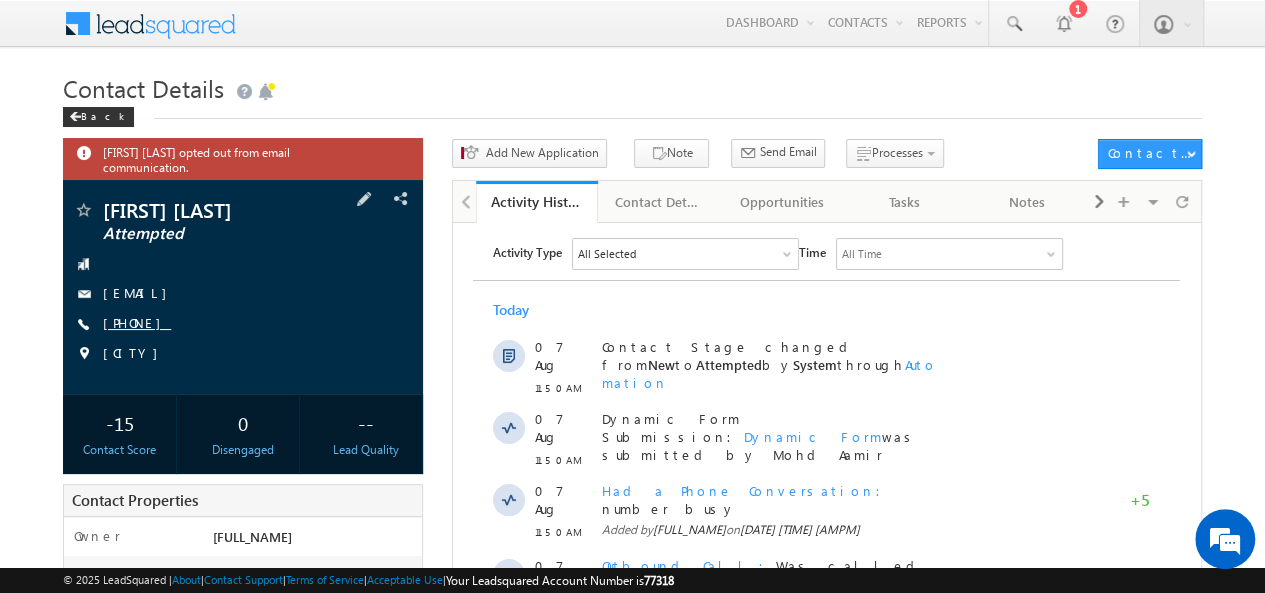 click on "[PHONE]" at bounding box center (137, 322) 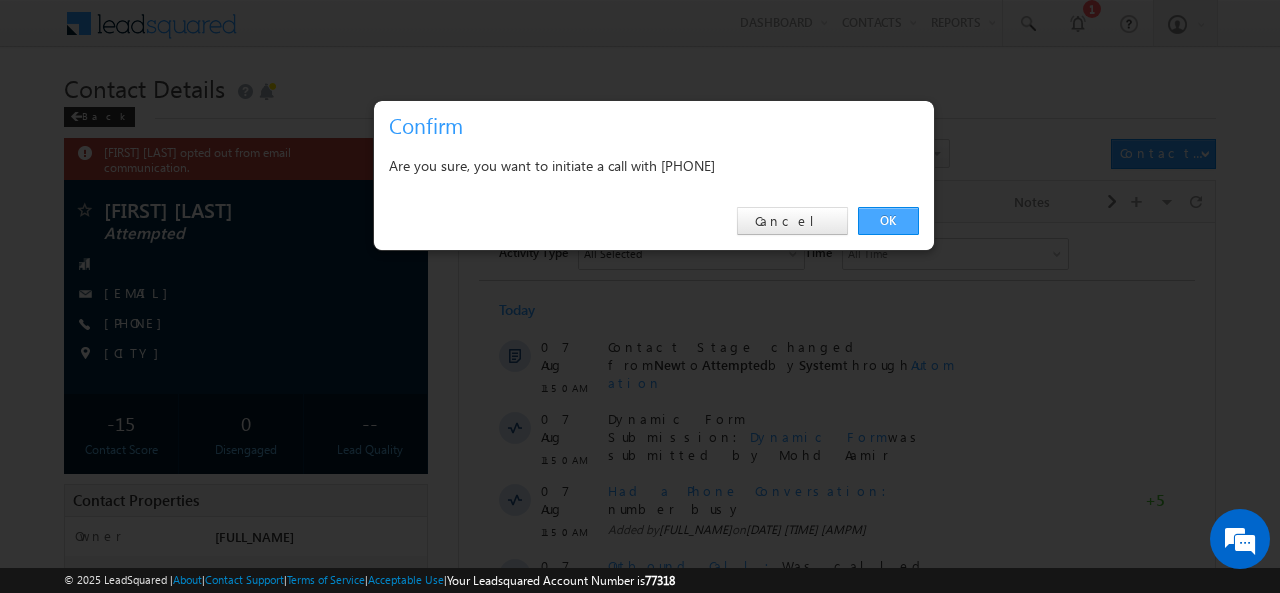 click on "OK" at bounding box center [888, 221] 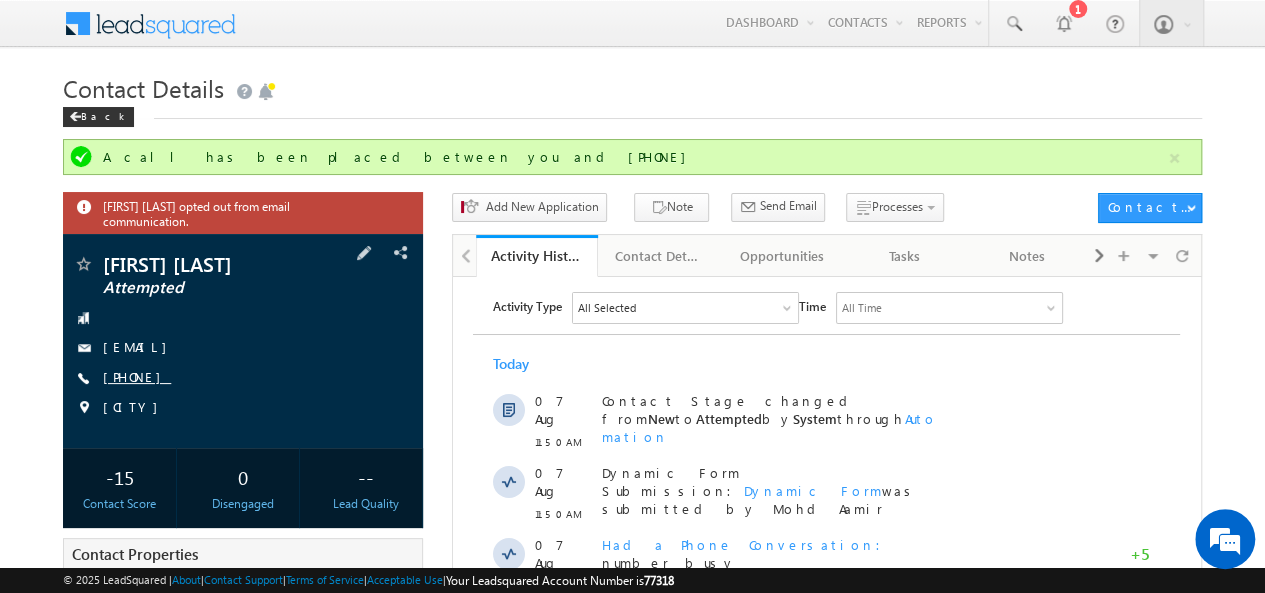 click on "[PHONE]" at bounding box center [137, 376] 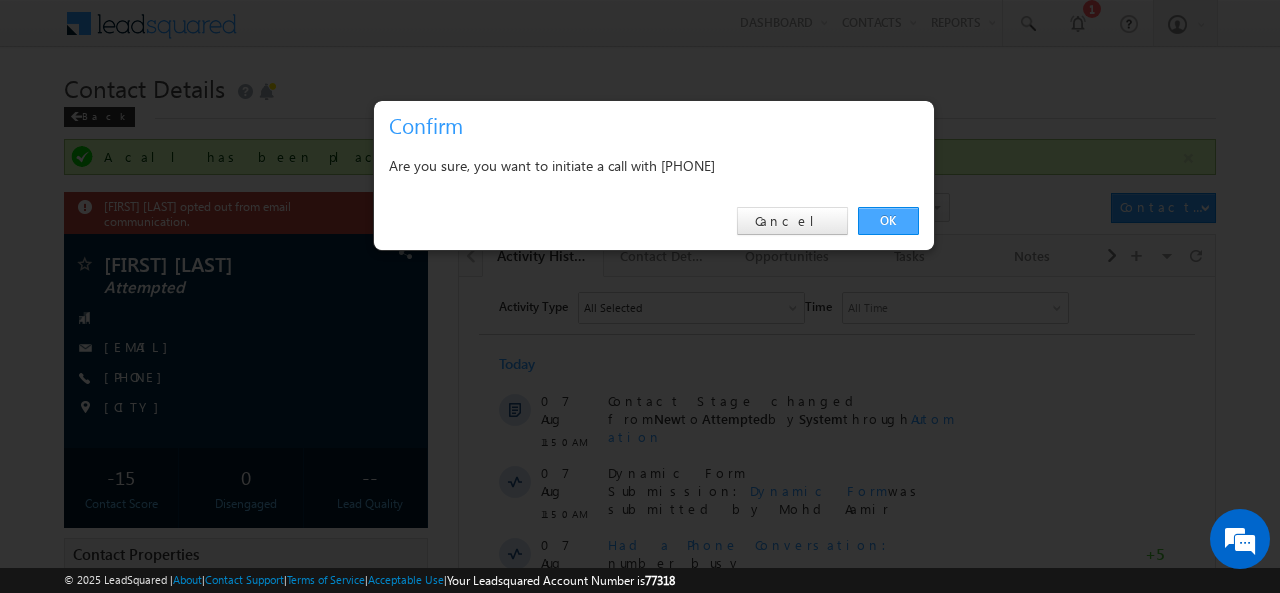 click on "OK" at bounding box center [888, 221] 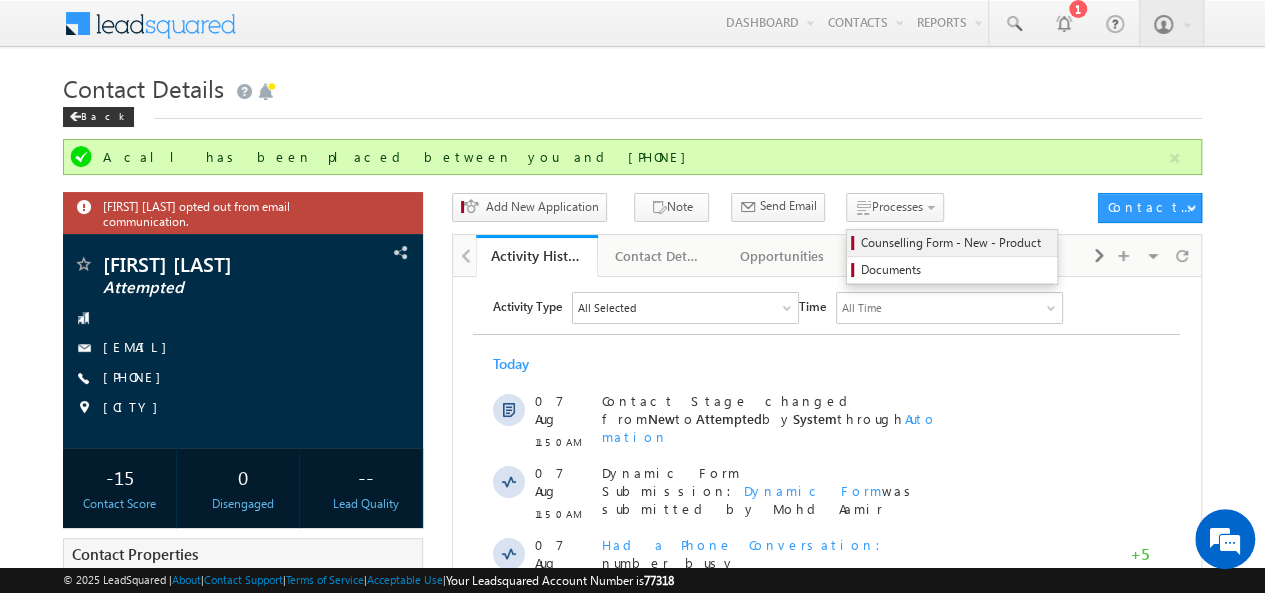 click on "Counselling Form - New - Product" at bounding box center (952, 243) 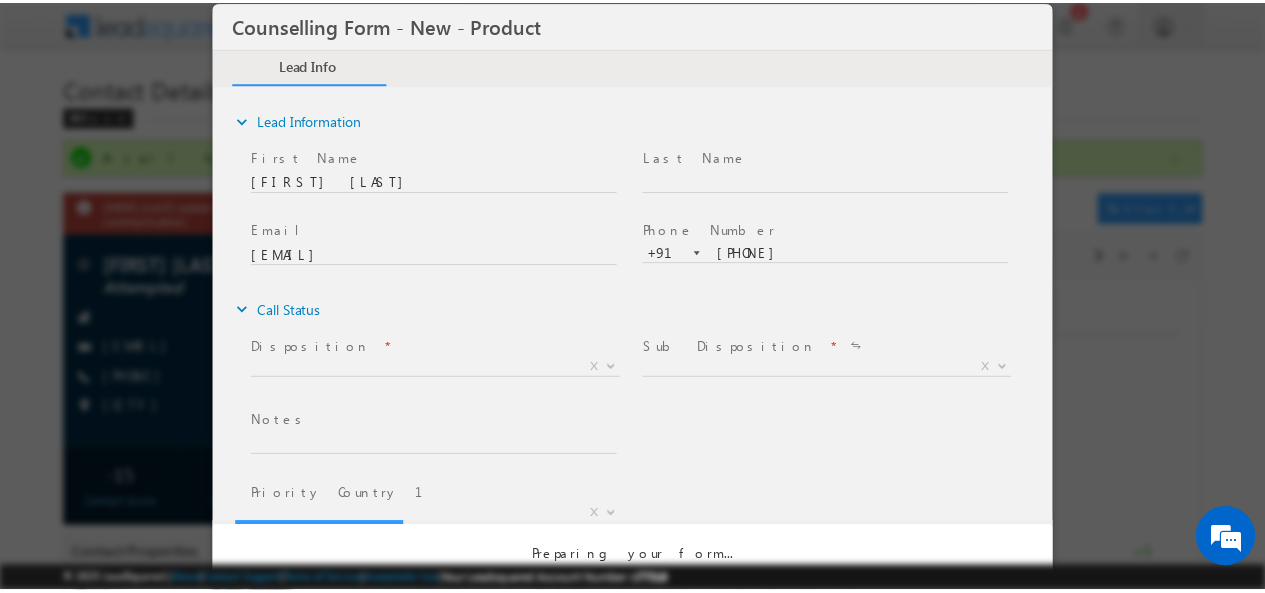 scroll, scrollTop: 0, scrollLeft: 0, axis: both 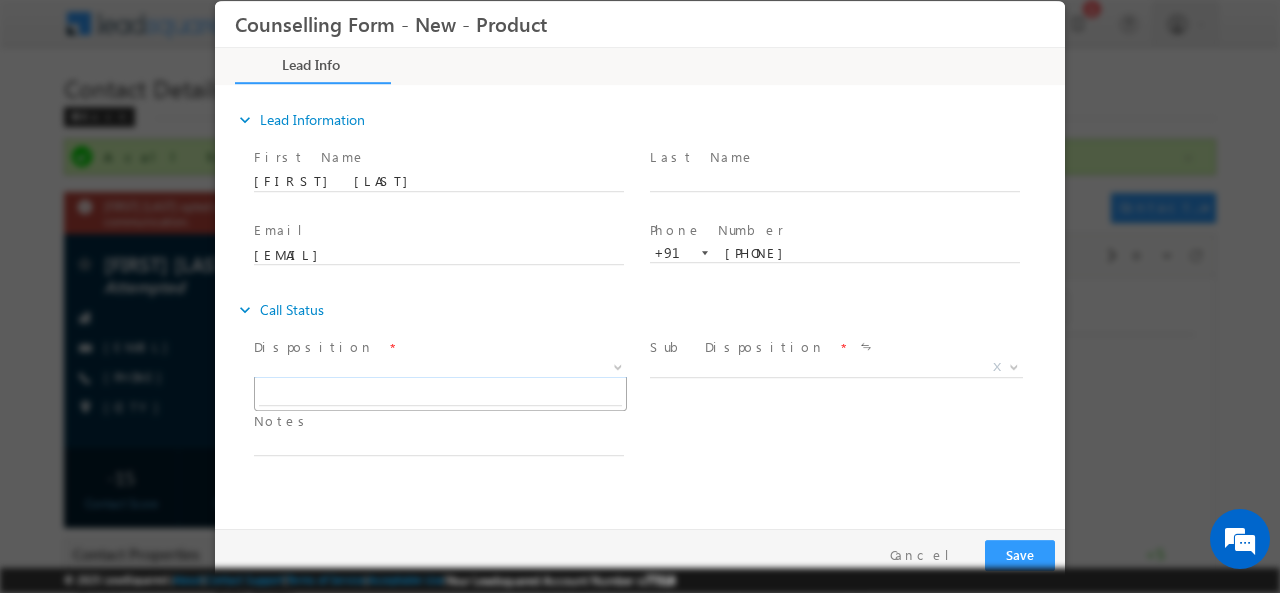 click on "X" at bounding box center [440, 367] 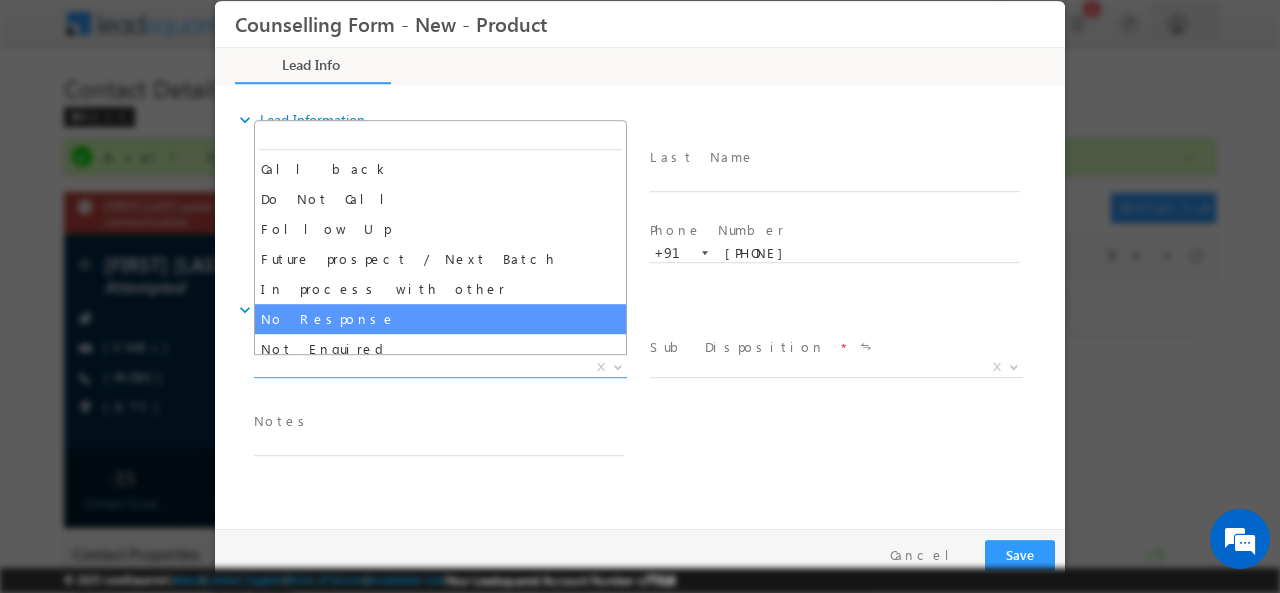 select on "No Response" 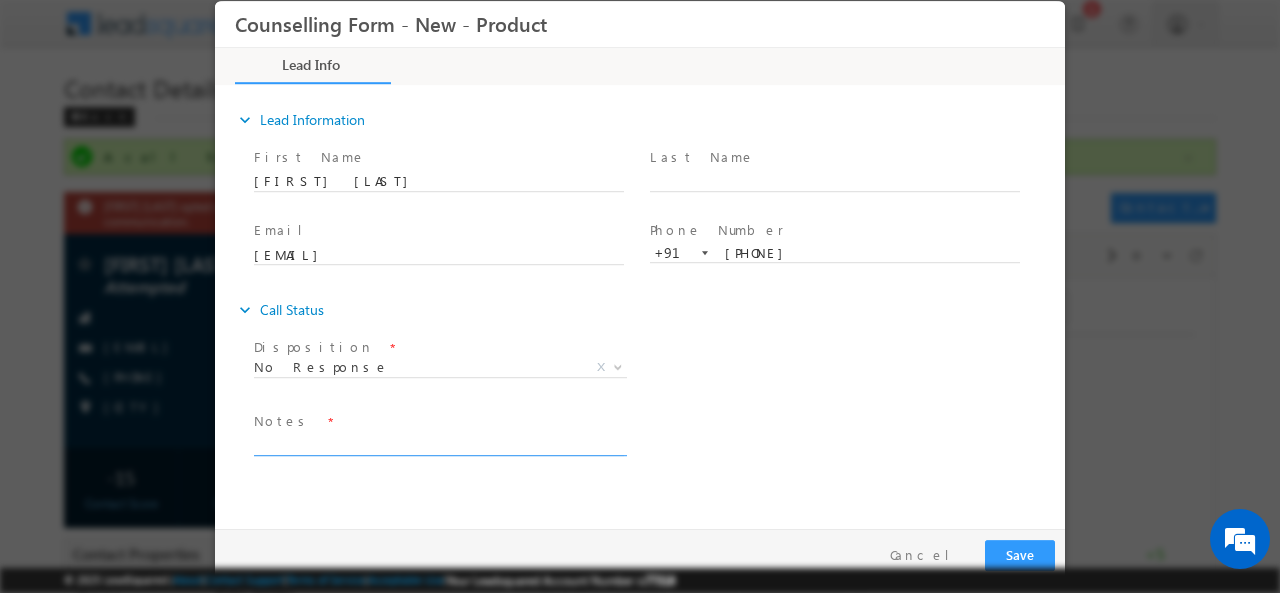 click at bounding box center (439, 443) 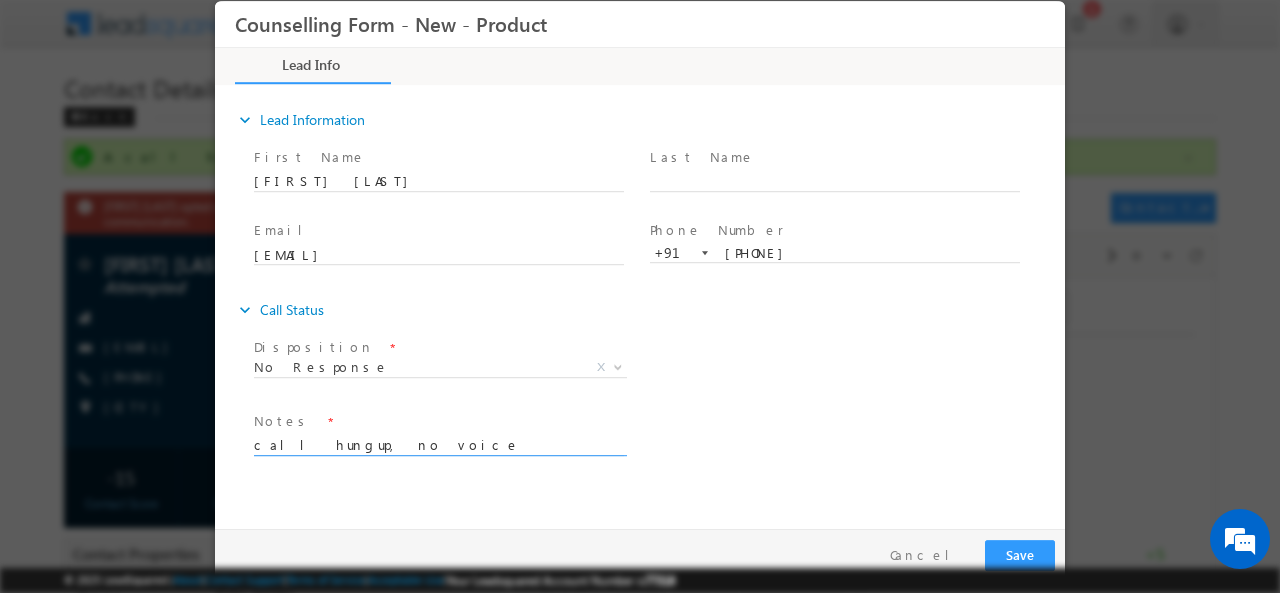 type on "call hungup, no voice" 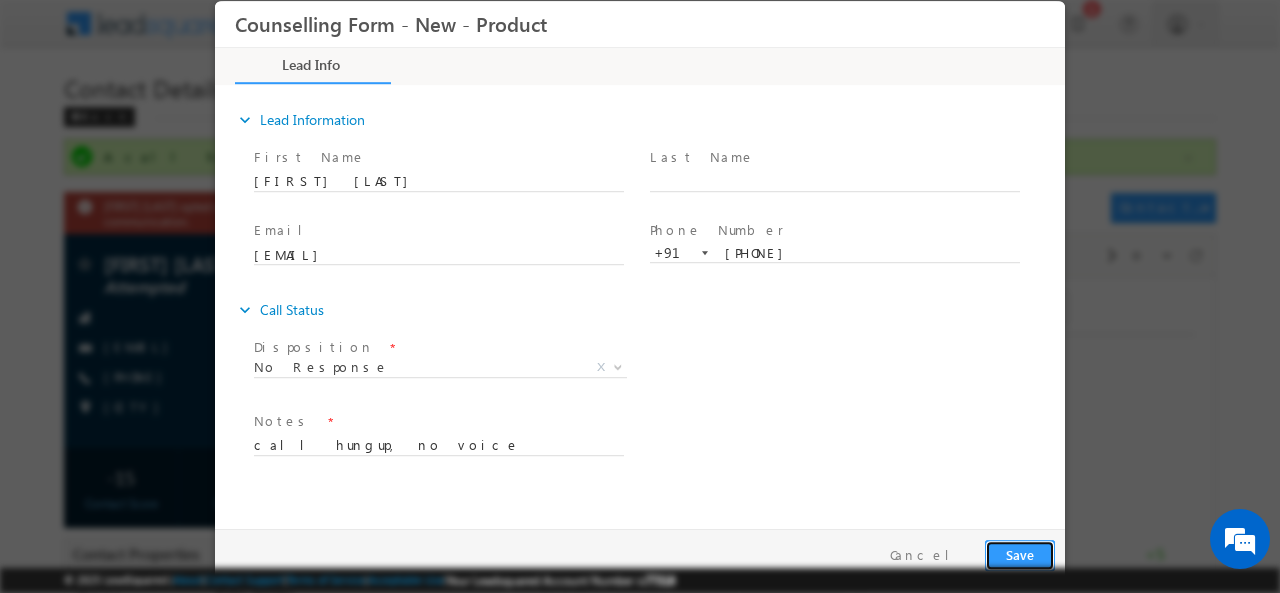 click on "Save" at bounding box center (1020, 554) 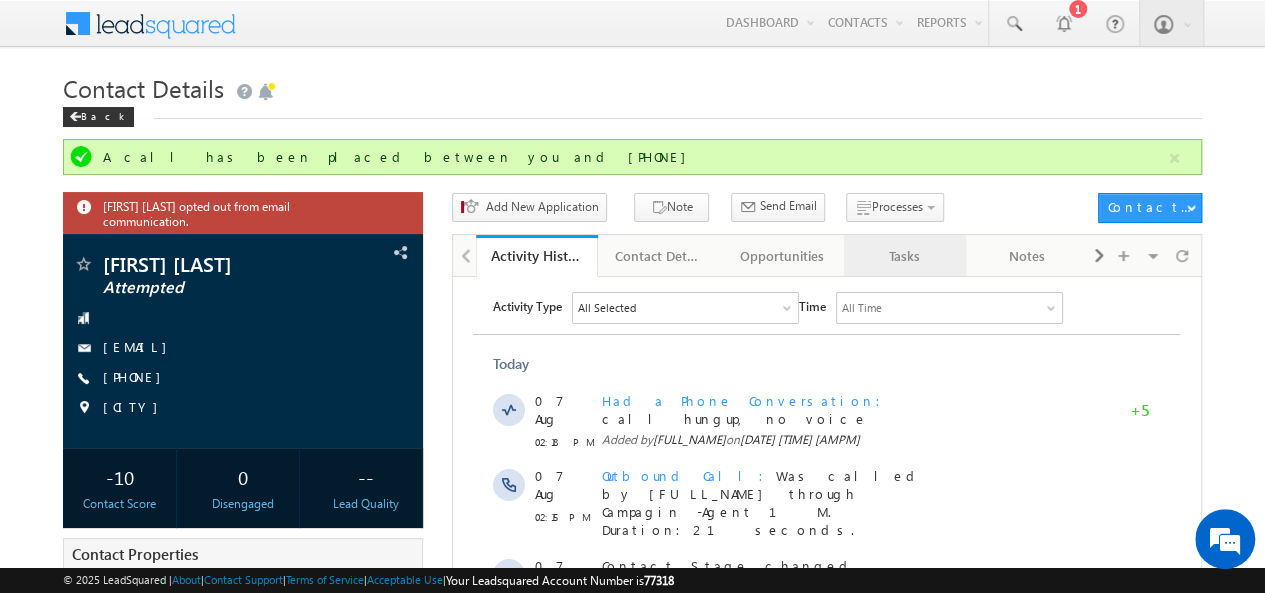 click on "Tasks" at bounding box center [904, 256] 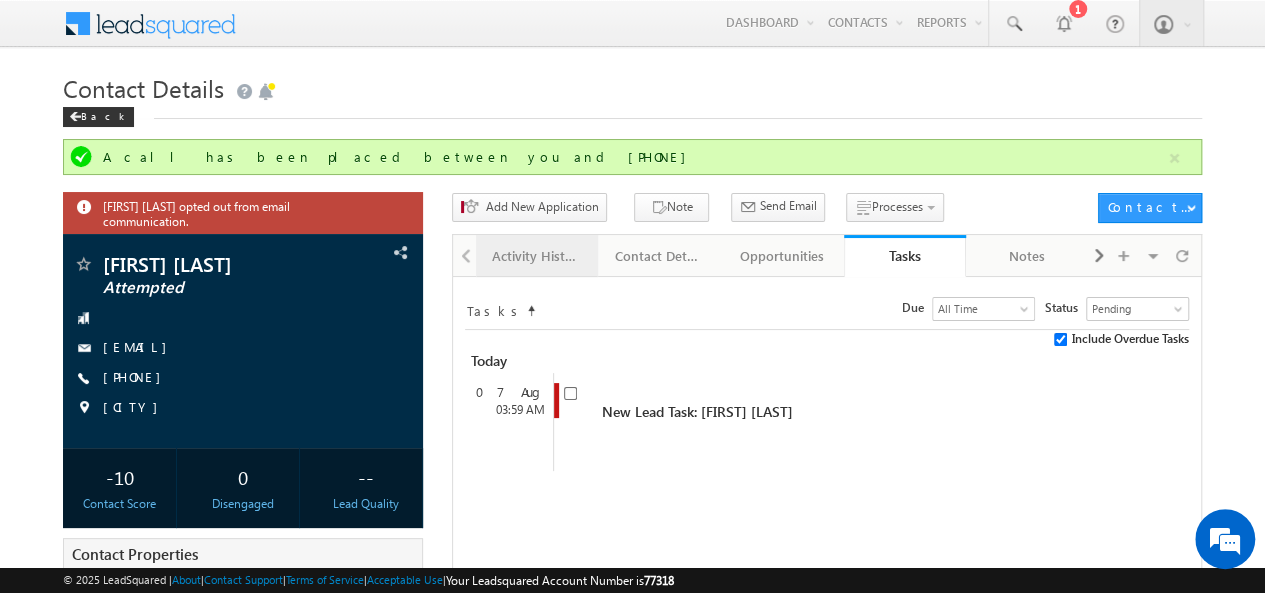 click on "Activity History" at bounding box center [536, 256] 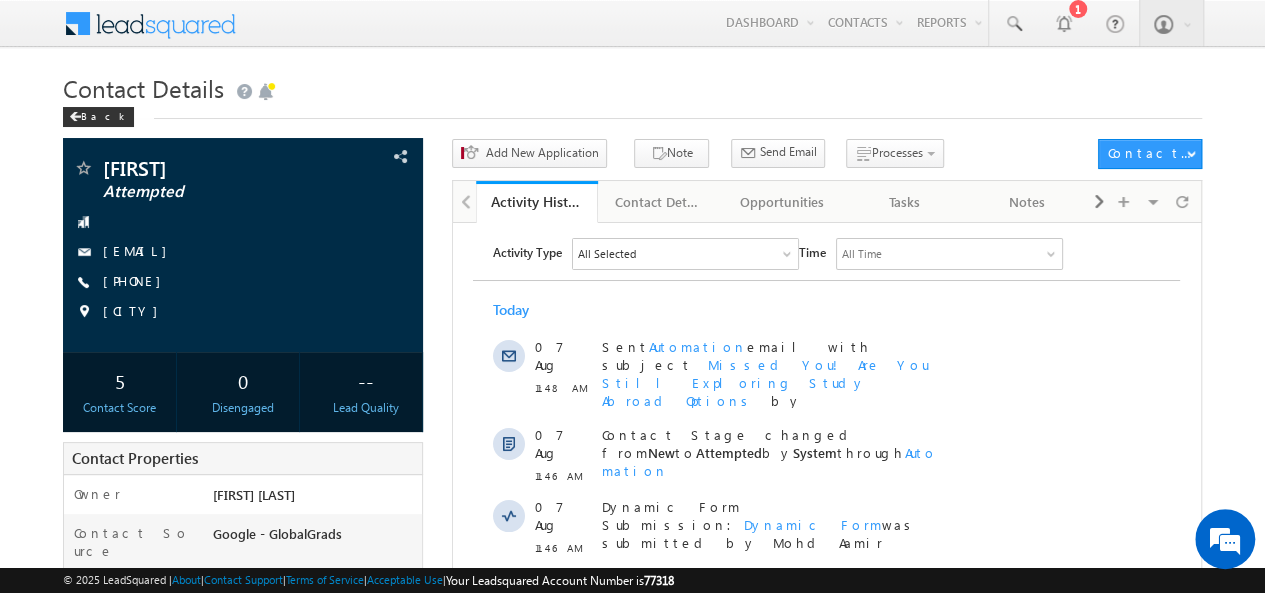 scroll, scrollTop: 0, scrollLeft: 0, axis: both 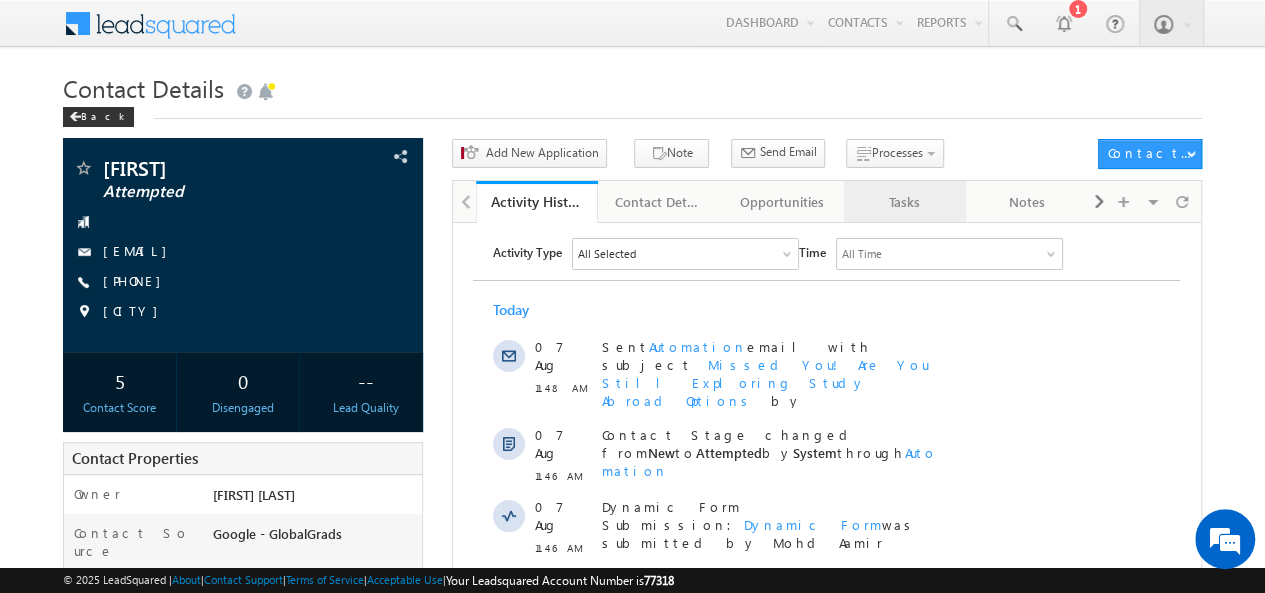 click on "Tasks" at bounding box center [904, 202] 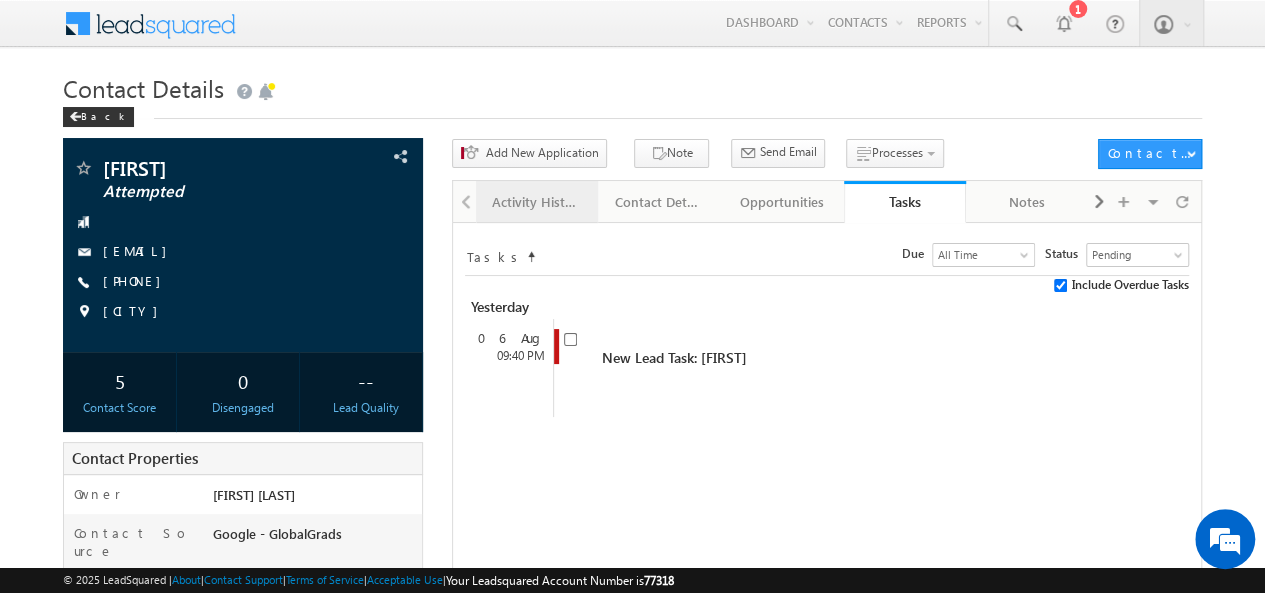 click on "Activity History" at bounding box center (536, 202) 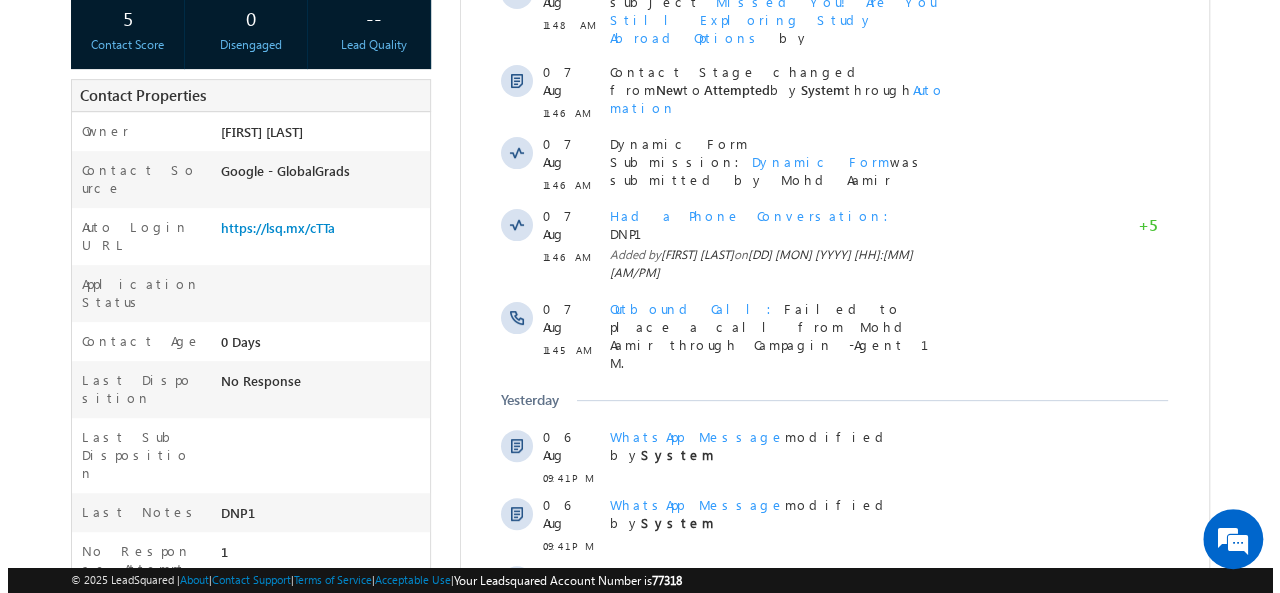 scroll, scrollTop: 0, scrollLeft: 0, axis: both 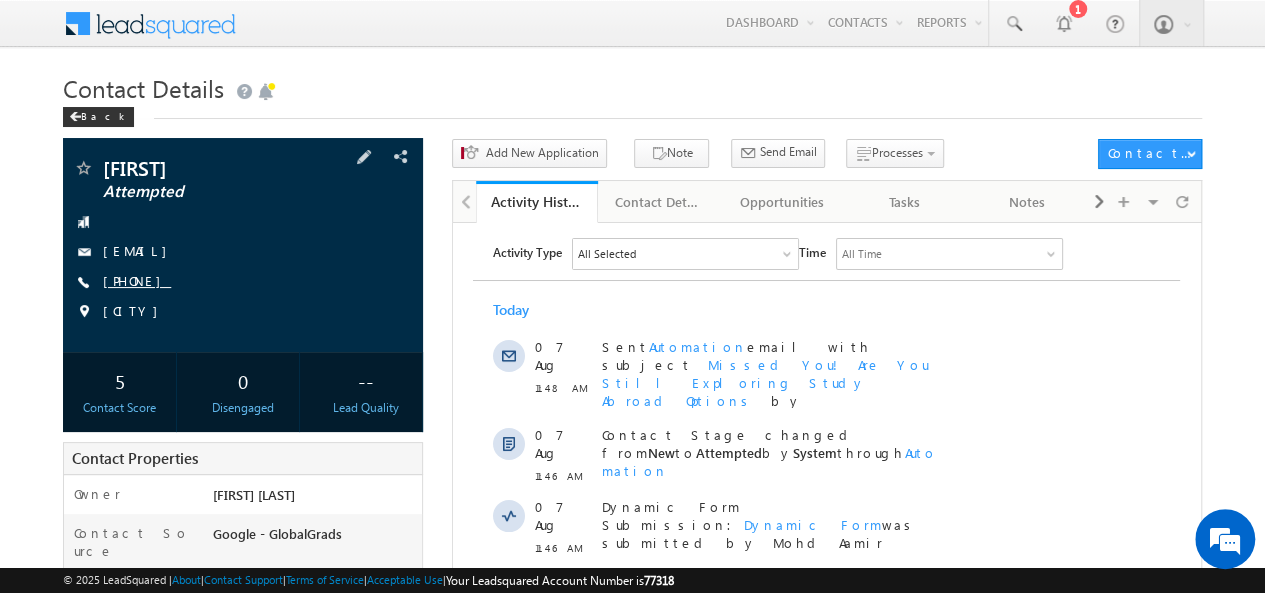 click on "+91-8497980679" at bounding box center (137, 280) 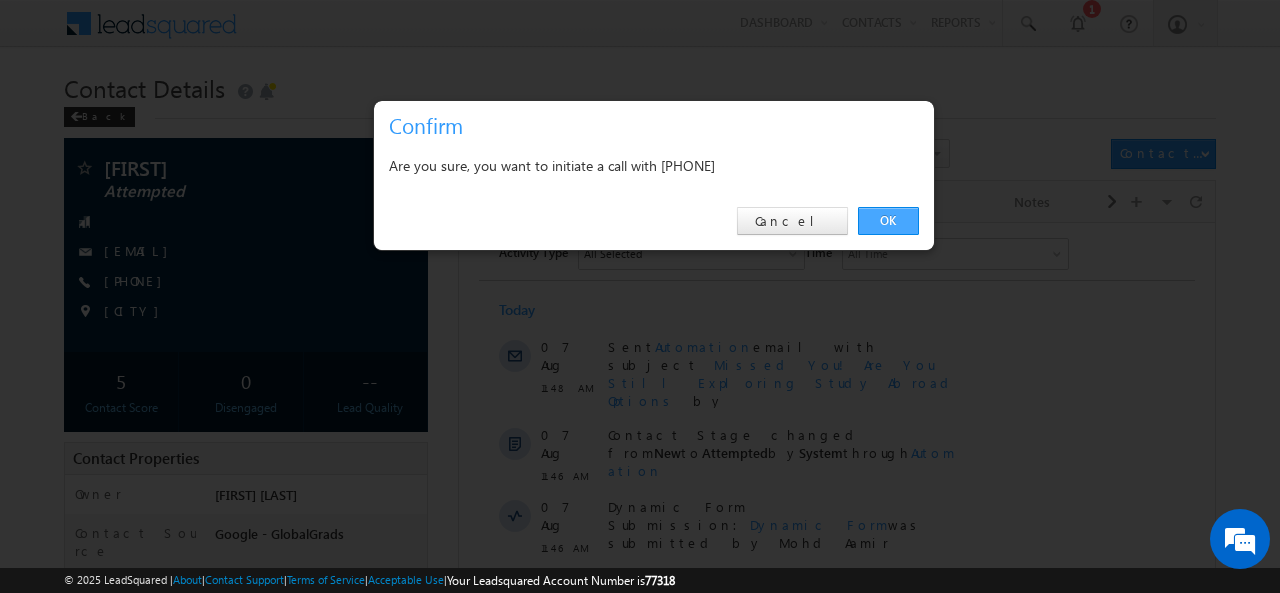 click on "OK" at bounding box center (888, 221) 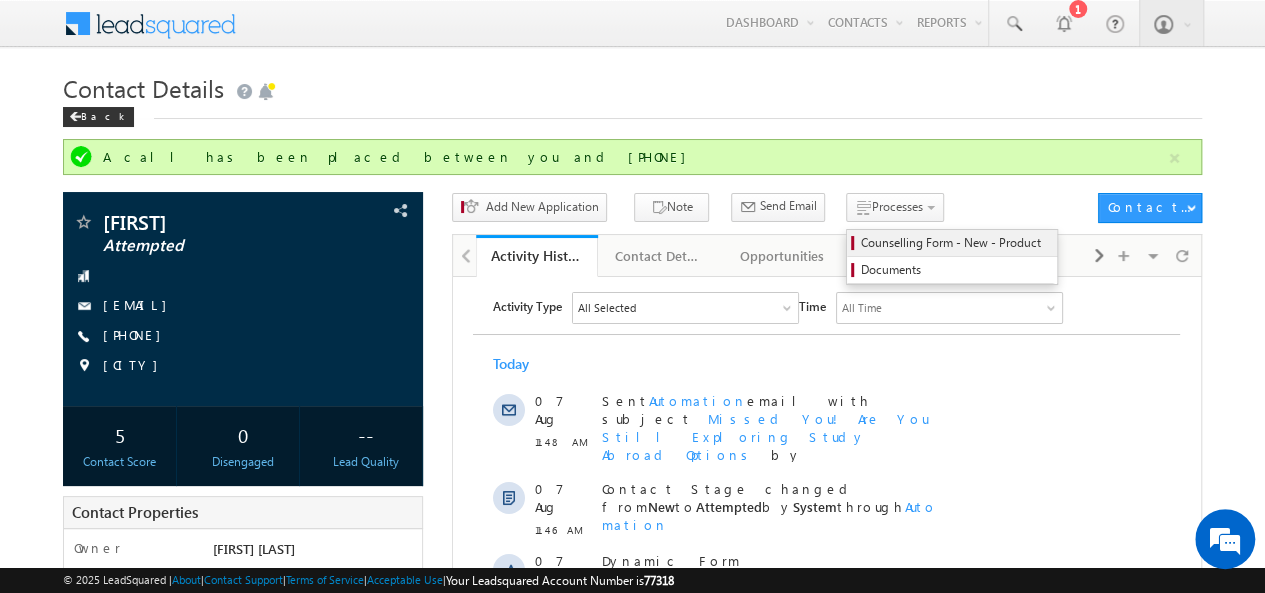 click on "Counselling Form - New - Product" at bounding box center (955, 243) 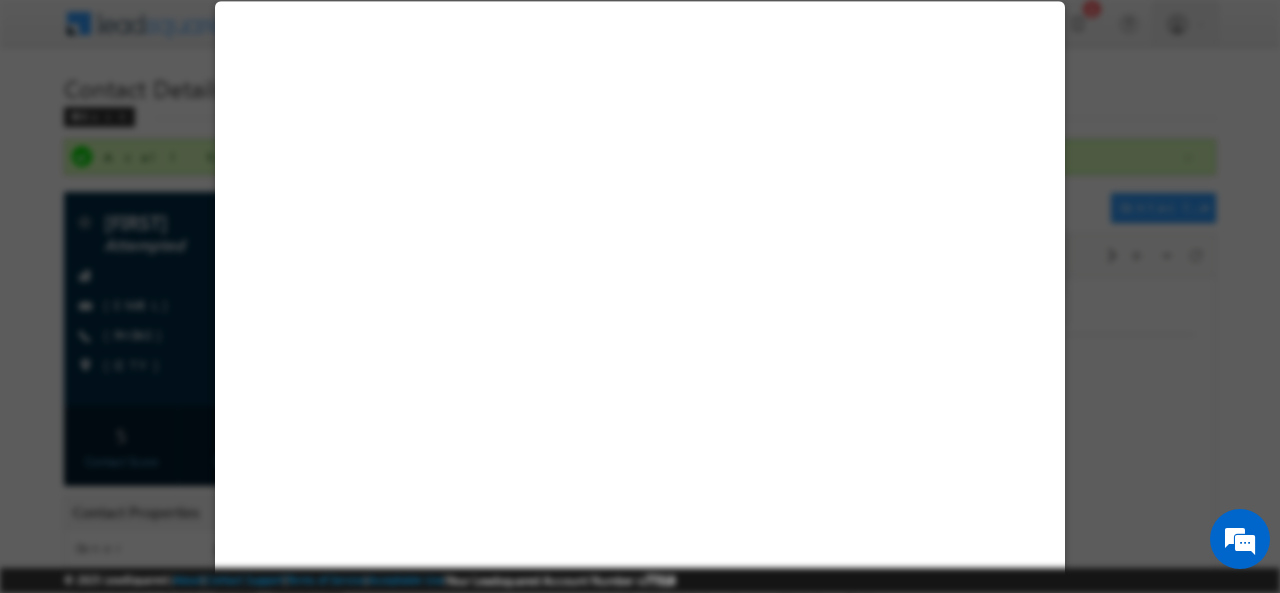 select on "Attempted" 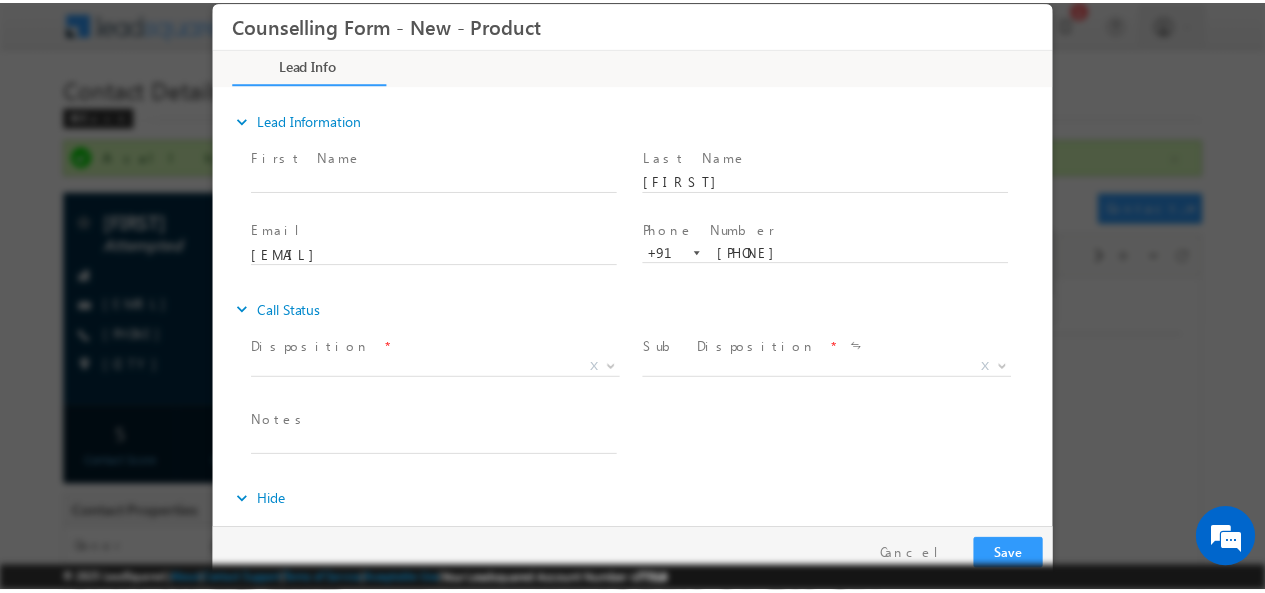 scroll, scrollTop: 0, scrollLeft: 0, axis: both 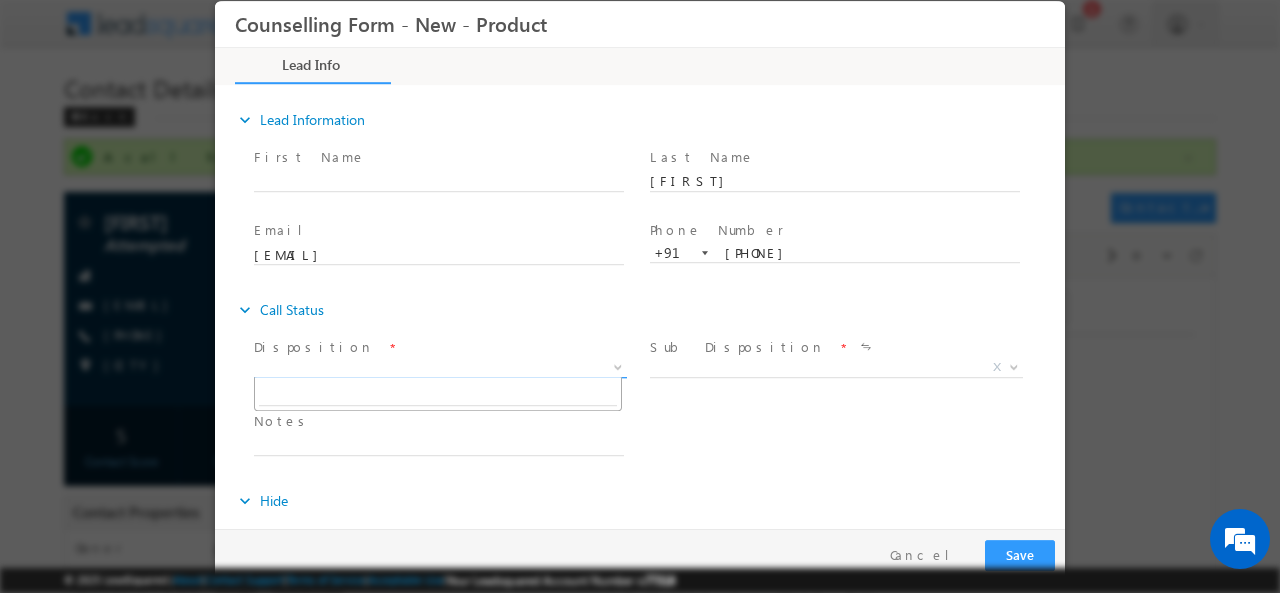 click on "X" at bounding box center [440, 367] 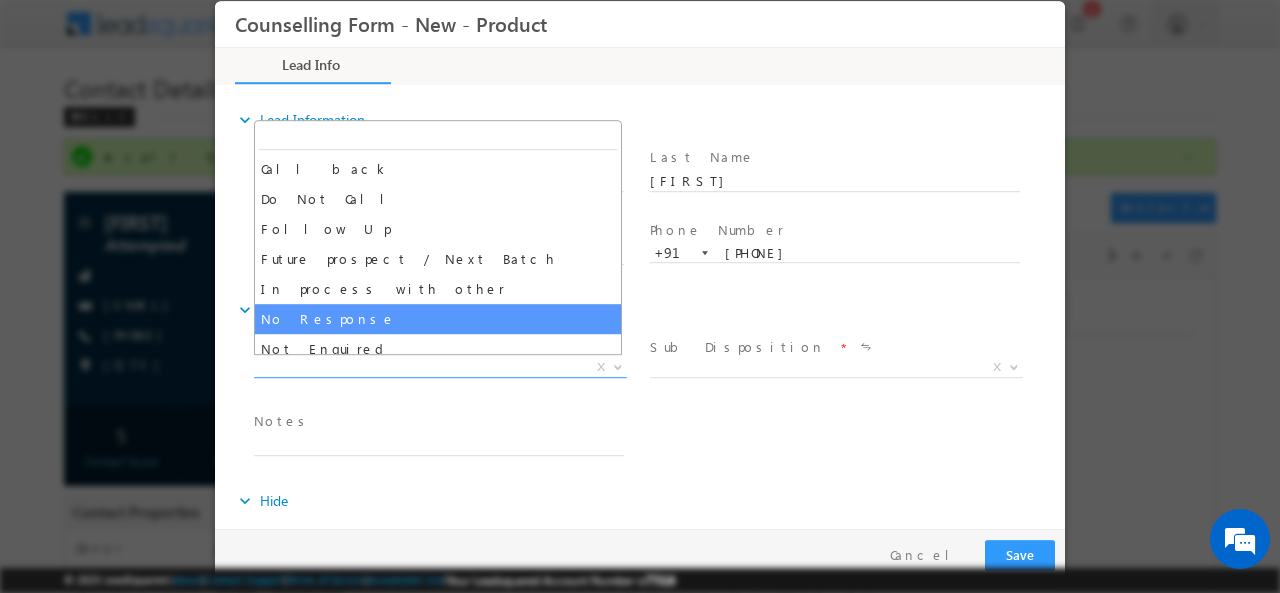select on "No Response" 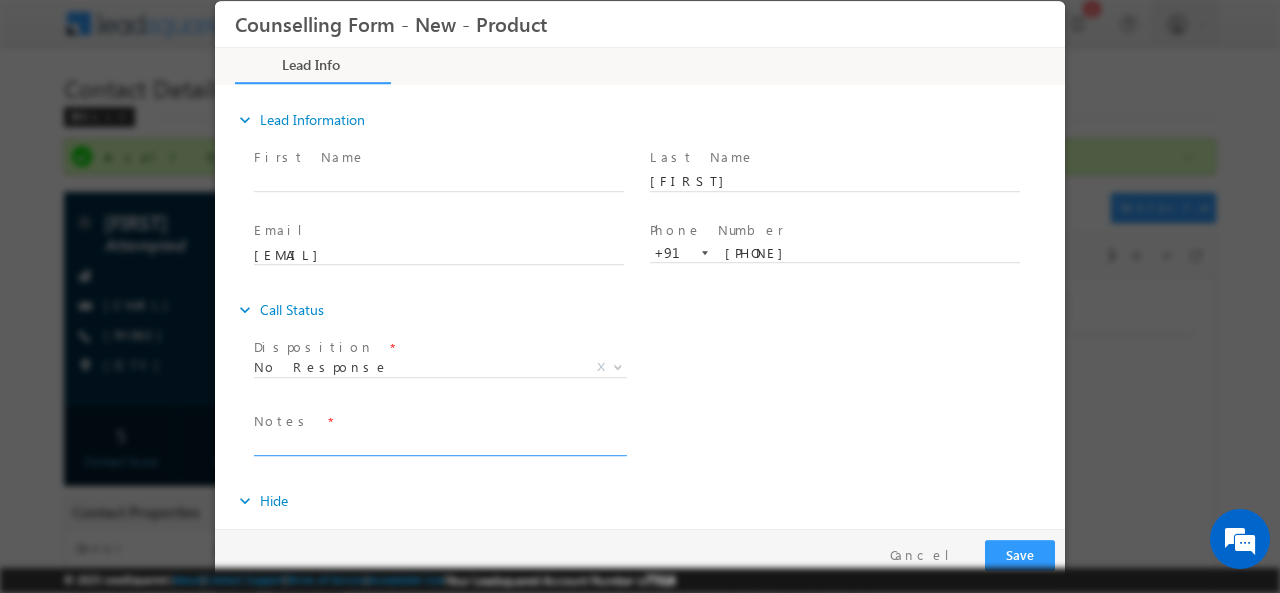 click at bounding box center (439, 443) 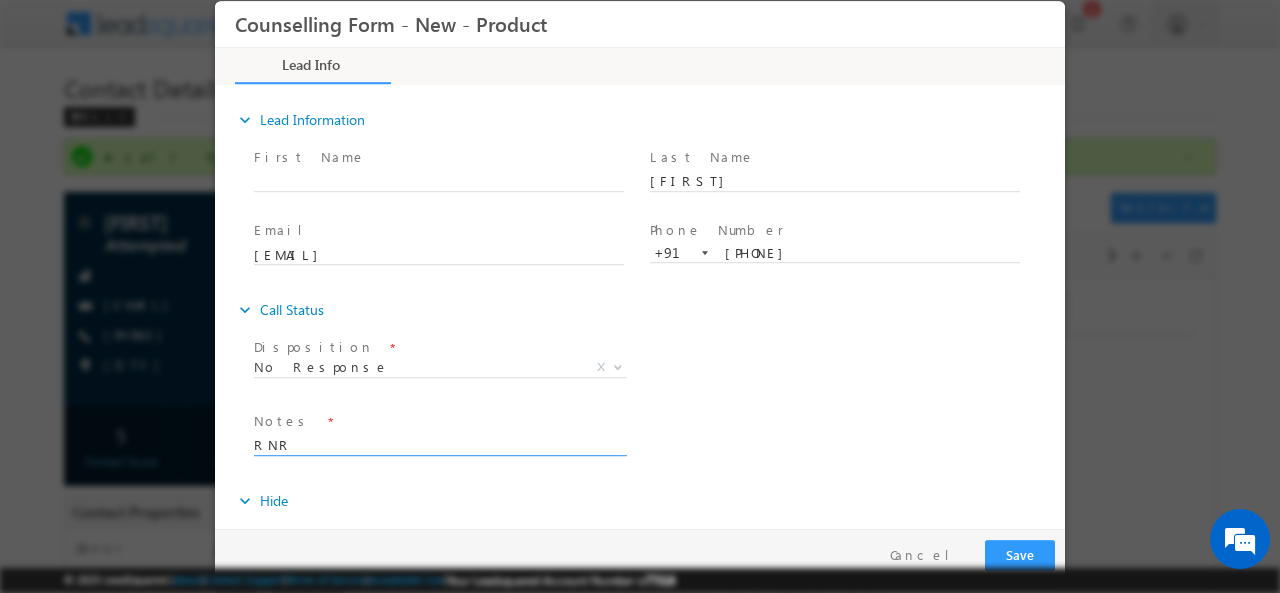type on "RNR" 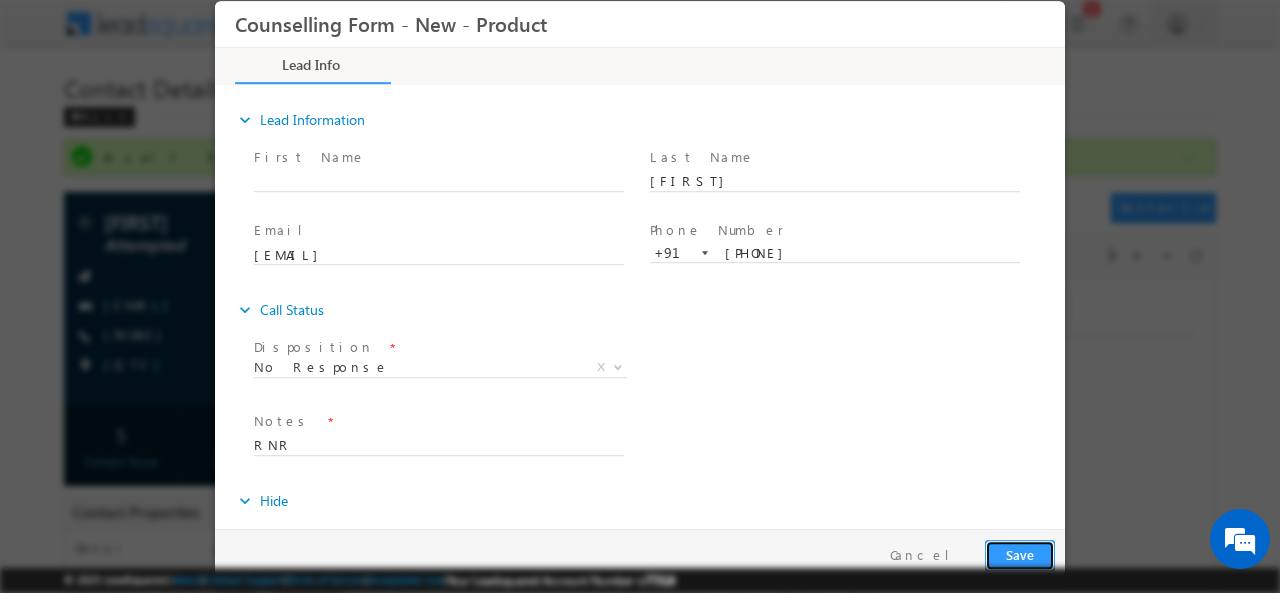 click on "Save" at bounding box center [1020, 554] 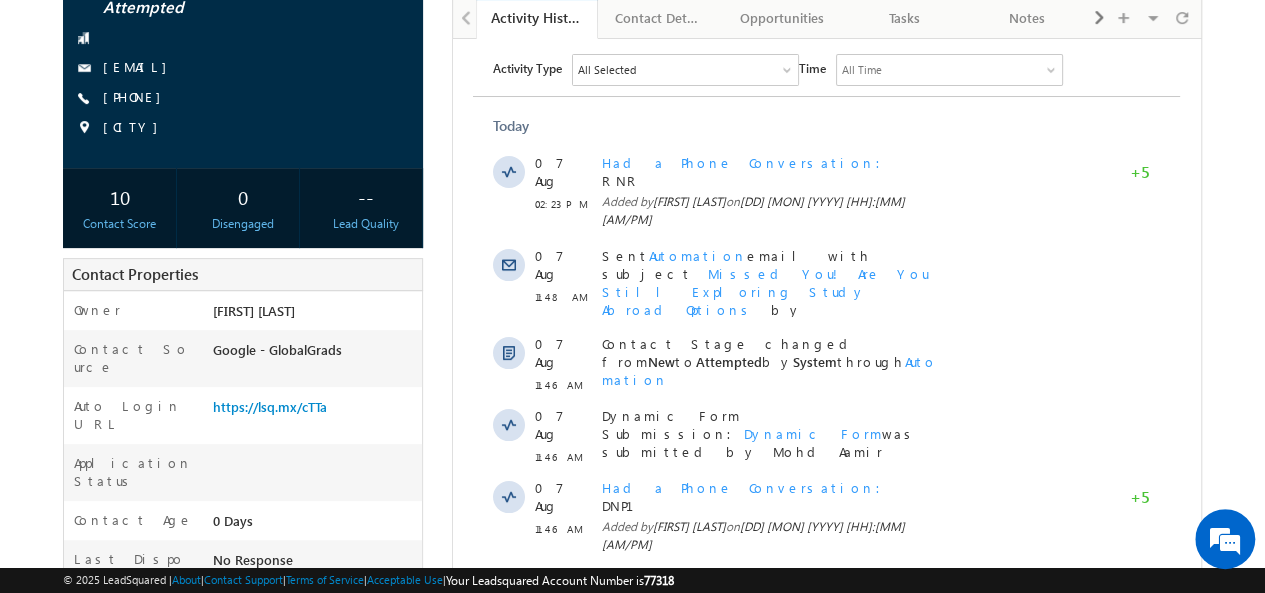 scroll, scrollTop: 0, scrollLeft: 0, axis: both 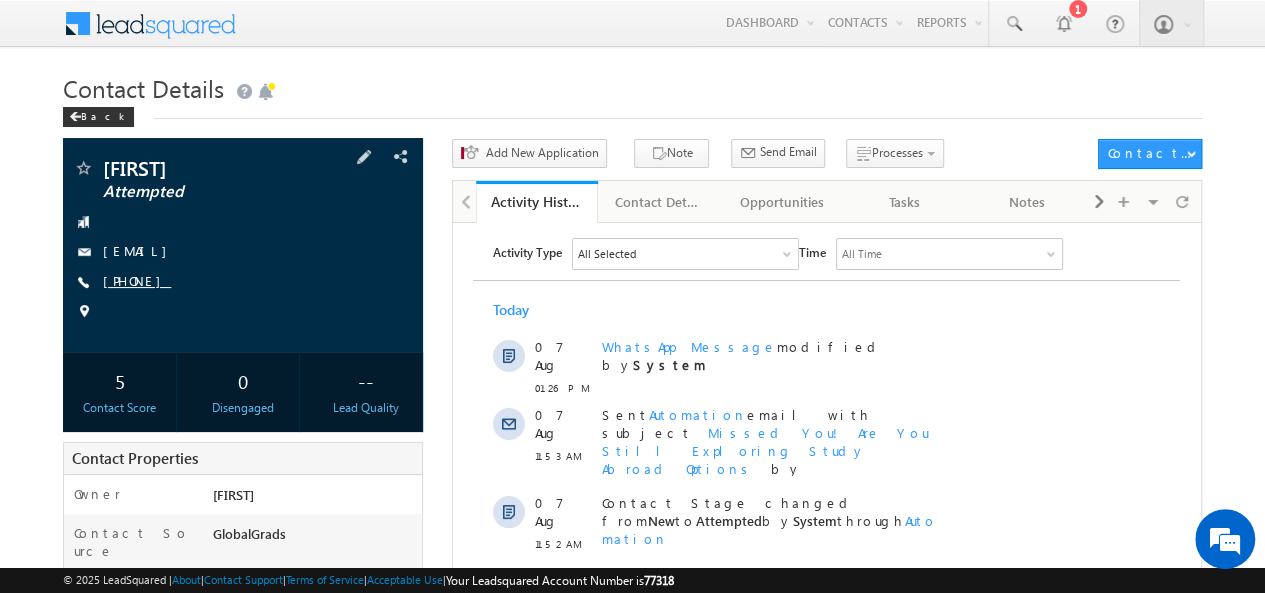 click on "[PHONE]" at bounding box center [137, 280] 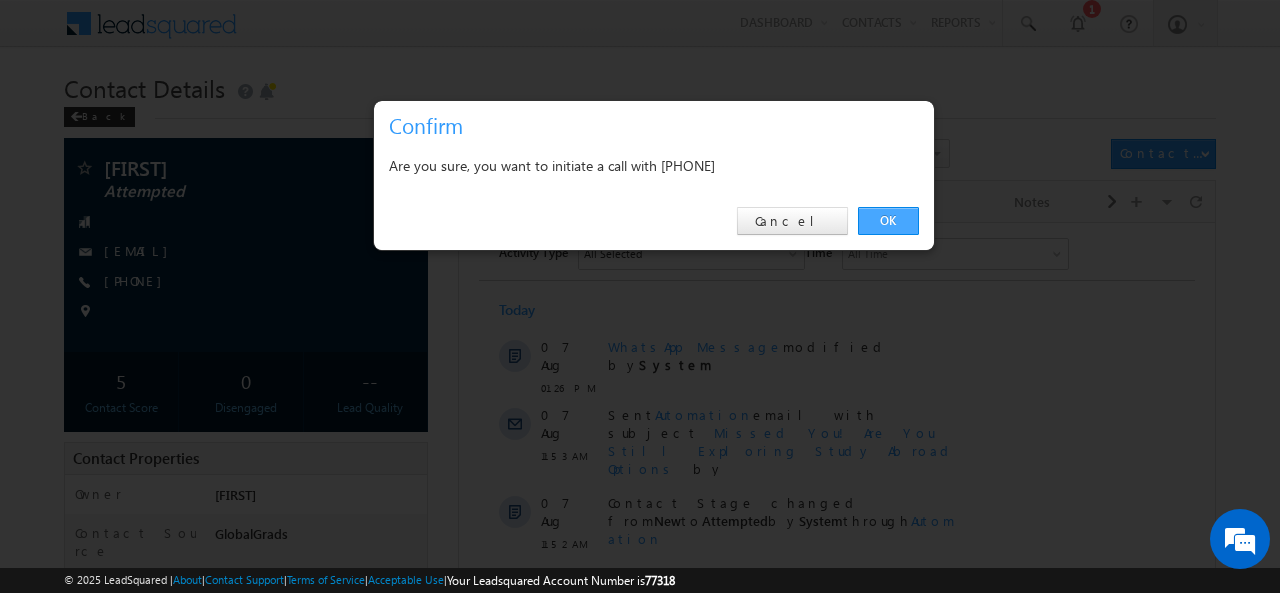 click on "OK" at bounding box center [888, 221] 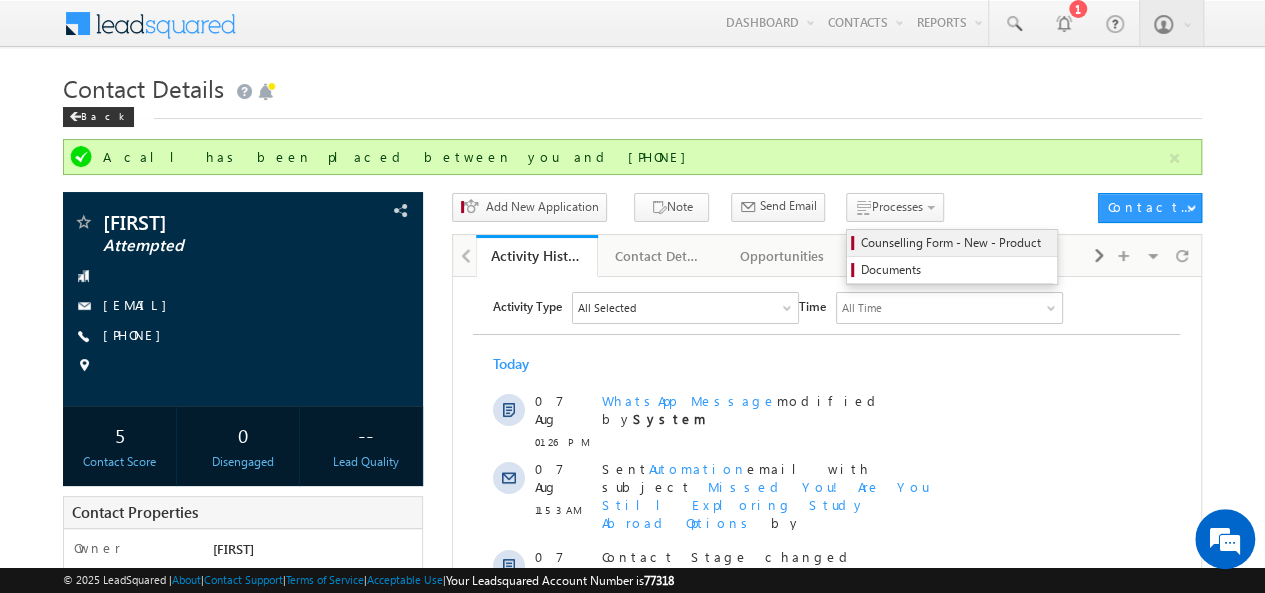 click on "Counselling Form - New - Product" at bounding box center [955, 243] 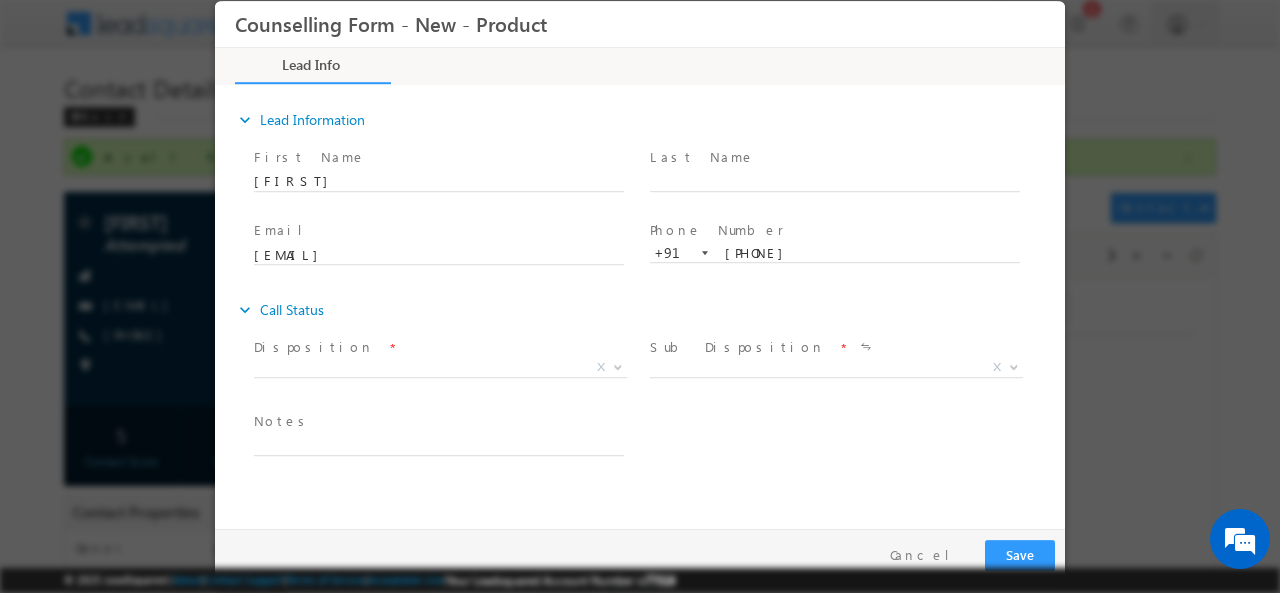 scroll, scrollTop: 0, scrollLeft: 0, axis: both 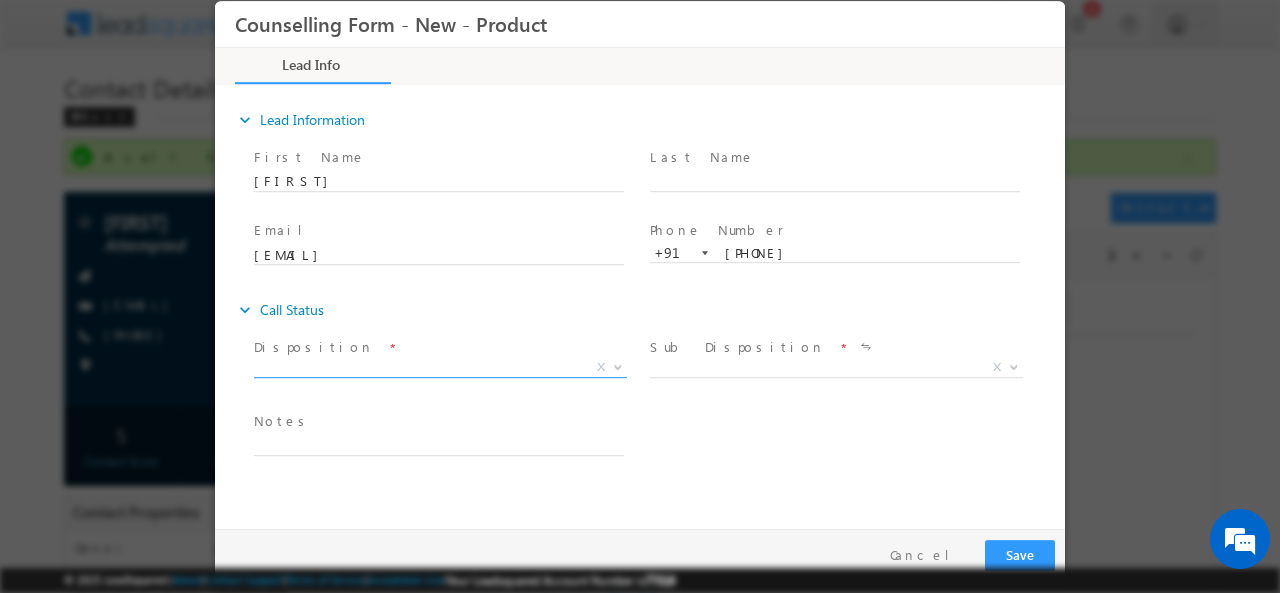 click on "X" at bounding box center (440, 371) 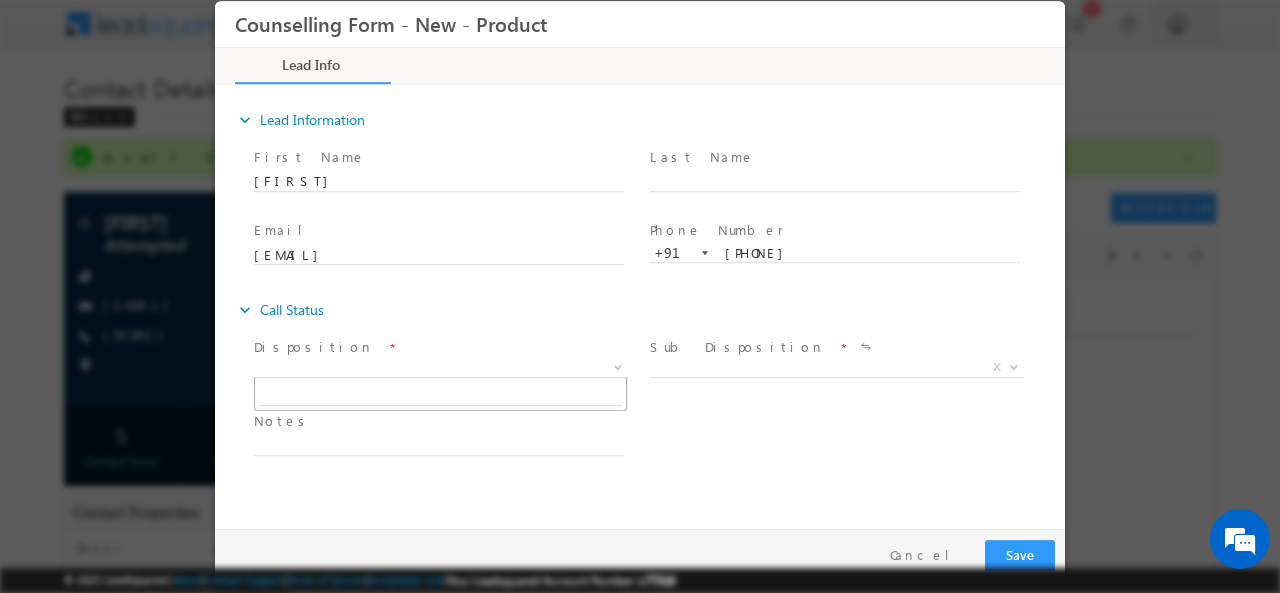 click on "X" at bounding box center (440, 367) 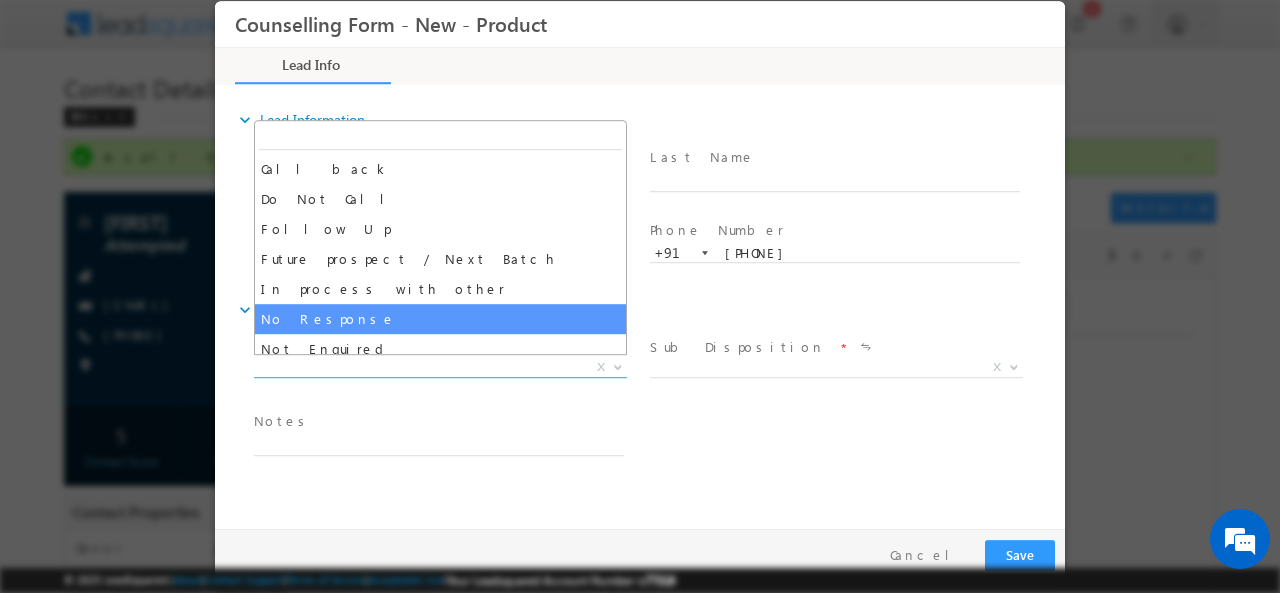 select on "No Response" 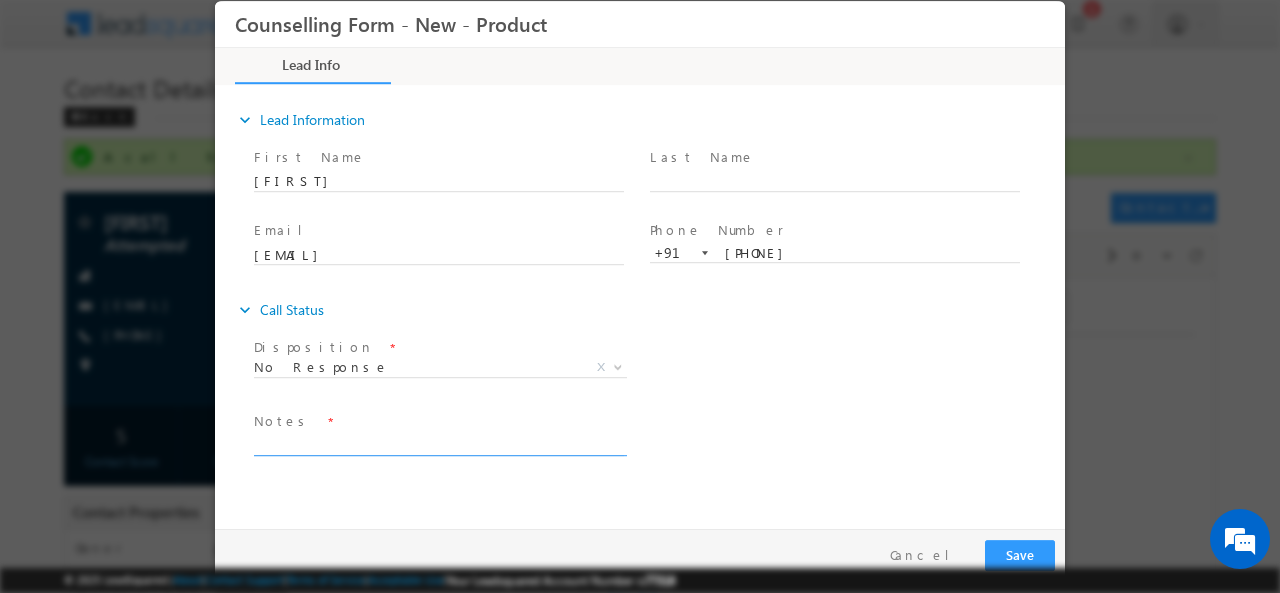 click at bounding box center [439, 443] 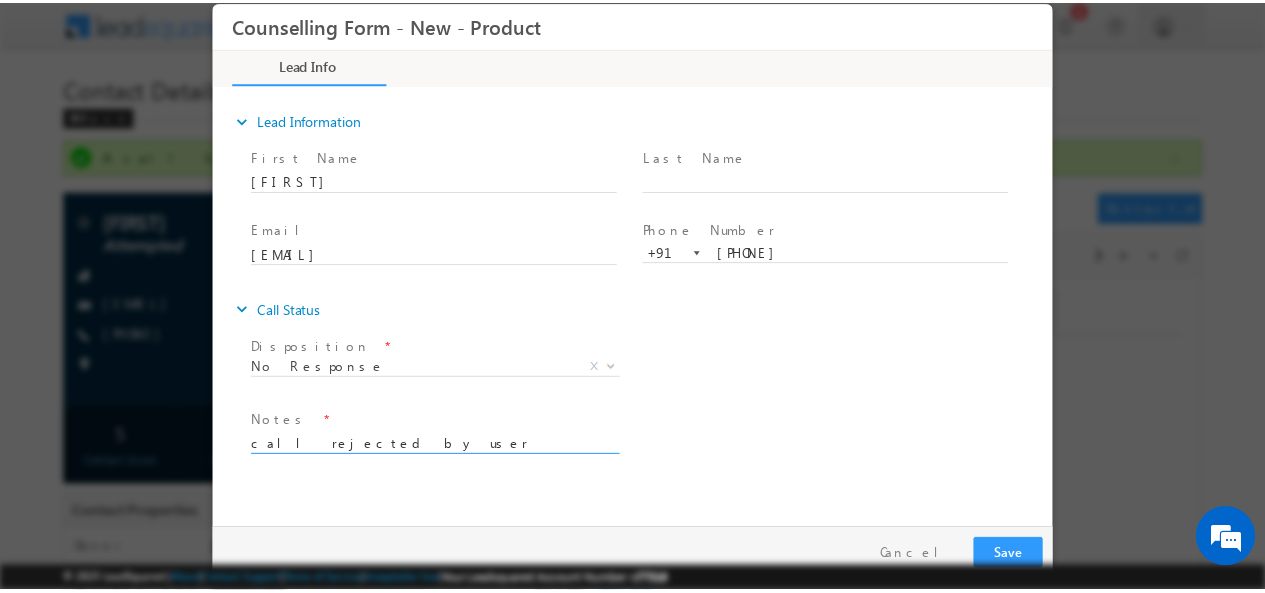 scroll, scrollTop: 3, scrollLeft: 0, axis: vertical 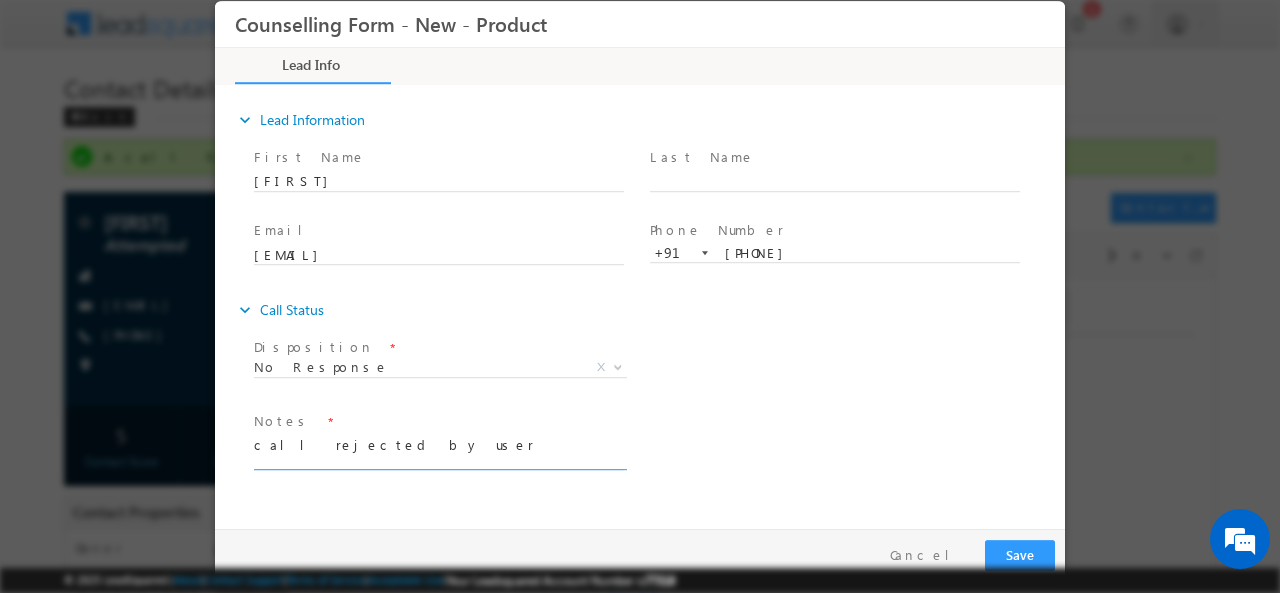 type on "call rejected by user" 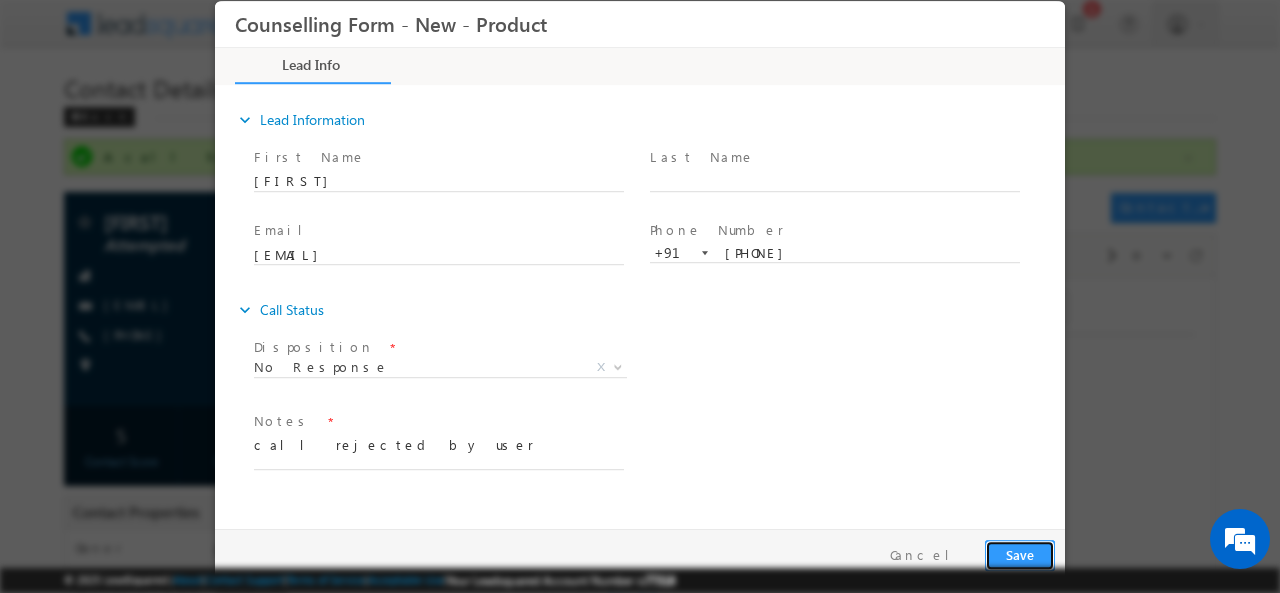 click on "Save" at bounding box center (1020, 554) 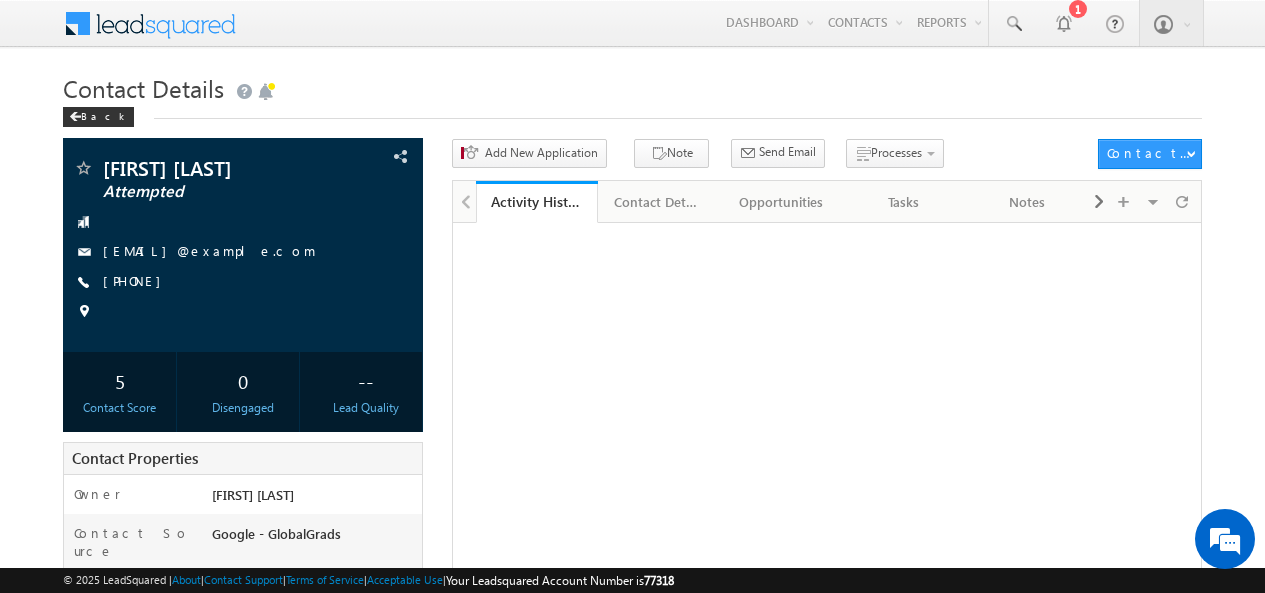 scroll, scrollTop: 0, scrollLeft: 0, axis: both 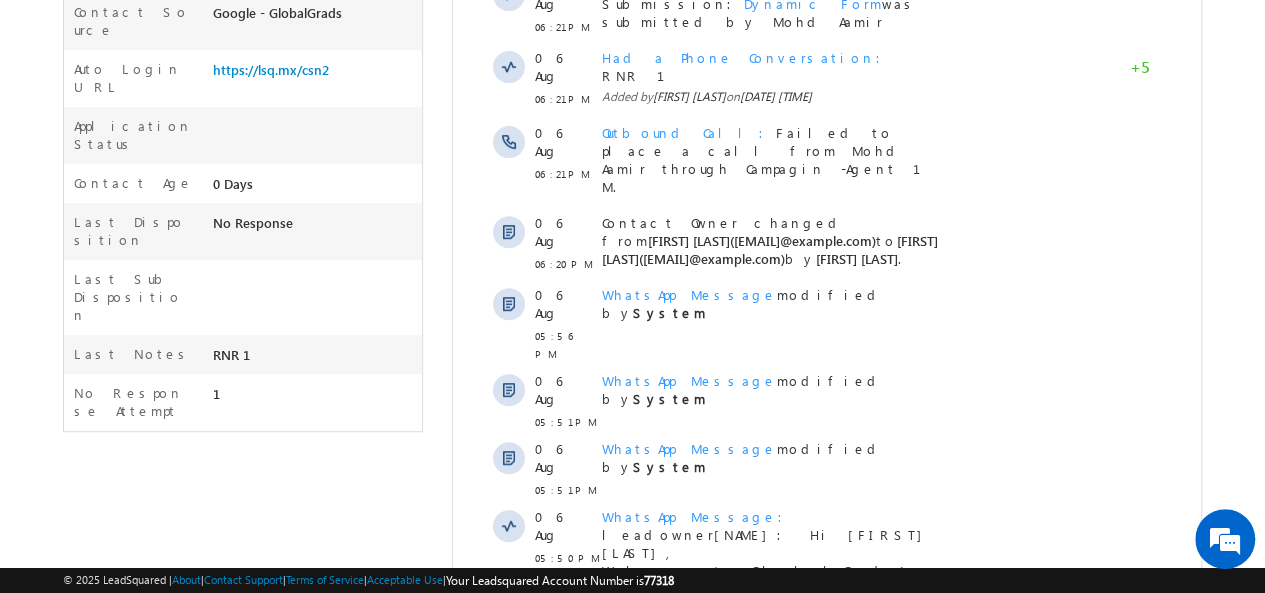 click on "Show More" at bounding box center [826, 647] 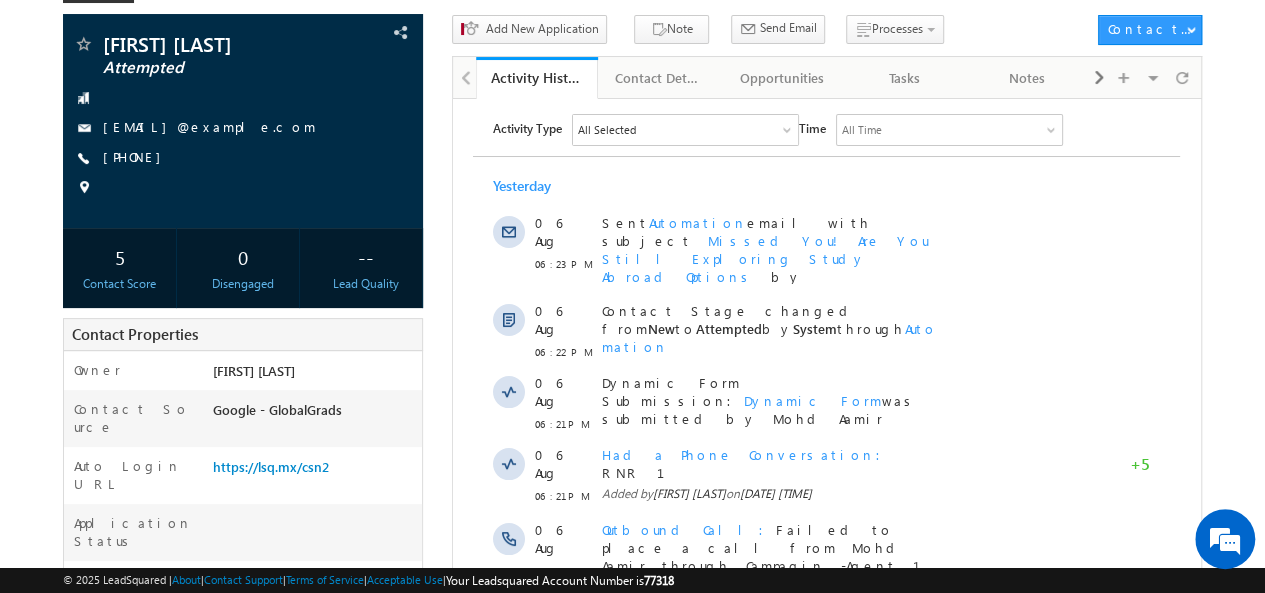 scroll, scrollTop: 0, scrollLeft: 0, axis: both 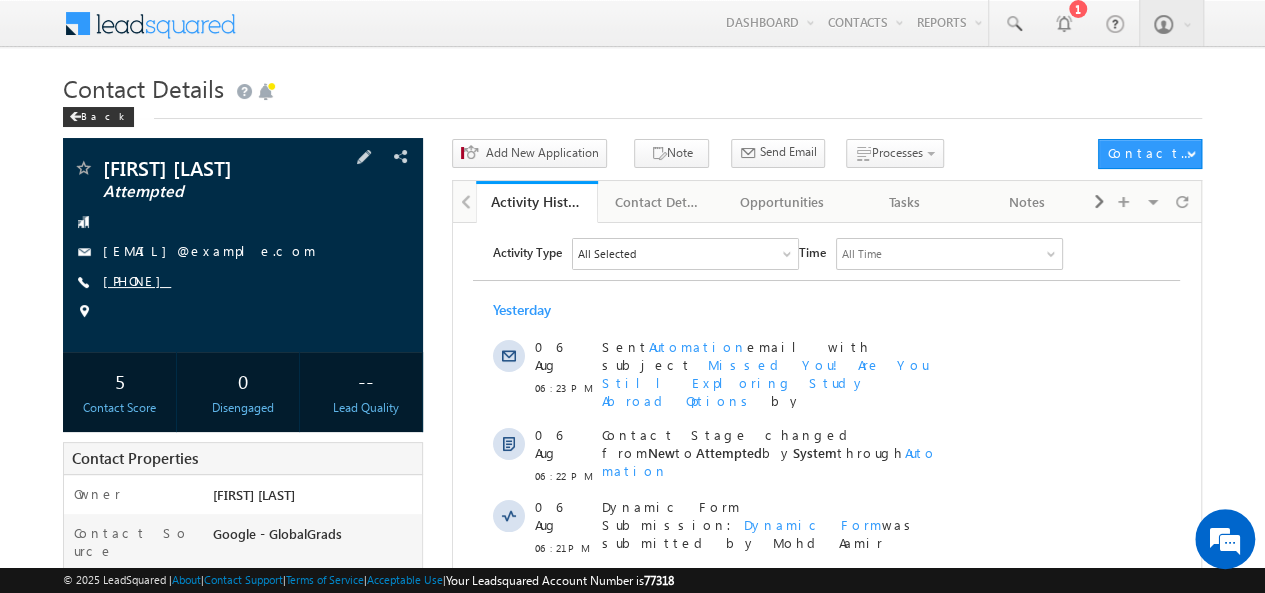 click on "+91-7200535665" at bounding box center (137, 280) 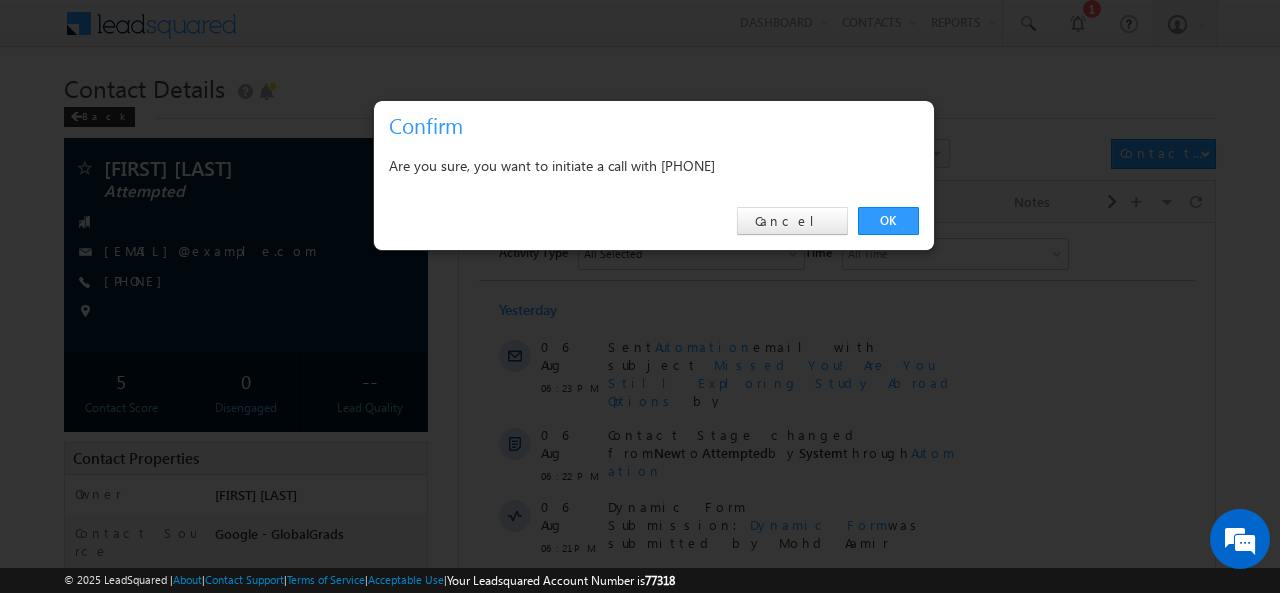 click on "Are you sure, you want to initiate a call with +91-7200535665" at bounding box center [654, 165] 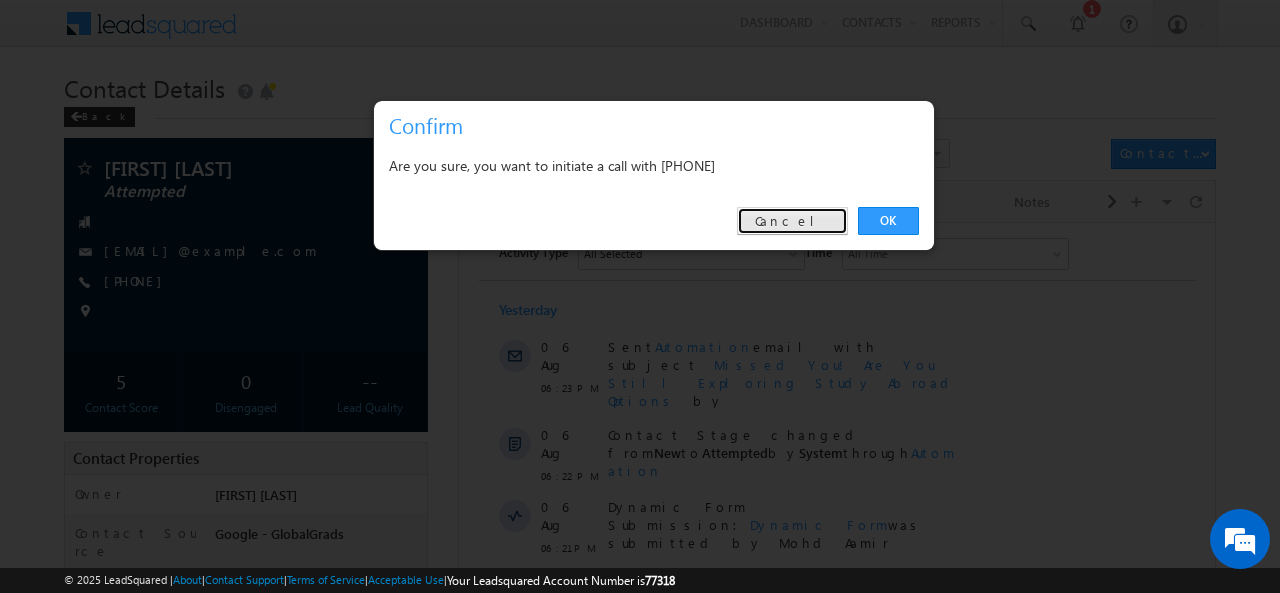 click on "Cancel" at bounding box center (792, 221) 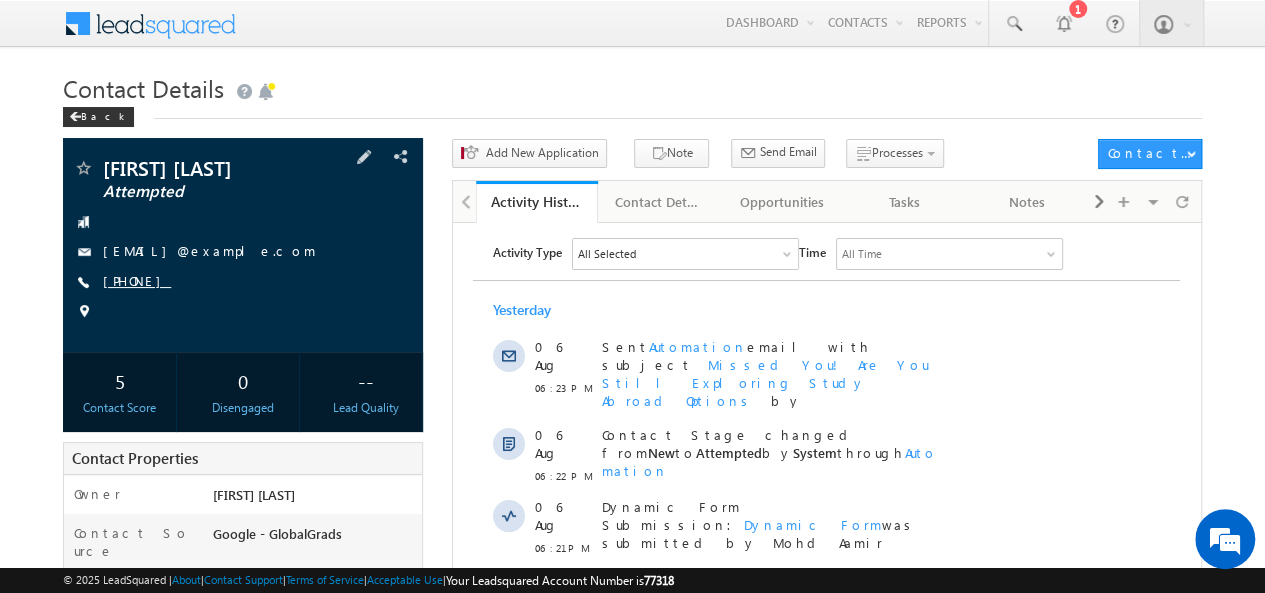 click on "+91-7200535665" at bounding box center [137, 280] 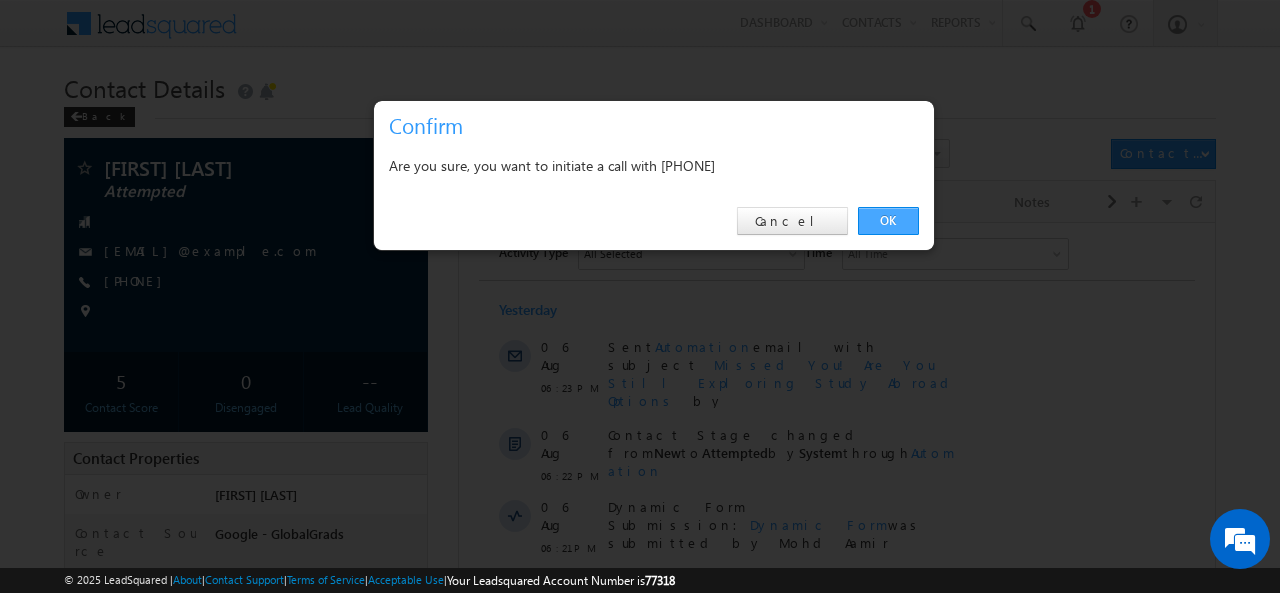click on "OK" at bounding box center [888, 221] 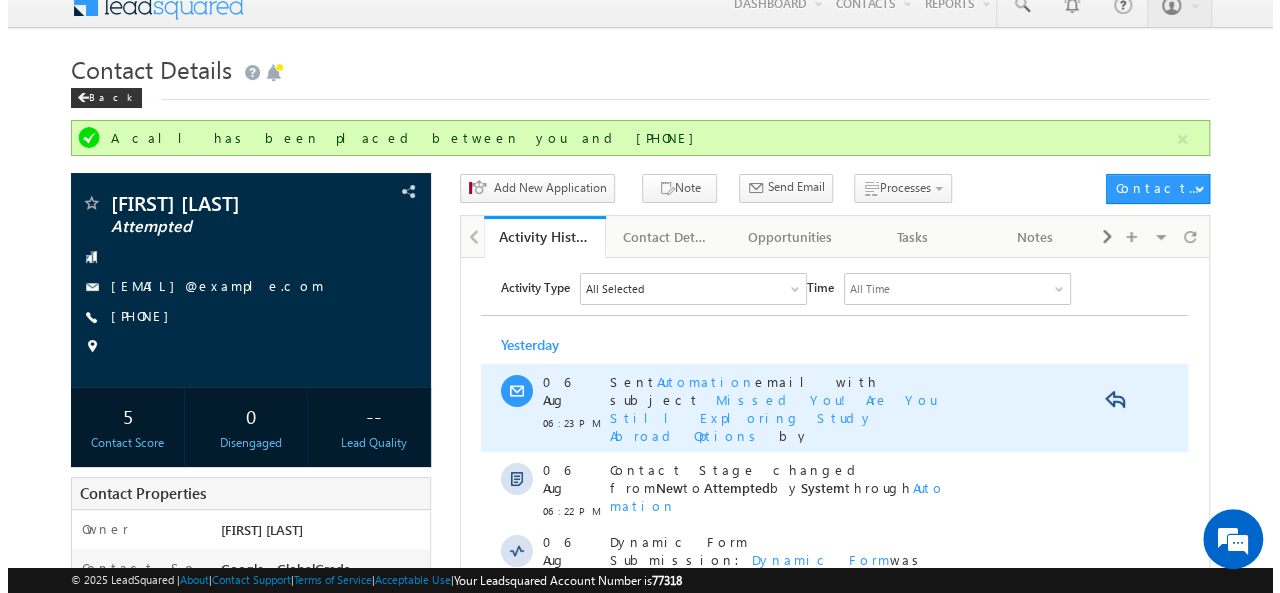 scroll, scrollTop: 0, scrollLeft: 0, axis: both 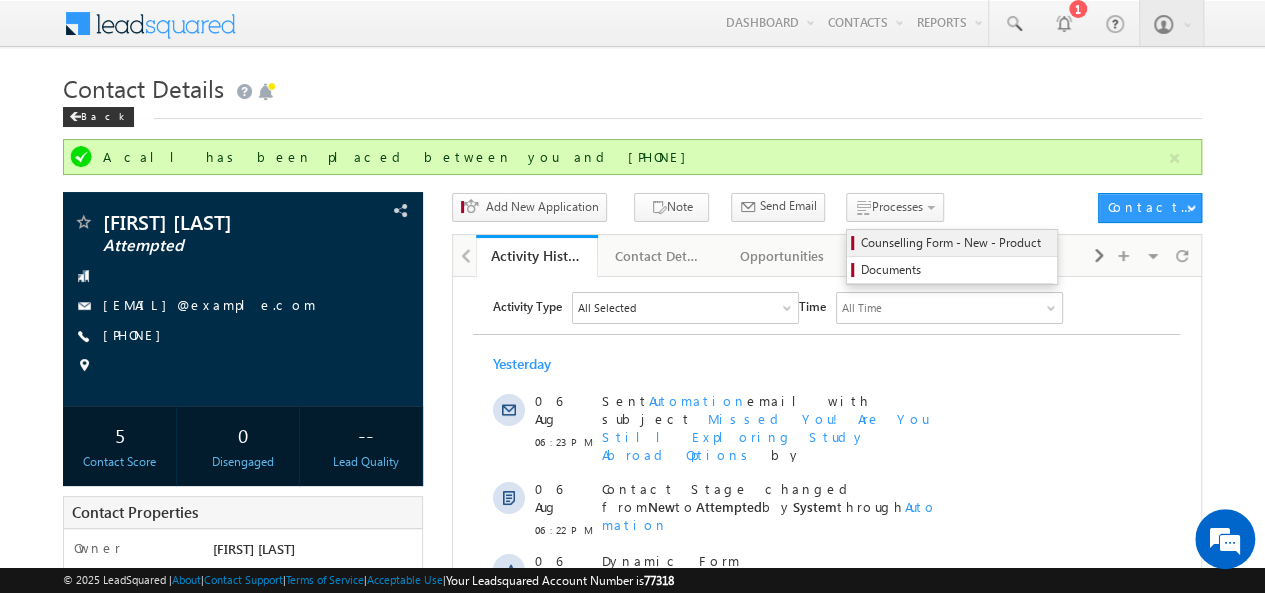 click on "Counselling Form - New - Product" at bounding box center [955, 243] 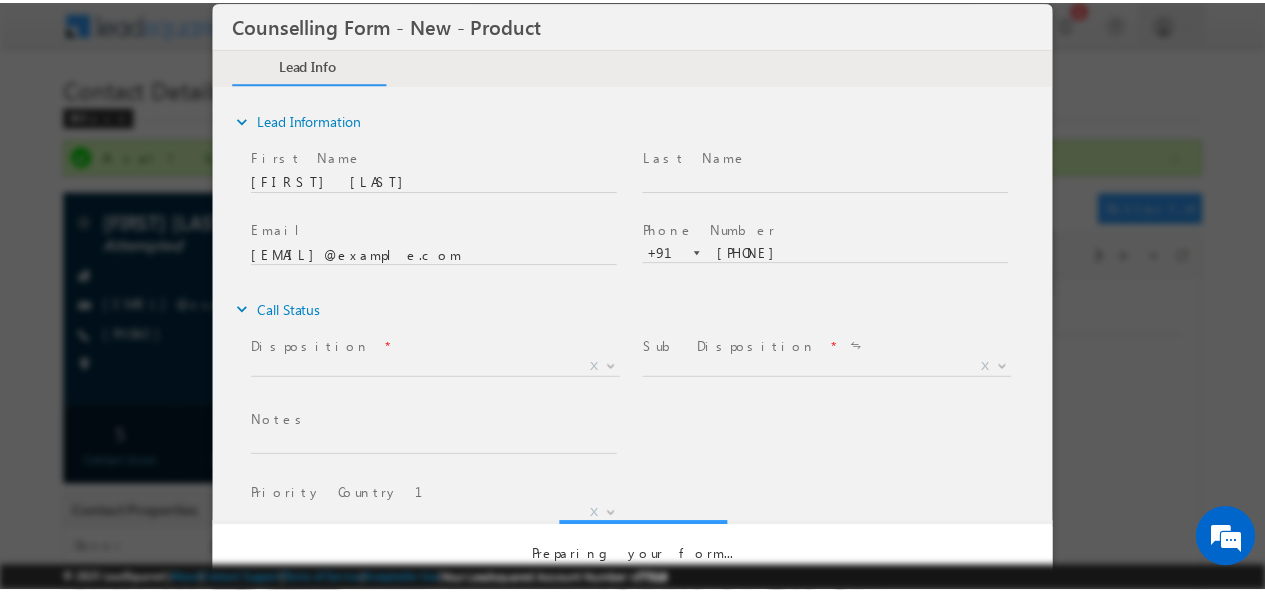 scroll, scrollTop: 0, scrollLeft: 0, axis: both 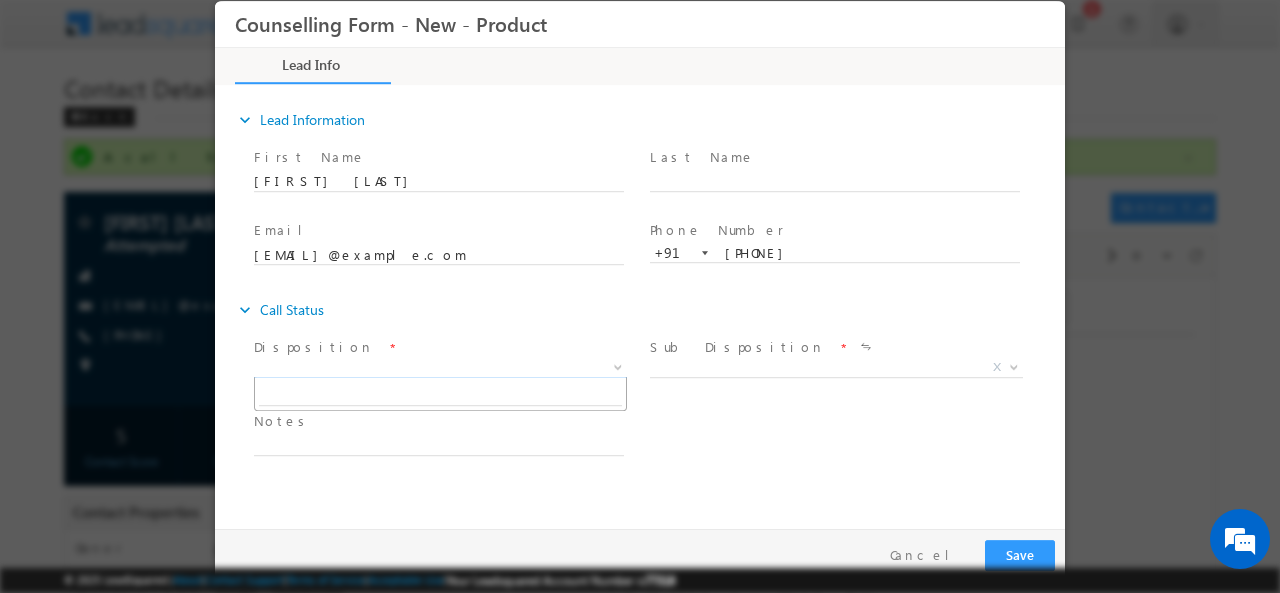 click on "X" at bounding box center (440, 367) 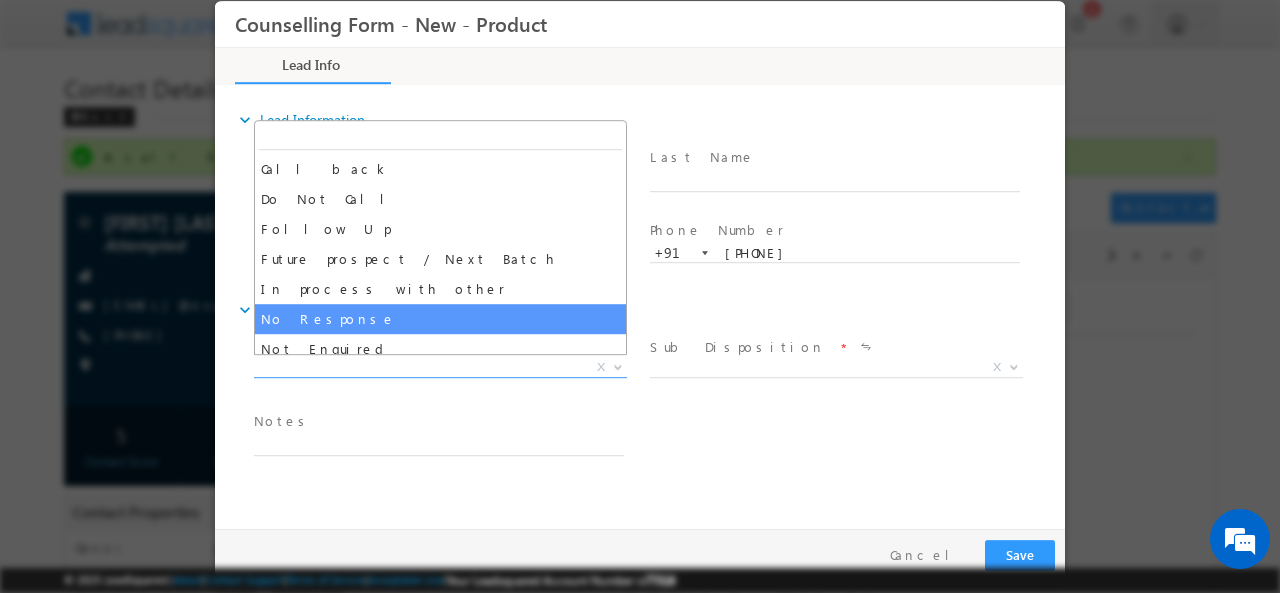 select on "No Response" 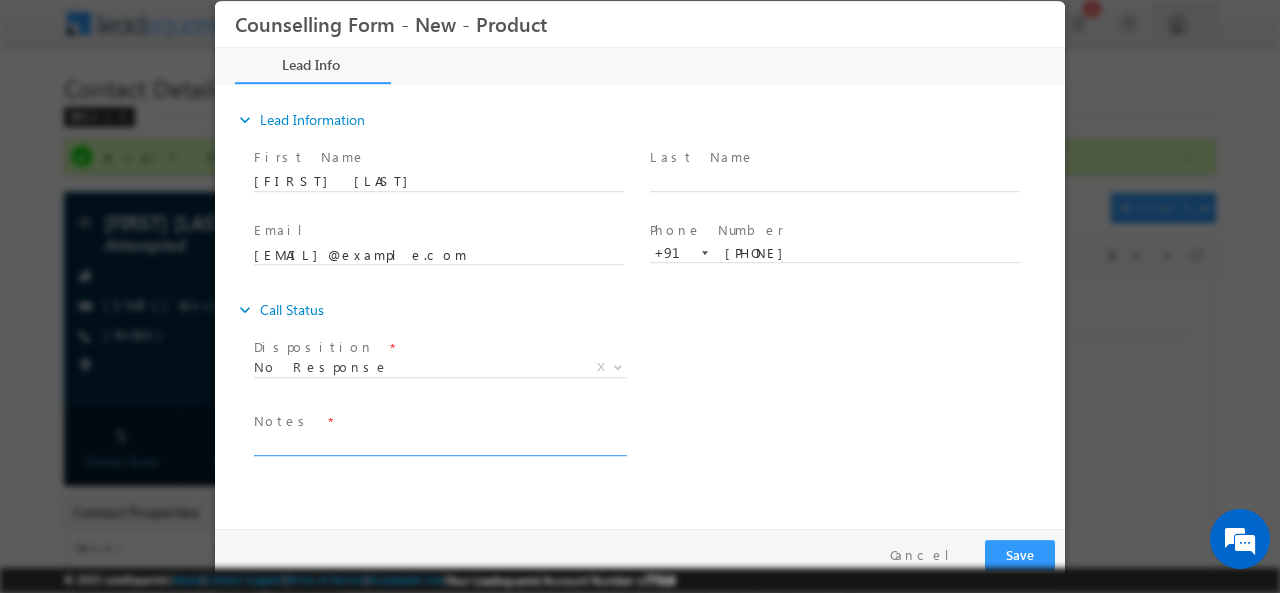 click at bounding box center (439, 443) 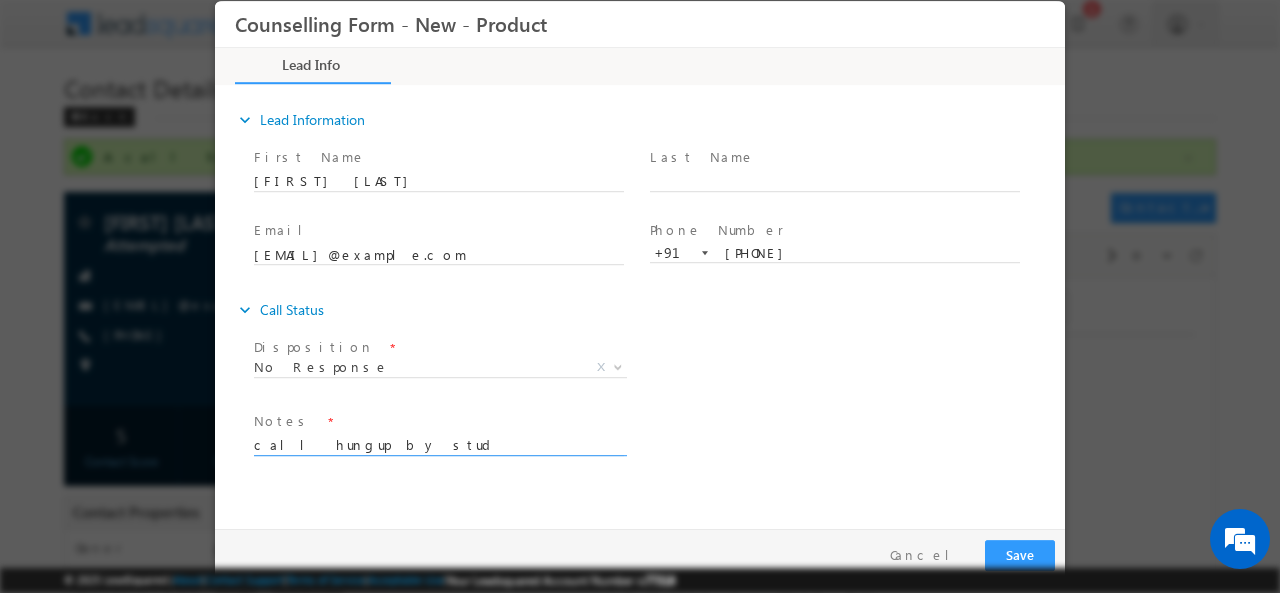 type on "call hungup by stud" 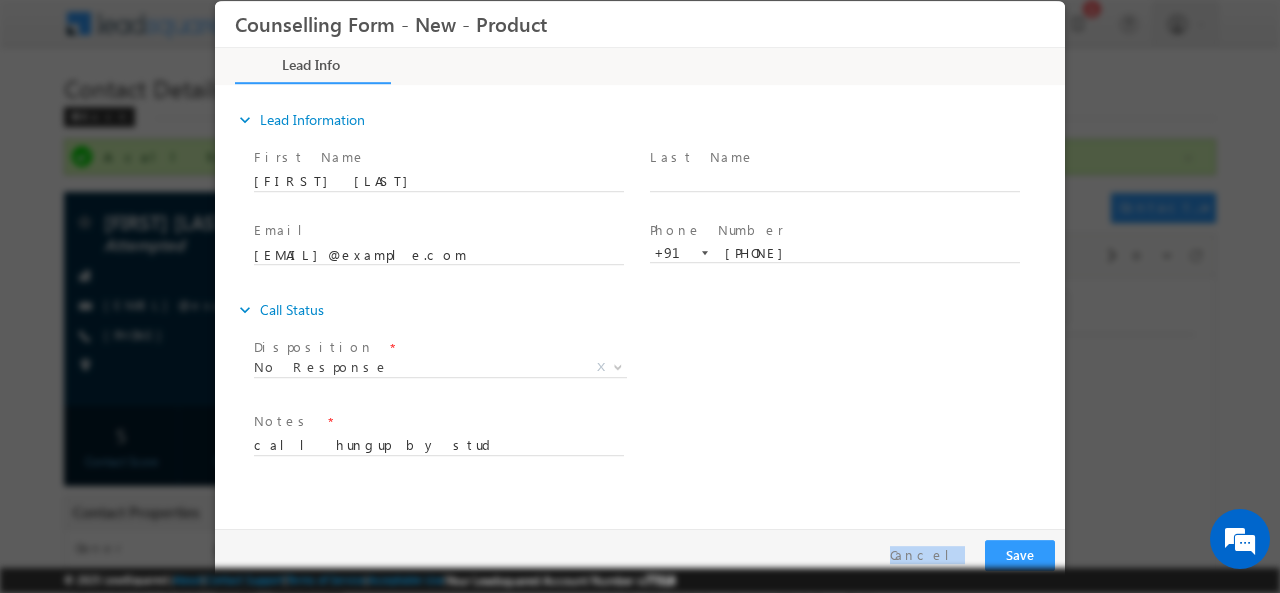 drag, startPoint x: 1056, startPoint y: 551, endPoint x: 1036, endPoint y: 551, distance: 20 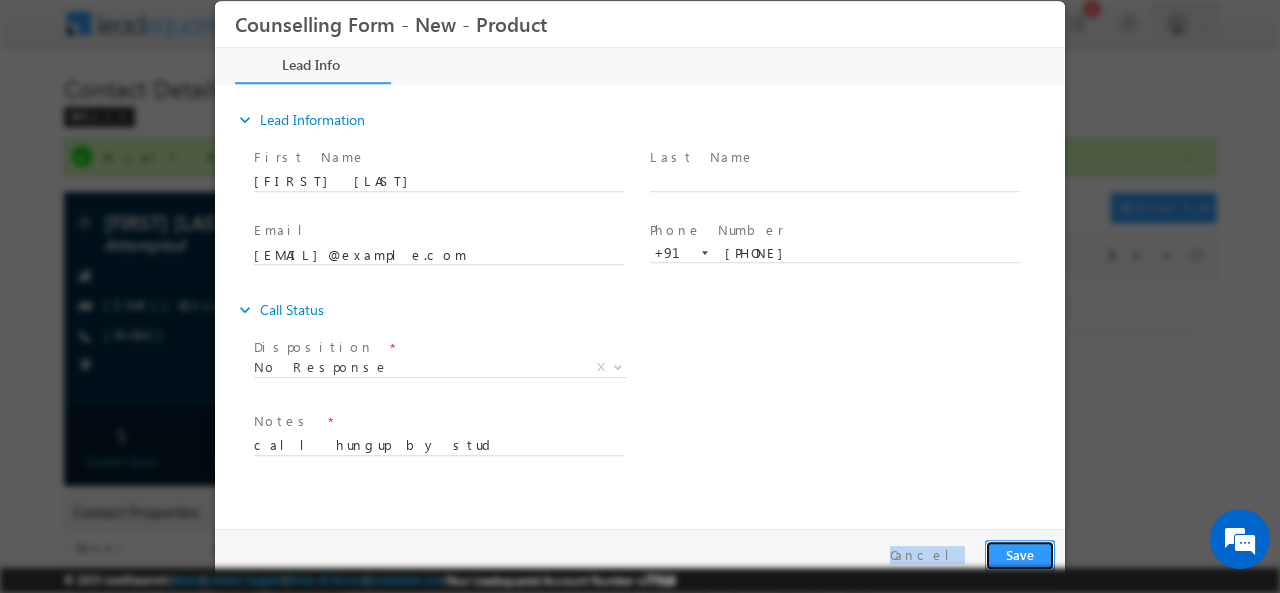 click on "Save" at bounding box center [1020, 554] 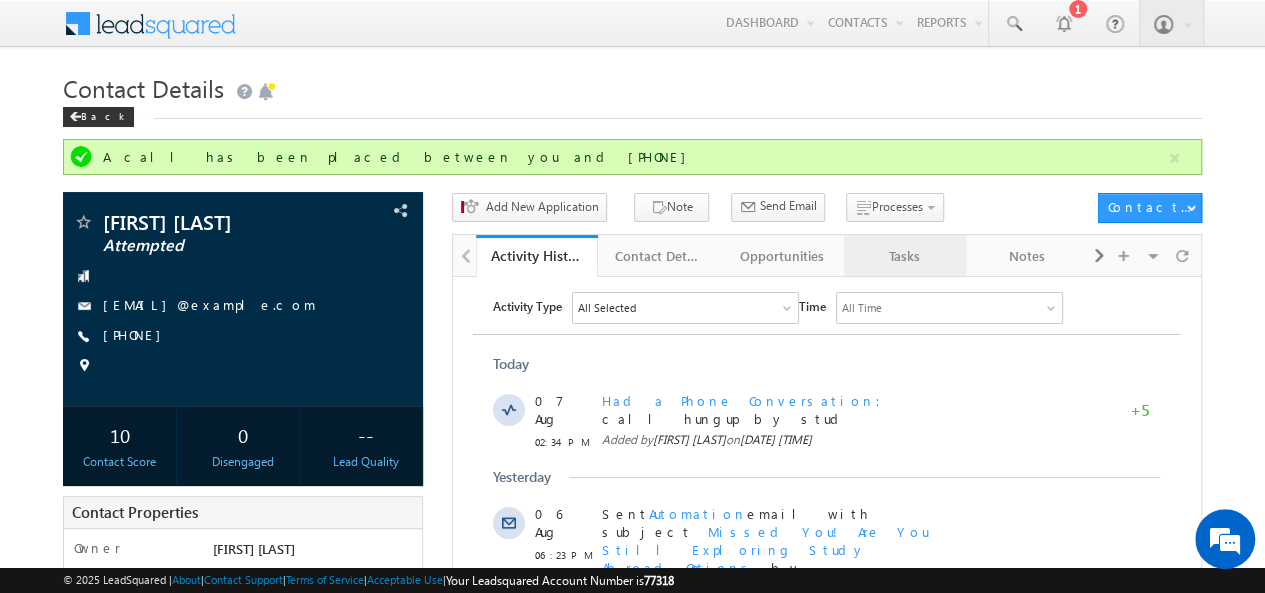 click on "Tasks" at bounding box center [905, 256] 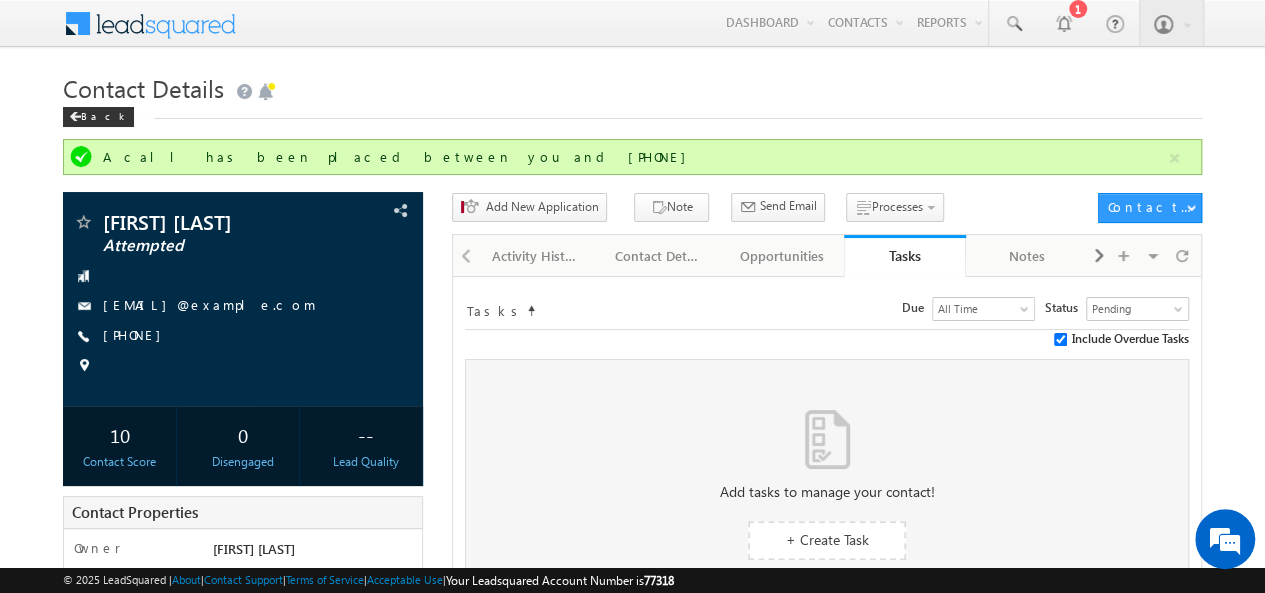 click on "Activity History Activity History Contact Details Contact Details Opportunities Opportunities Tasks Tasks Notes Notes Documents Documents Summary Summary Contact Share History Contact Share History" at bounding box center (2476, 257) 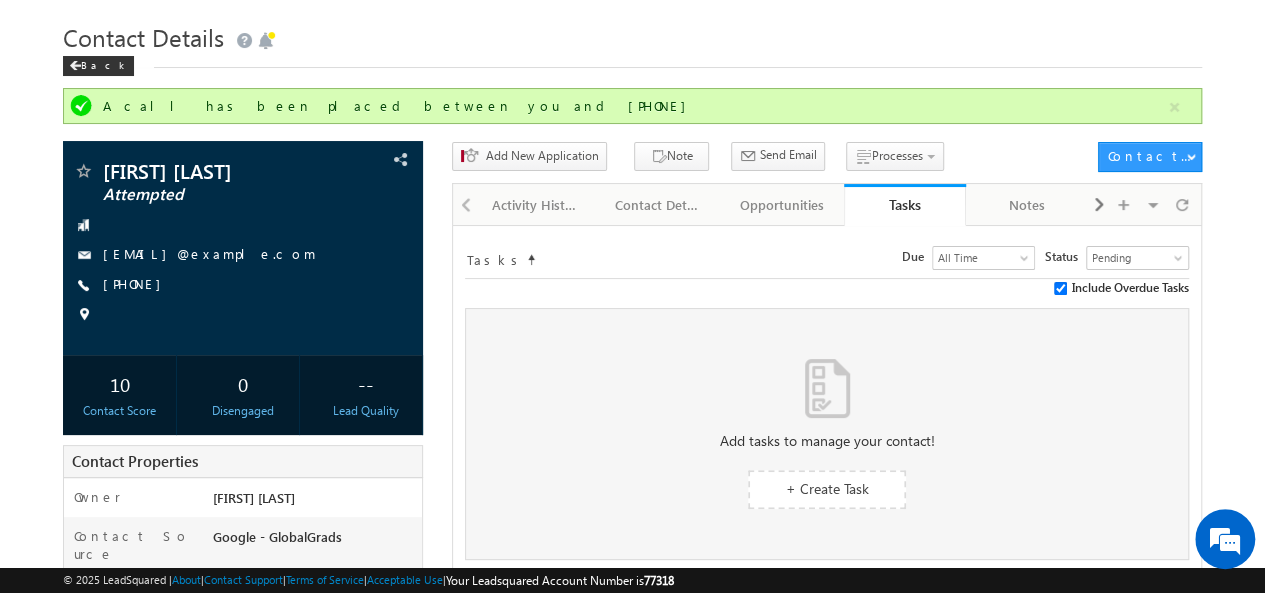 scroll, scrollTop: 0, scrollLeft: 0, axis: both 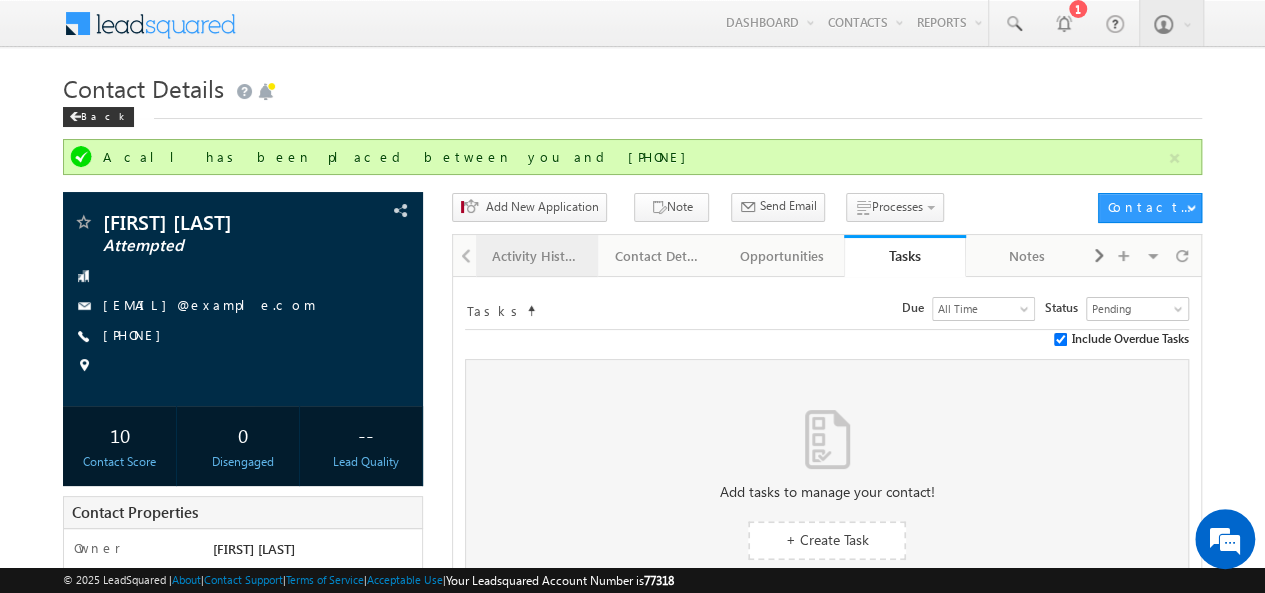 click on "Activity History" at bounding box center (536, 256) 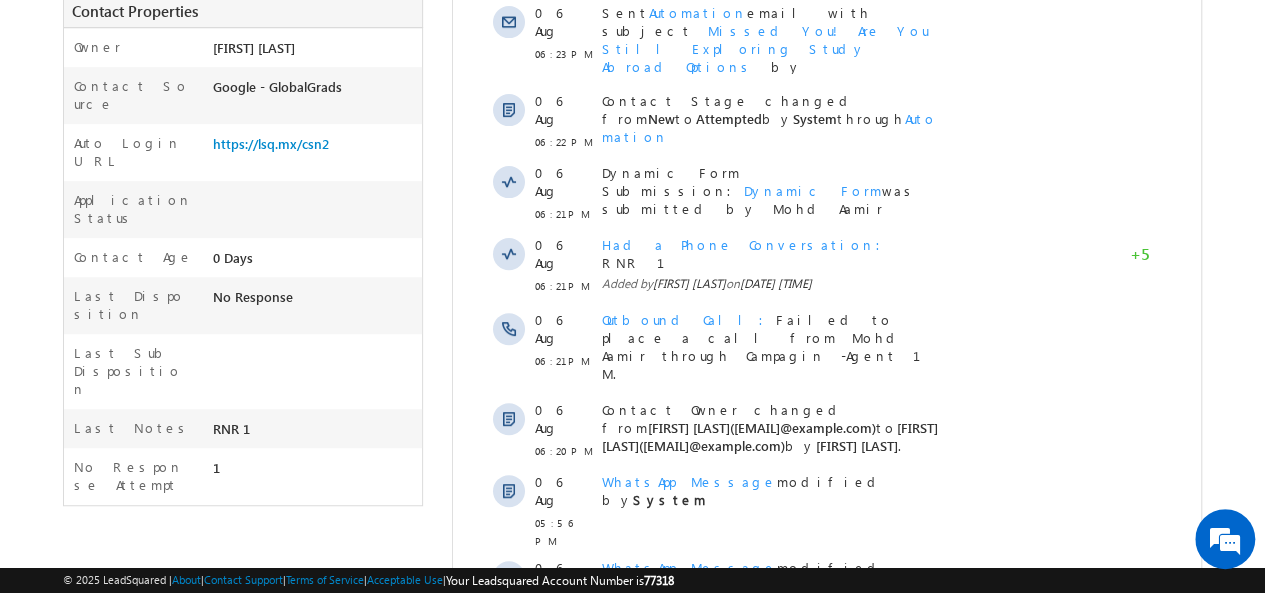 scroll, scrollTop: 0, scrollLeft: 0, axis: both 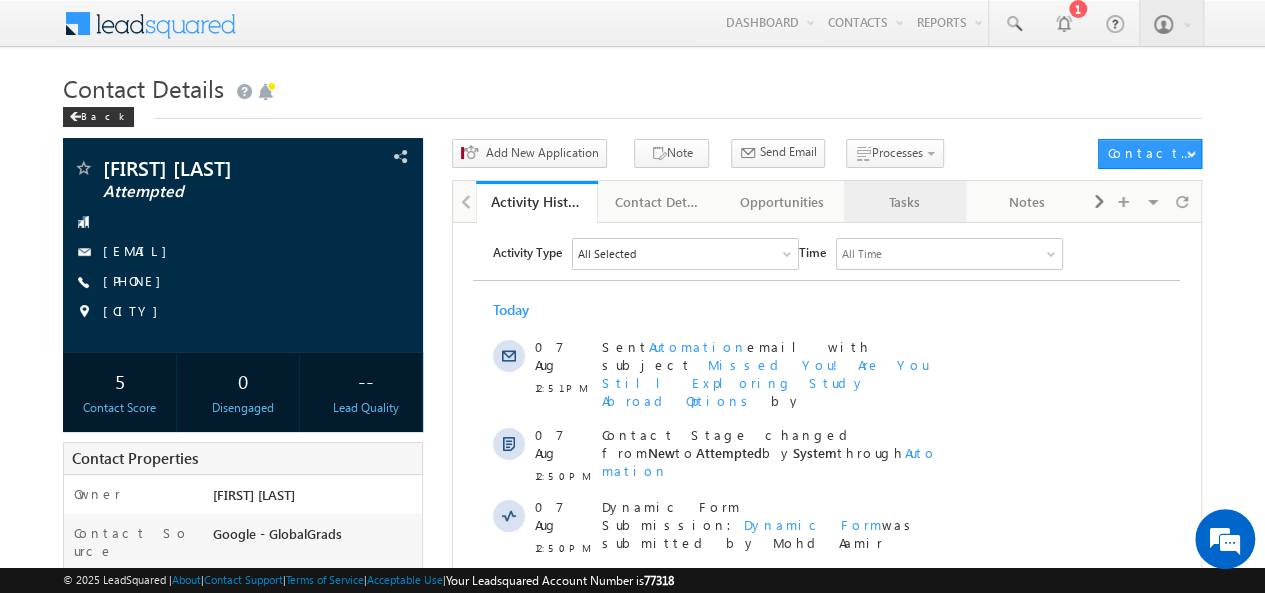 click on "Tasks" at bounding box center (904, 202) 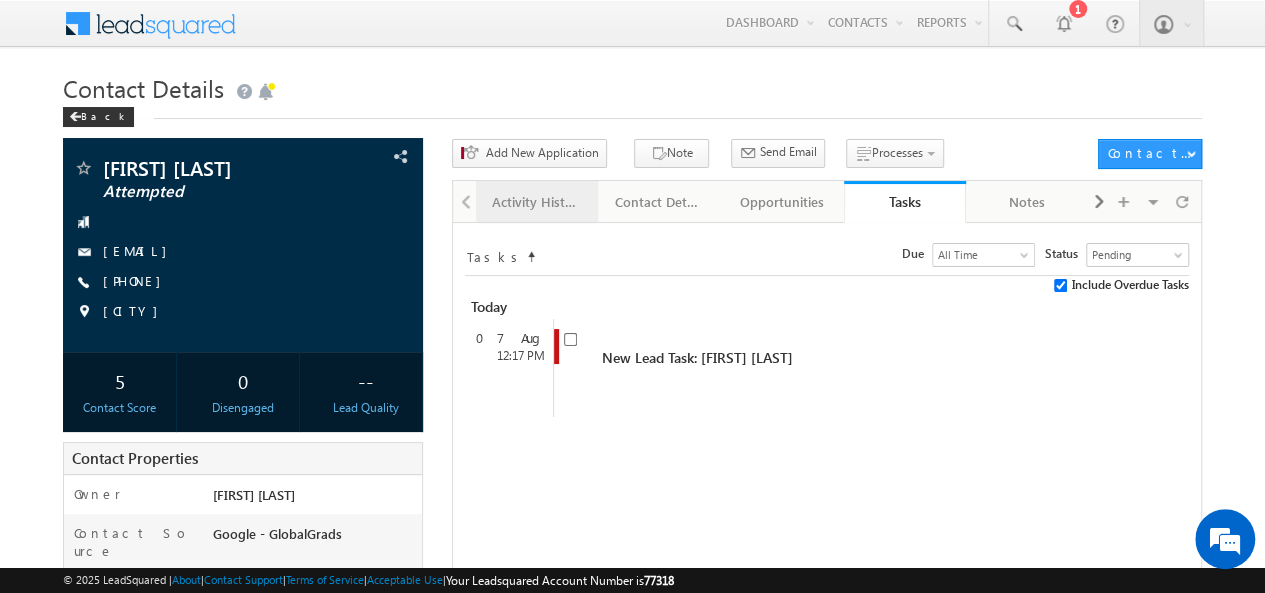 click on "Activity History" at bounding box center [536, 202] 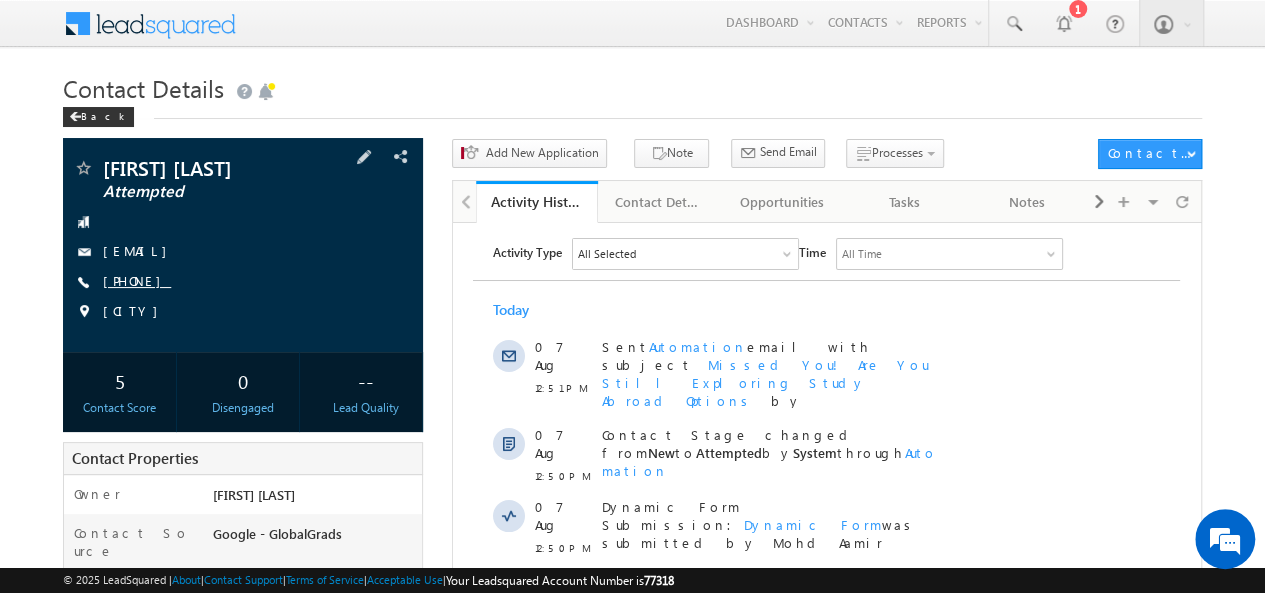 click on "+91-9995059137" at bounding box center [137, 280] 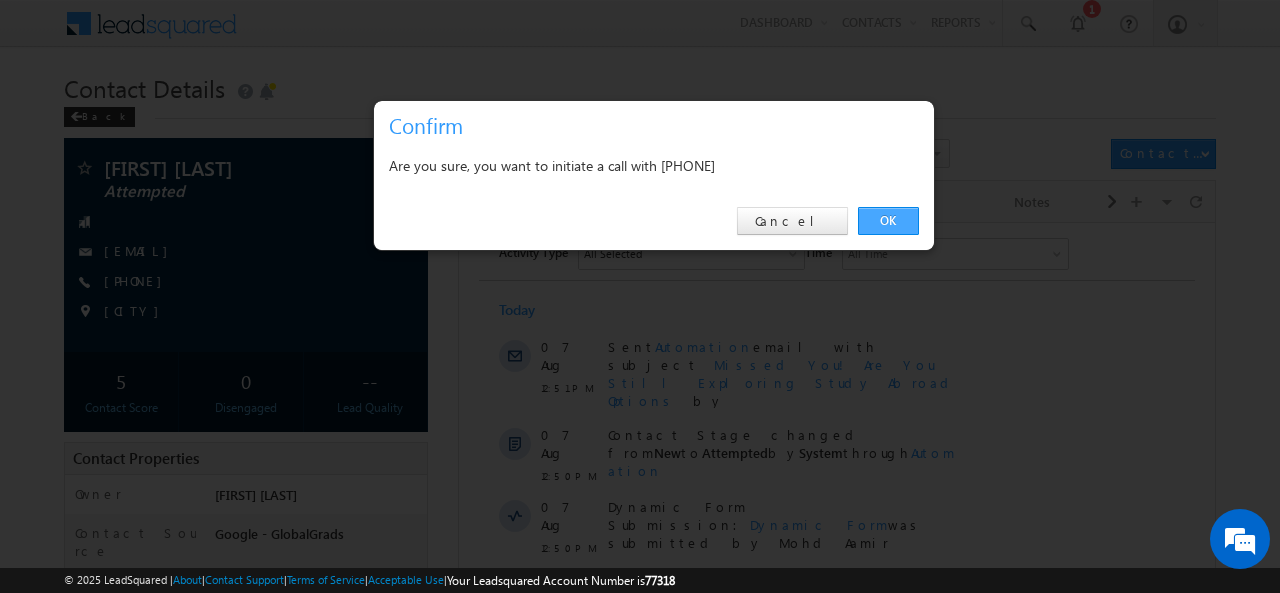 click on "OK" at bounding box center (888, 221) 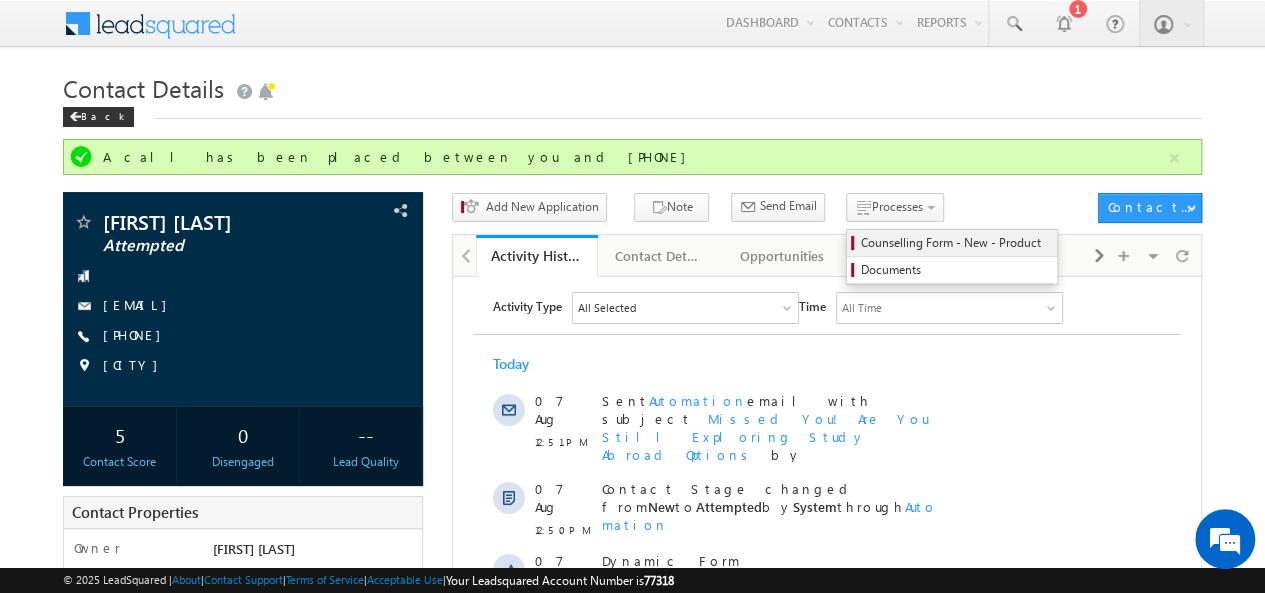 click on "Counselling Form - New - Product" at bounding box center [952, 243] 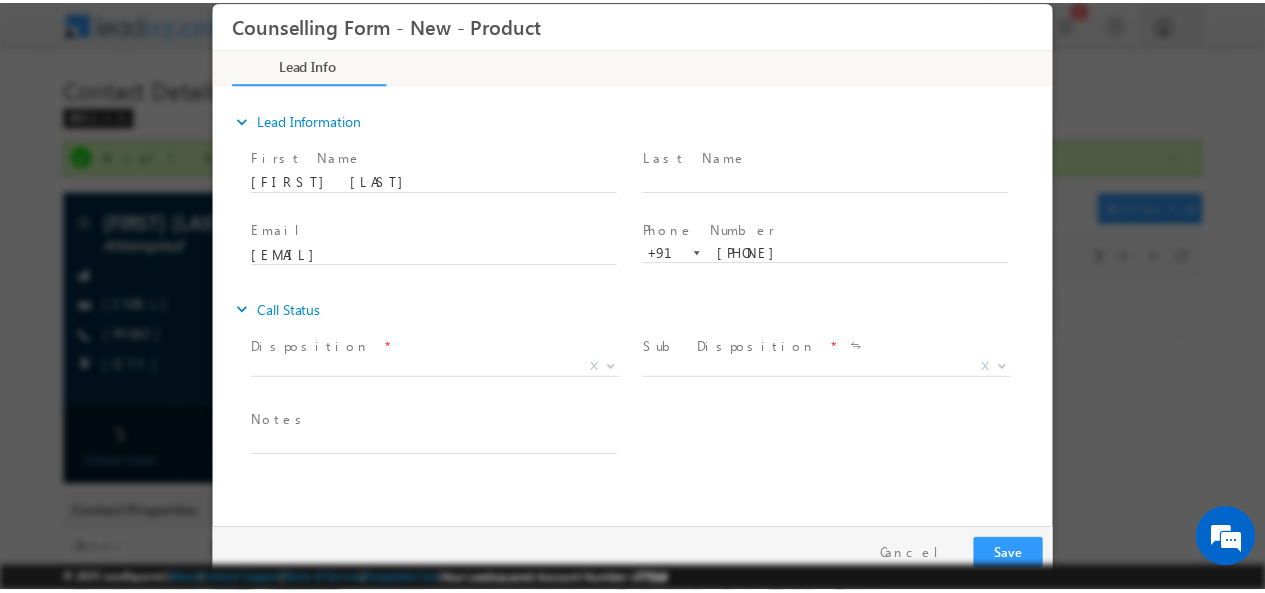 scroll, scrollTop: 0, scrollLeft: 0, axis: both 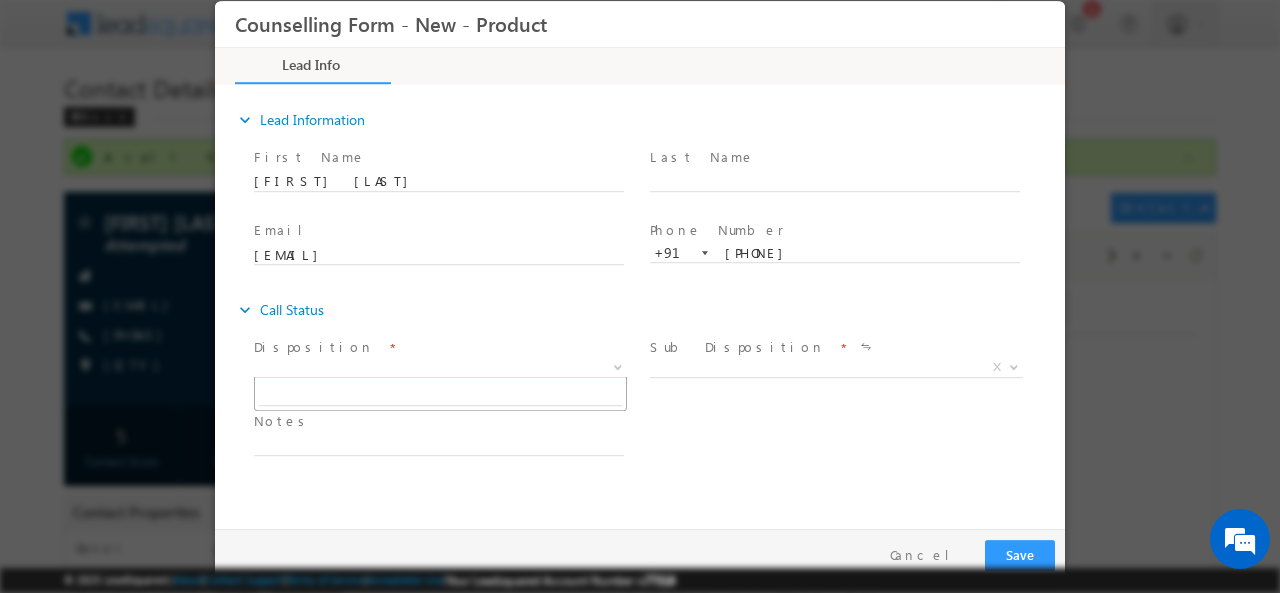 click on "X" at bounding box center (440, 367) 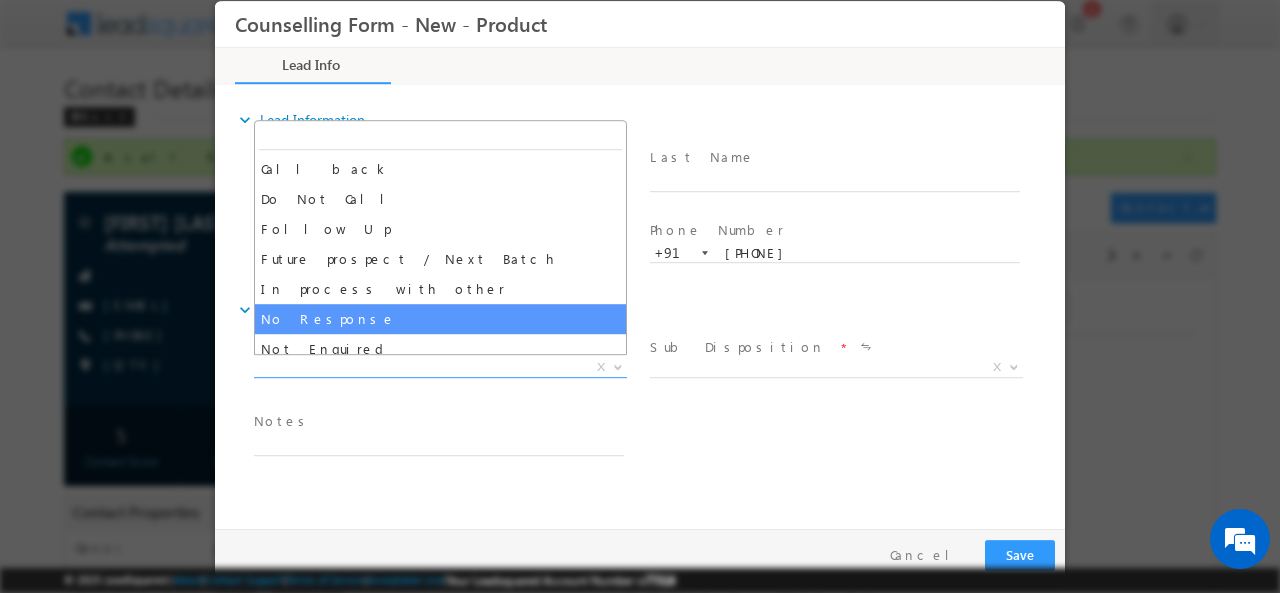 select on "No Response" 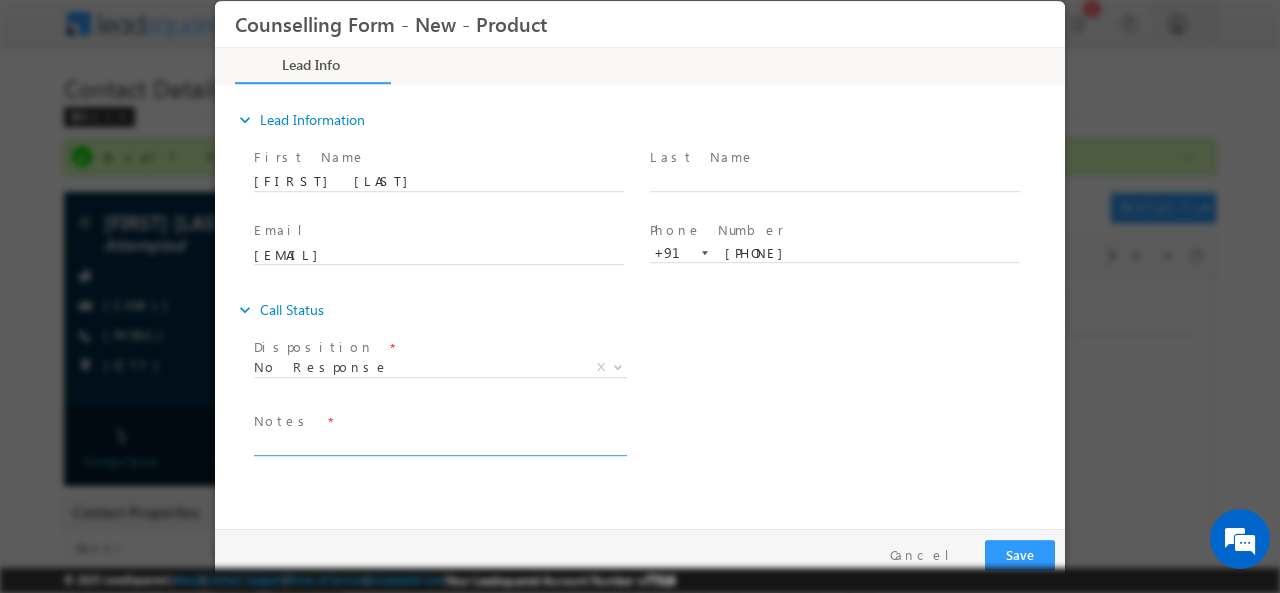 click at bounding box center (439, 443) 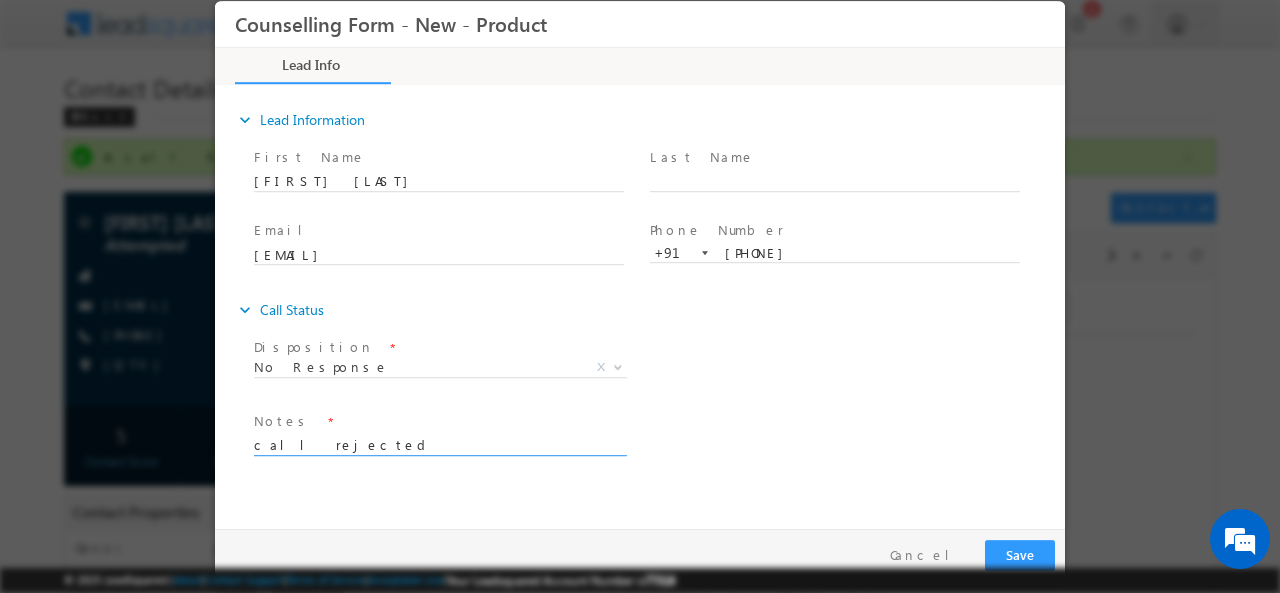 type on "call rejected" 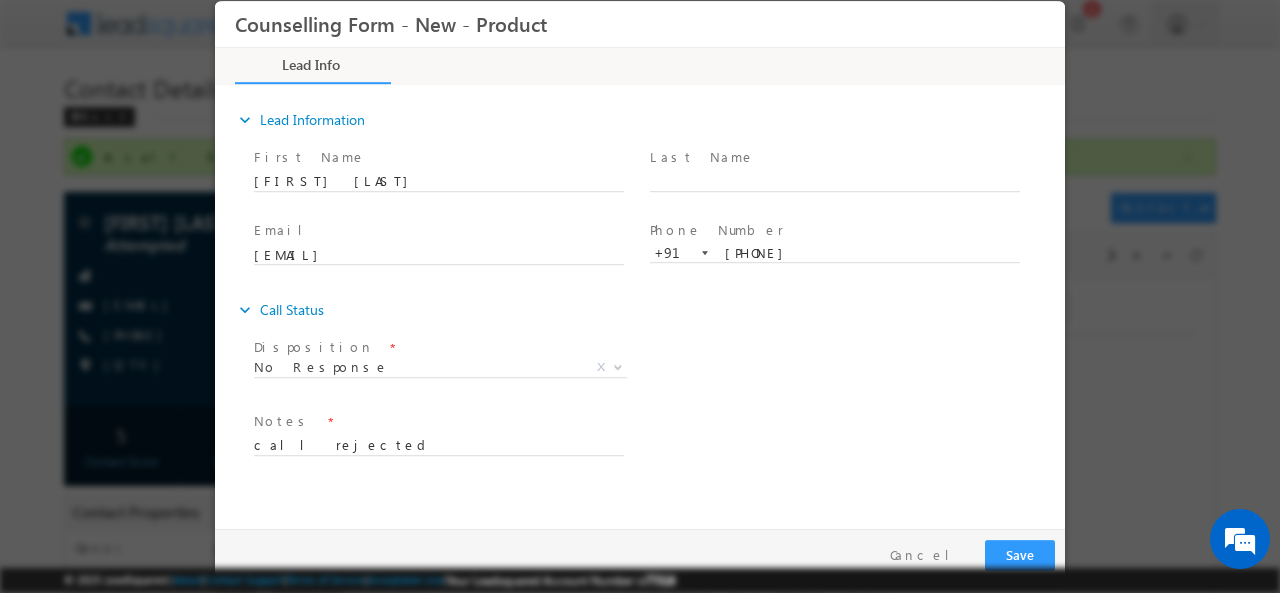 click on "© 2025 LeadSquared |  About  |  Contact Support
|
Terms of Service  |
Acceptable Use  |
Your Leadsquared Account Number is   77318" at bounding box center [640, 580] 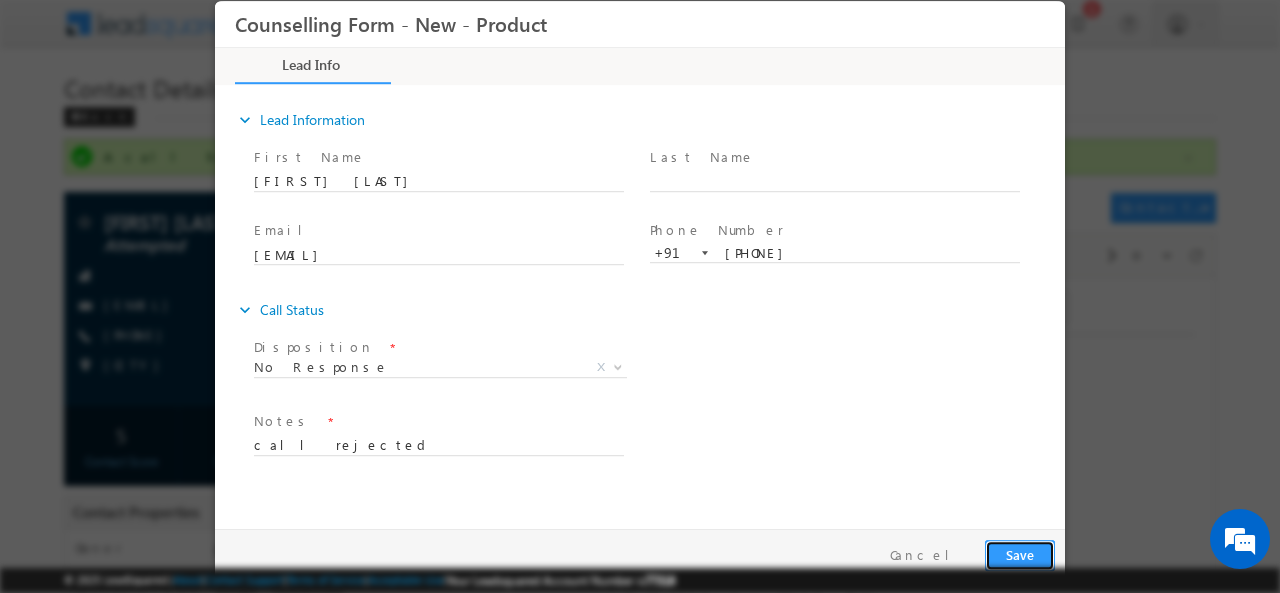 click on "Save" at bounding box center [1020, 554] 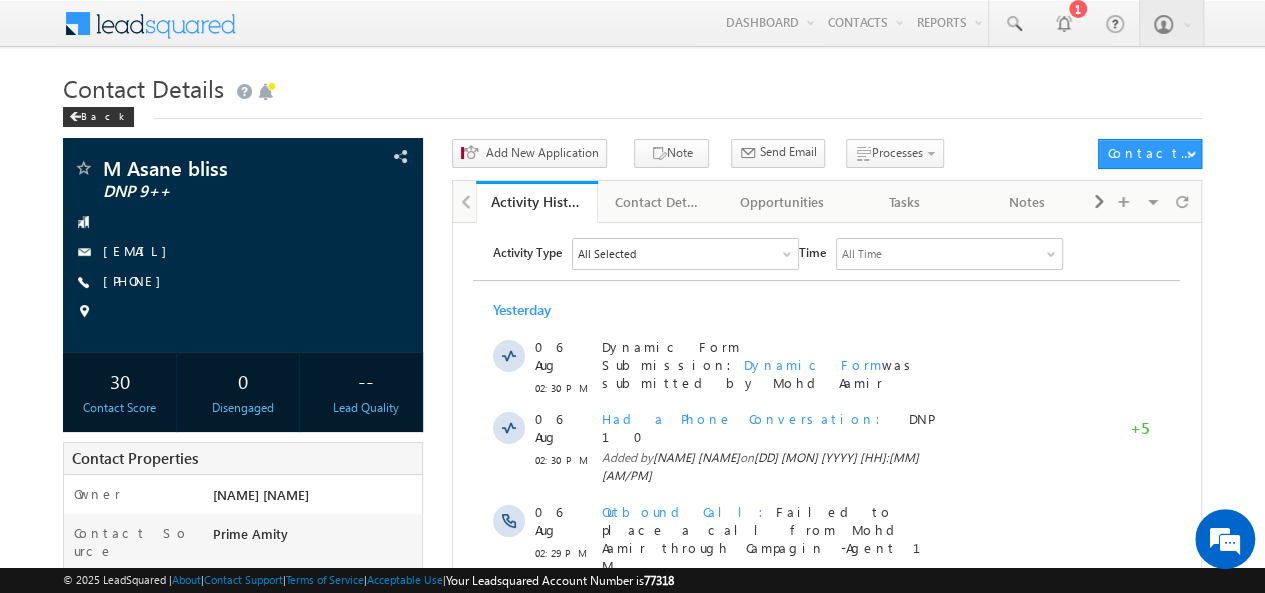 scroll, scrollTop: 0, scrollLeft: 0, axis: both 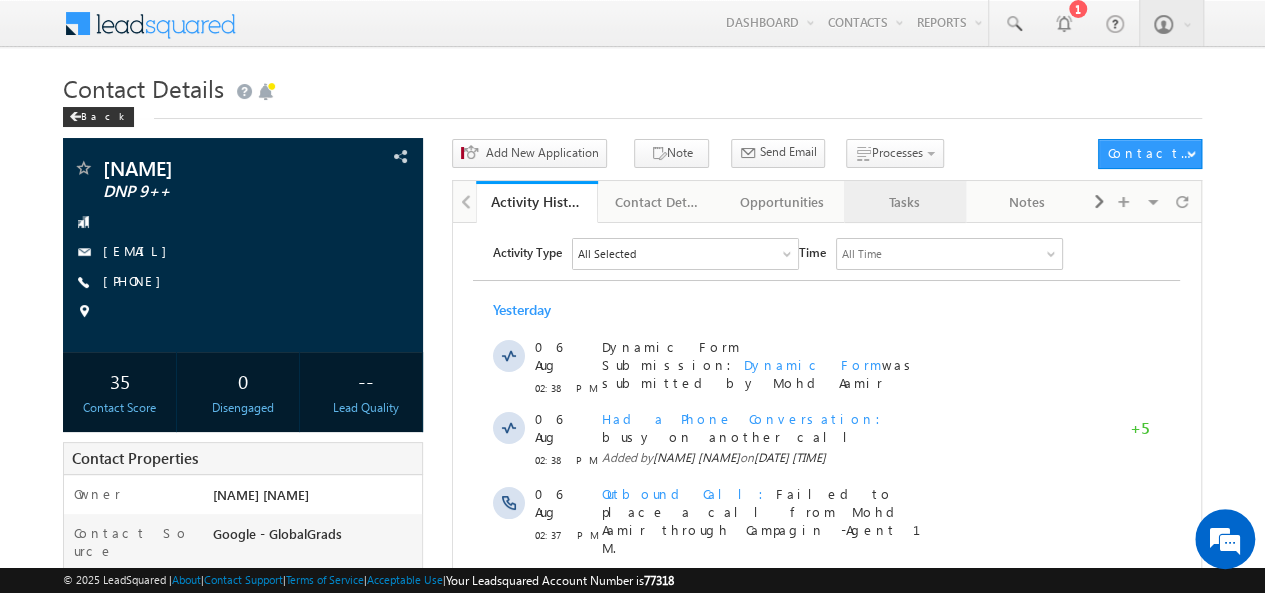 click on "Tasks" at bounding box center (904, 202) 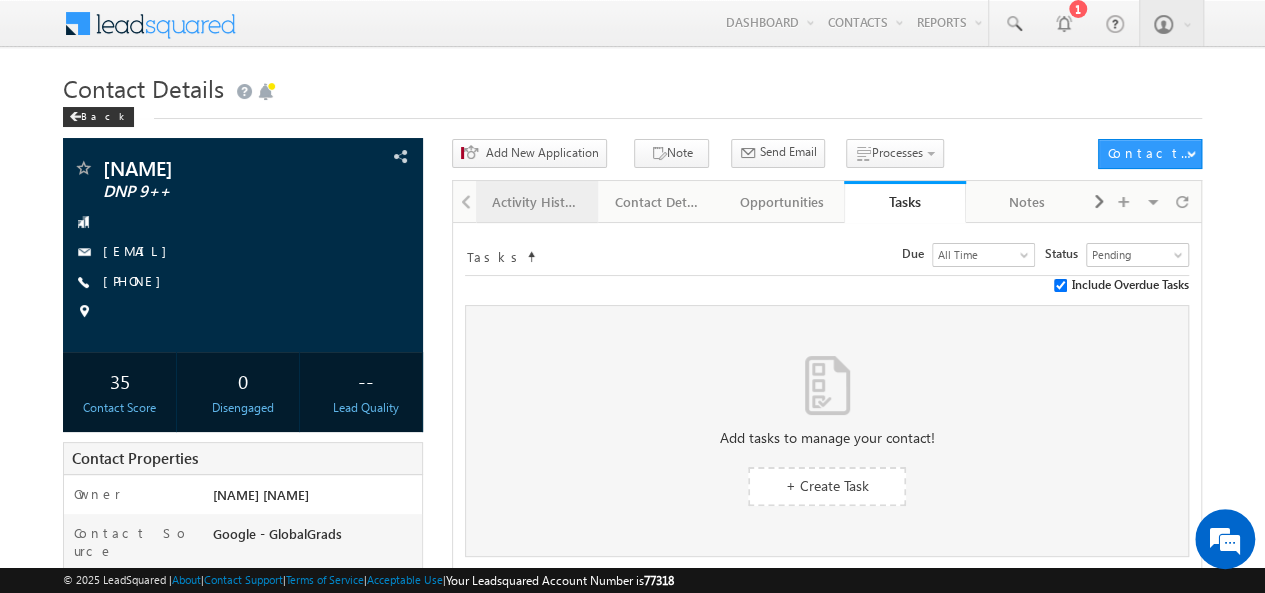 click on "Activity History" at bounding box center [537, 202] 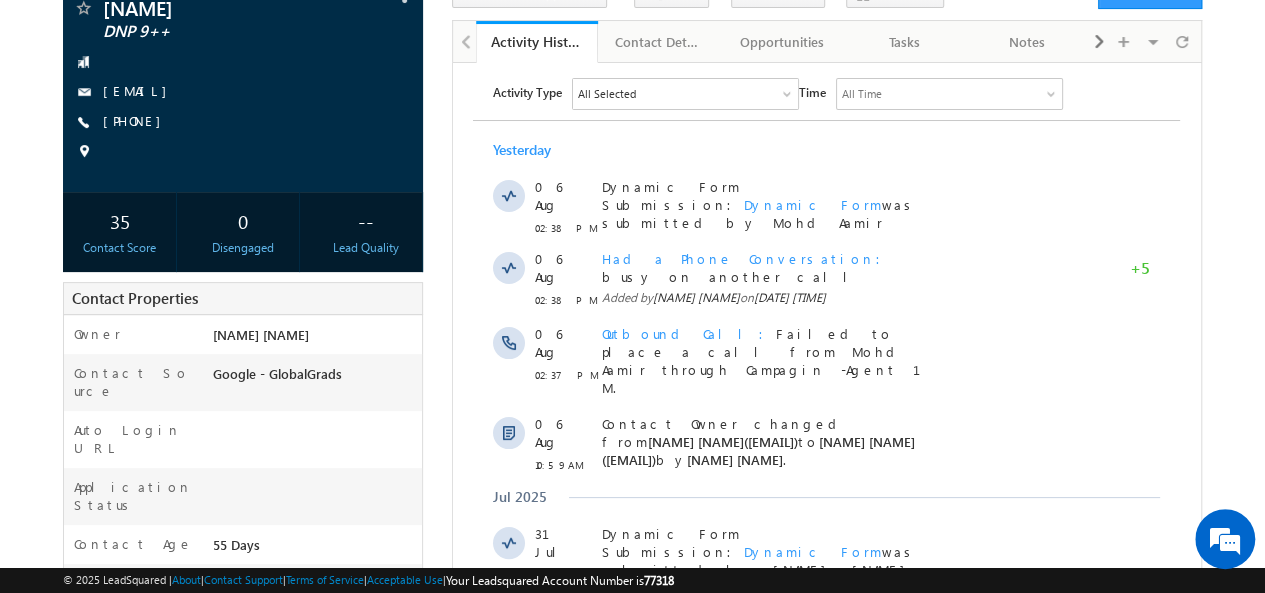 scroll, scrollTop: 0, scrollLeft: 0, axis: both 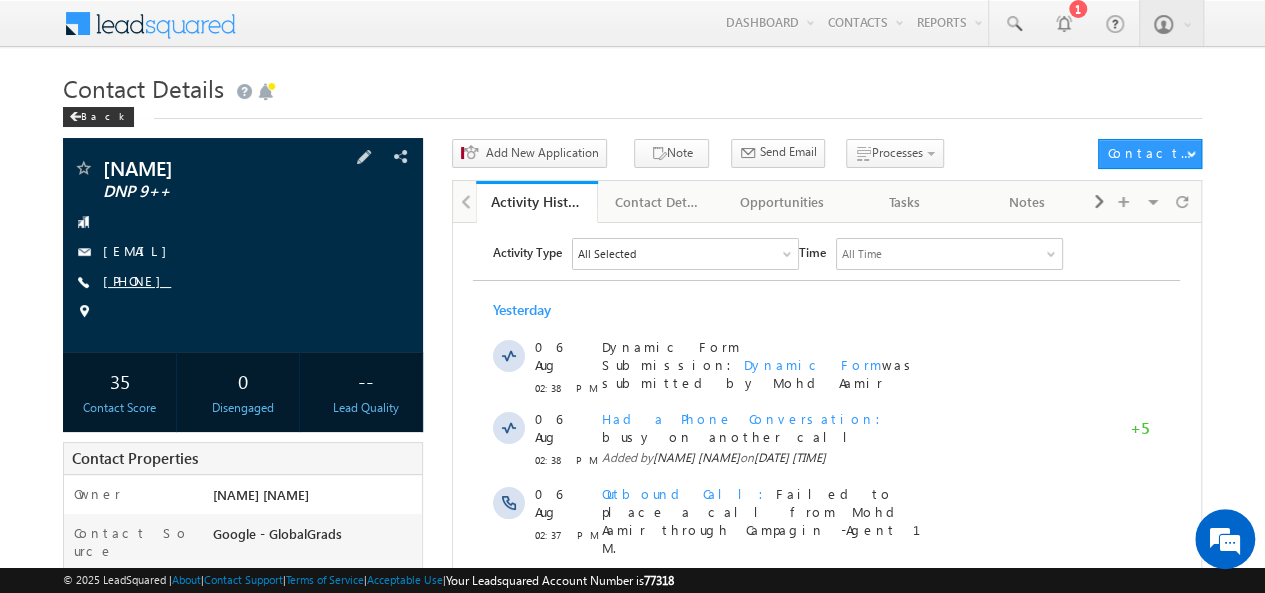 click on "[PHONE]" at bounding box center [137, 280] 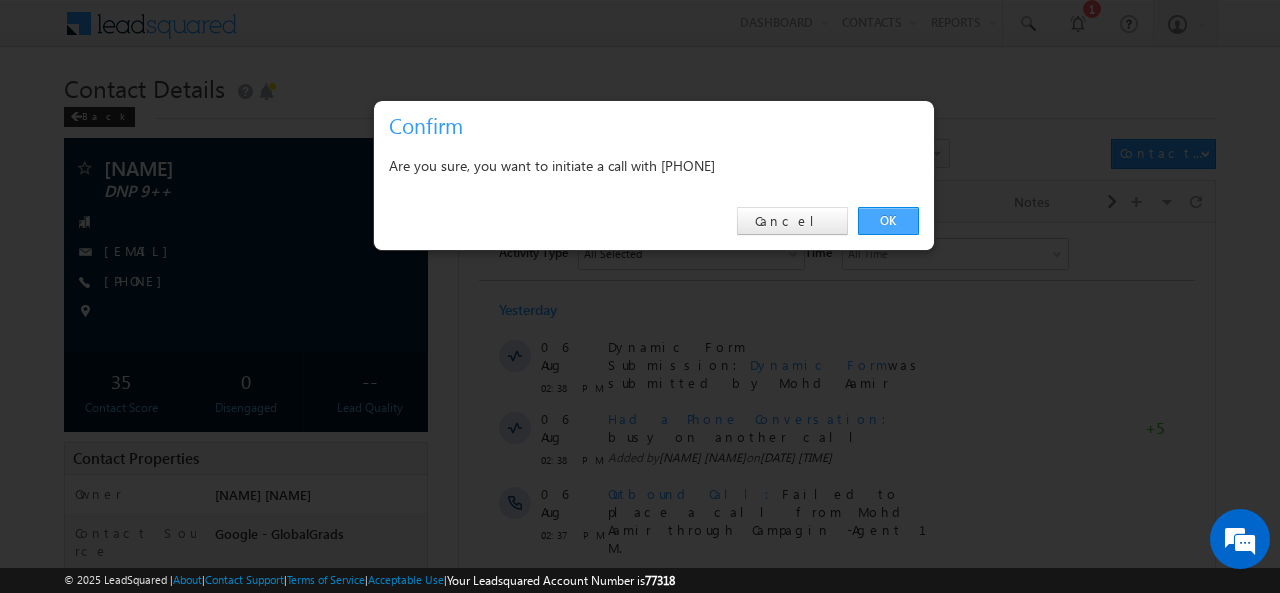 click on "OK" at bounding box center [888, 221] 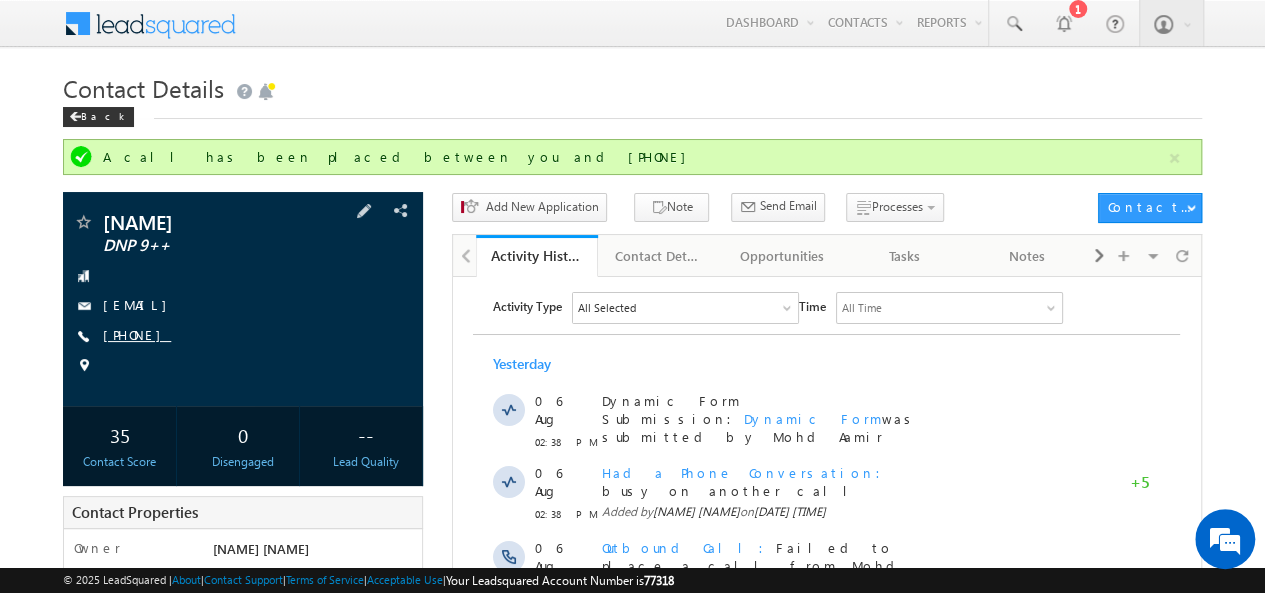 click on "[PHONE]" at bounding box center [137, 334] 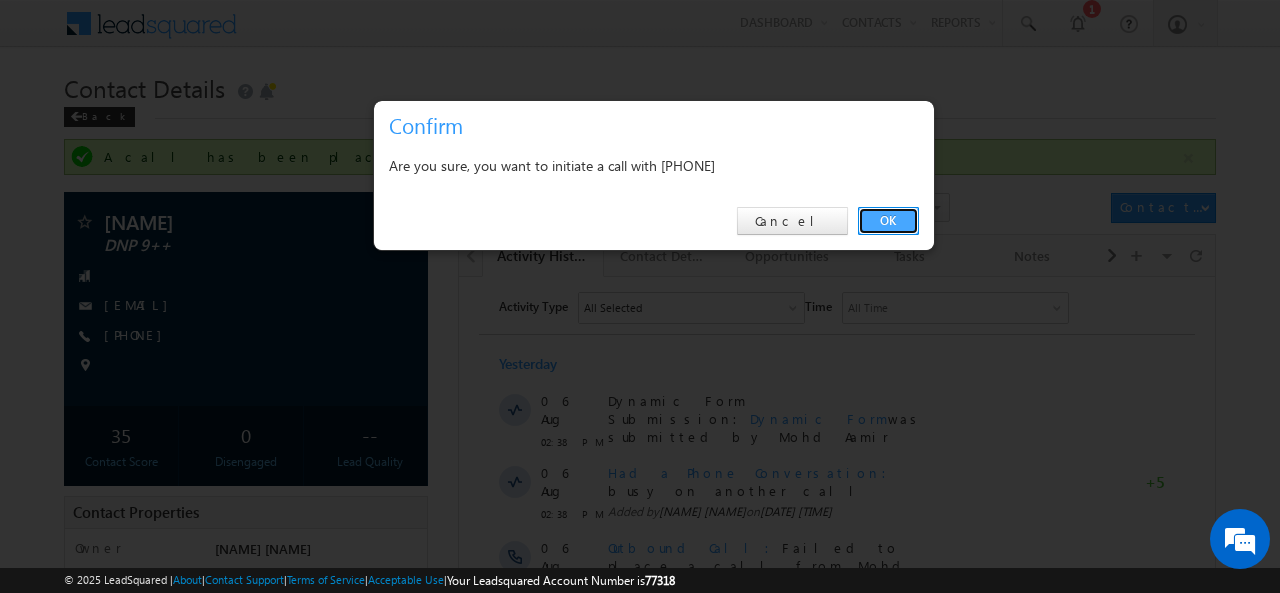 click on "OK" at bounding box center (888, 221) 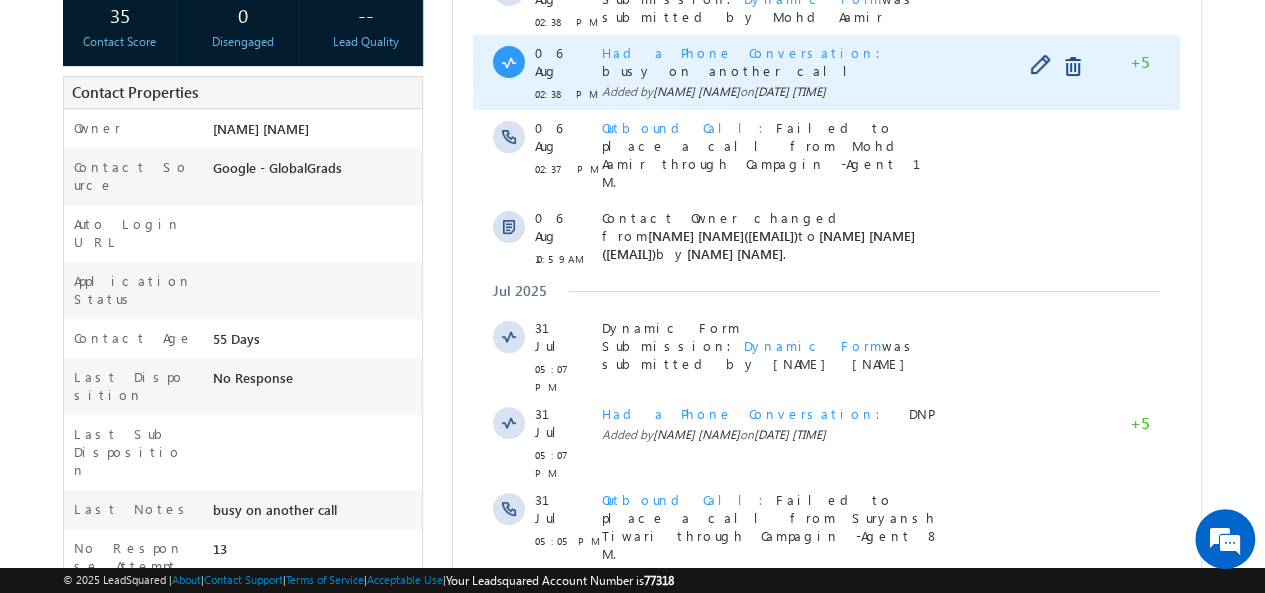 scroll, scrollTop: 601, scrollLeft: 0, axis: vertical 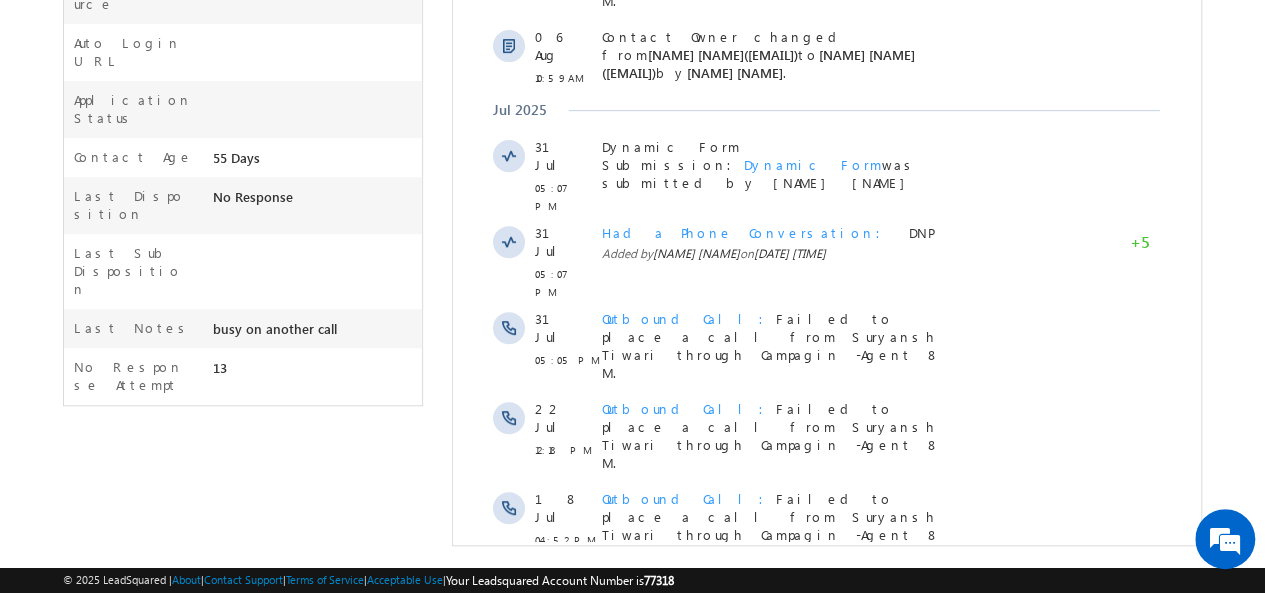 click on "Show More" at bounding box center (826, 678) 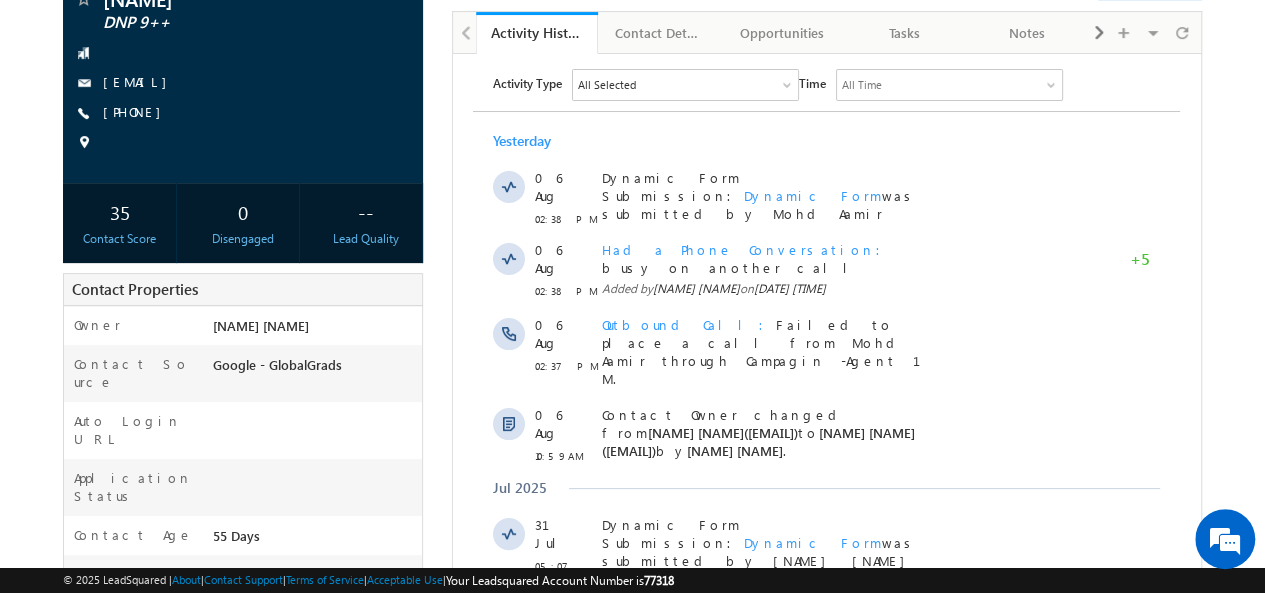 scroll, scrollTop: 0, scrollLeft: 0, axis: both 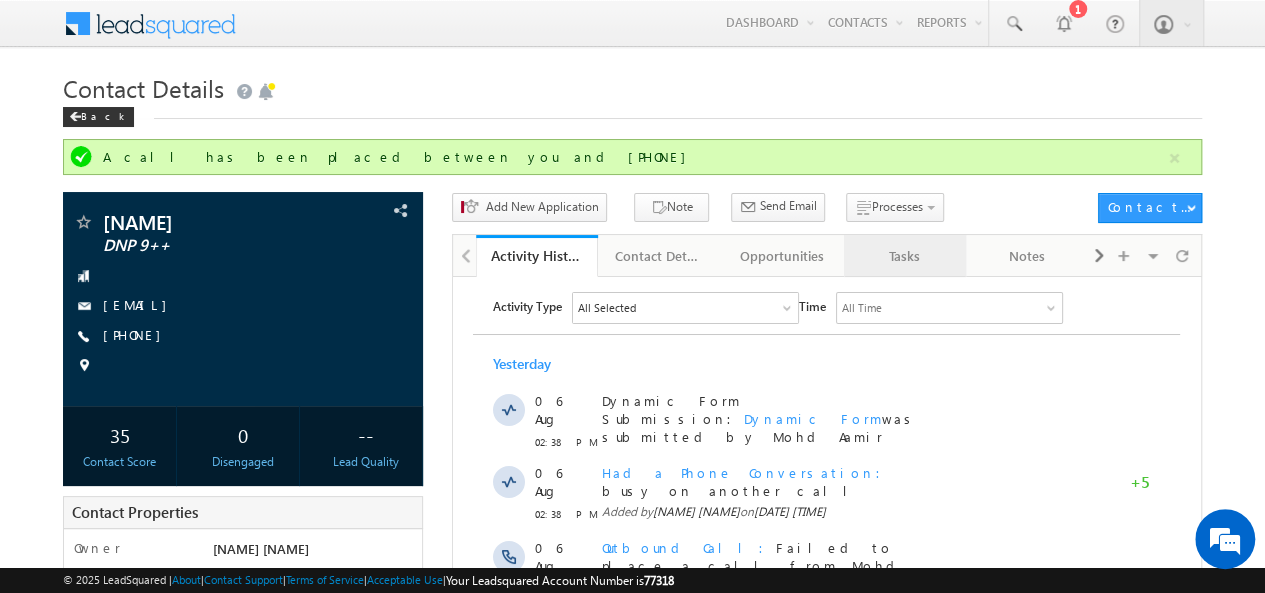 click on "Tasks" at bounding box center (904, 256) 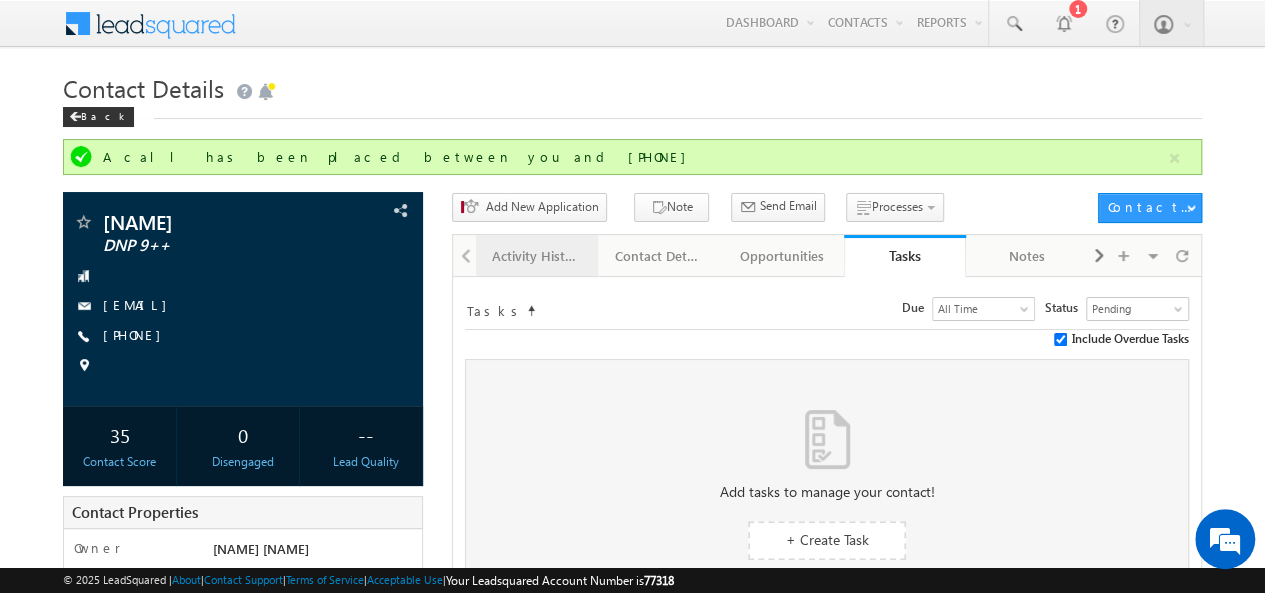 click on "Activity History" at bounding box center [537, 256] 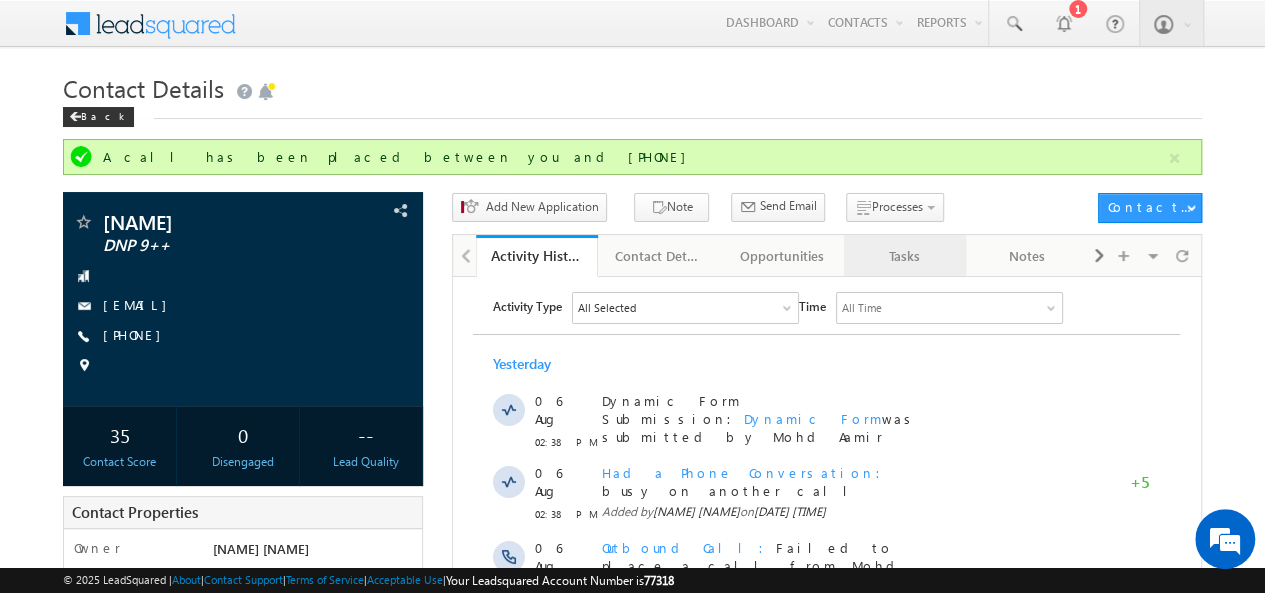 click on "Tasks" at bounding box center [904, 256] 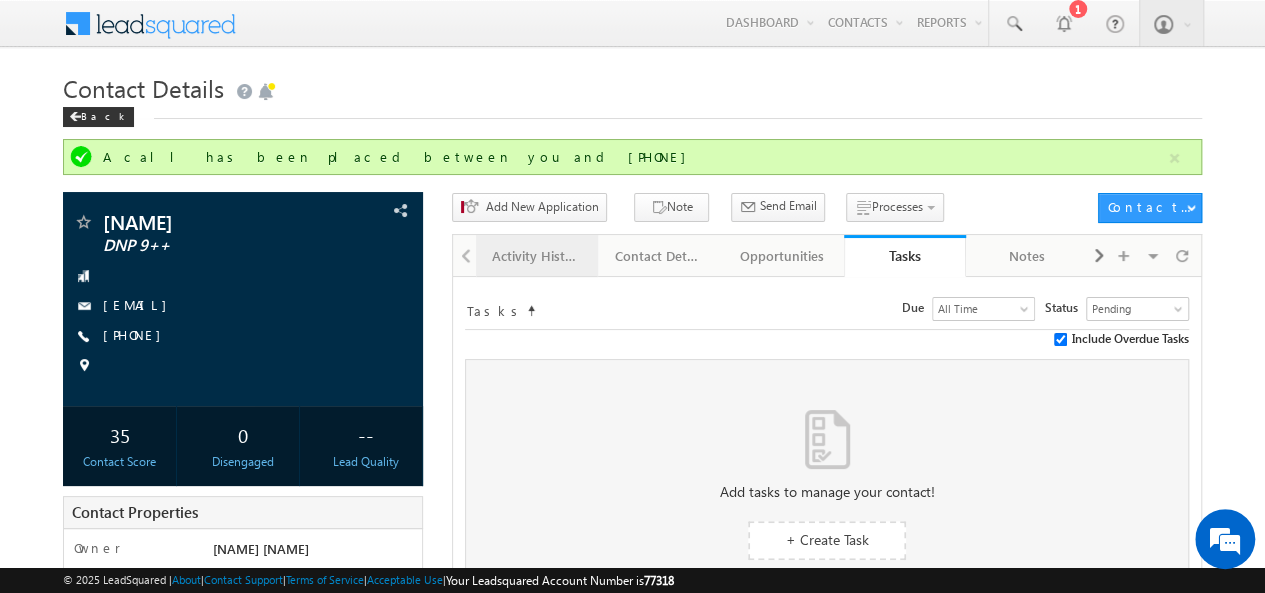 click on "Activity History" at bounding box center [536, 256] 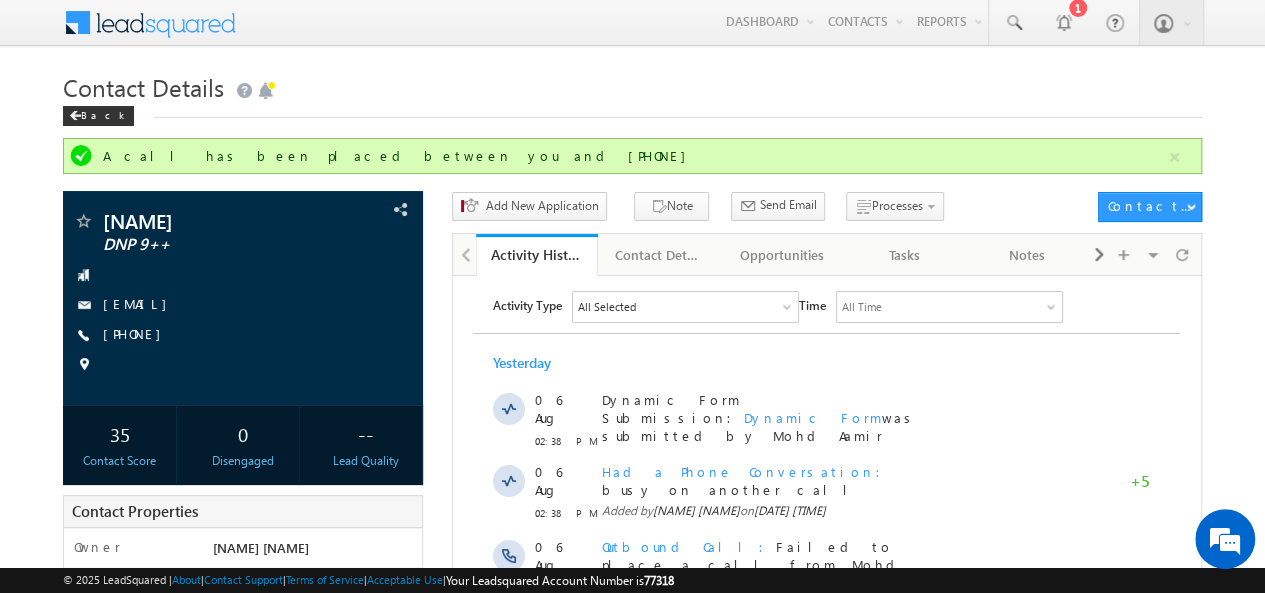 scroll, scrollTop: 0, scrollLeft: 0, axis: both 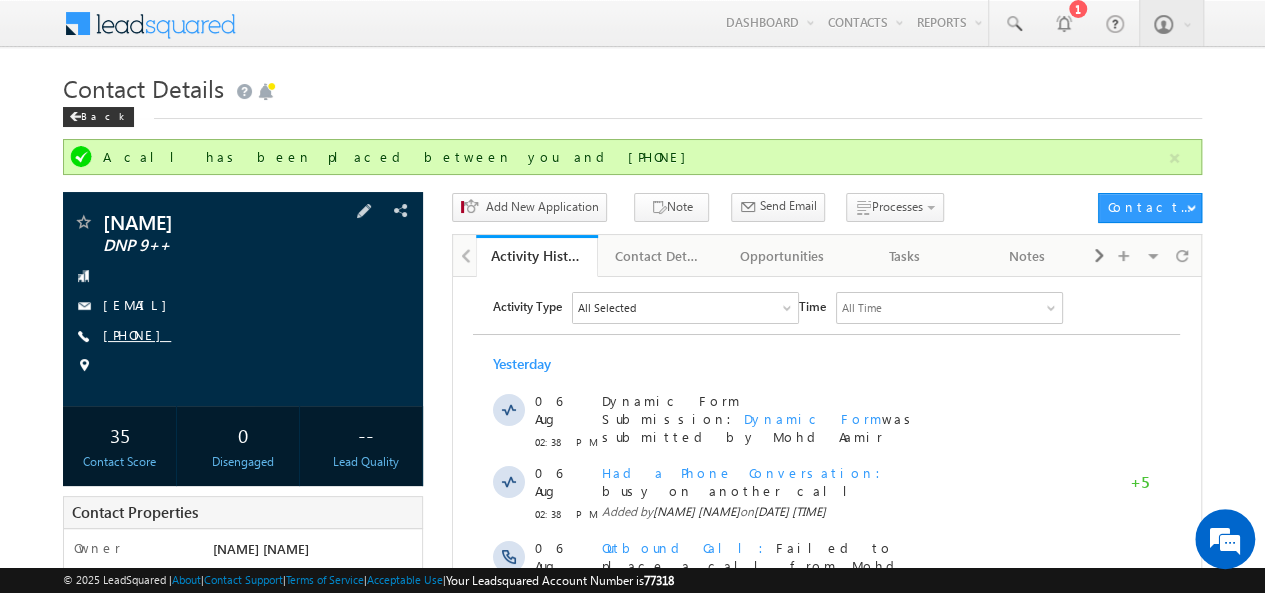 click on "+91-9597323732" at bounding box center (137, 334) 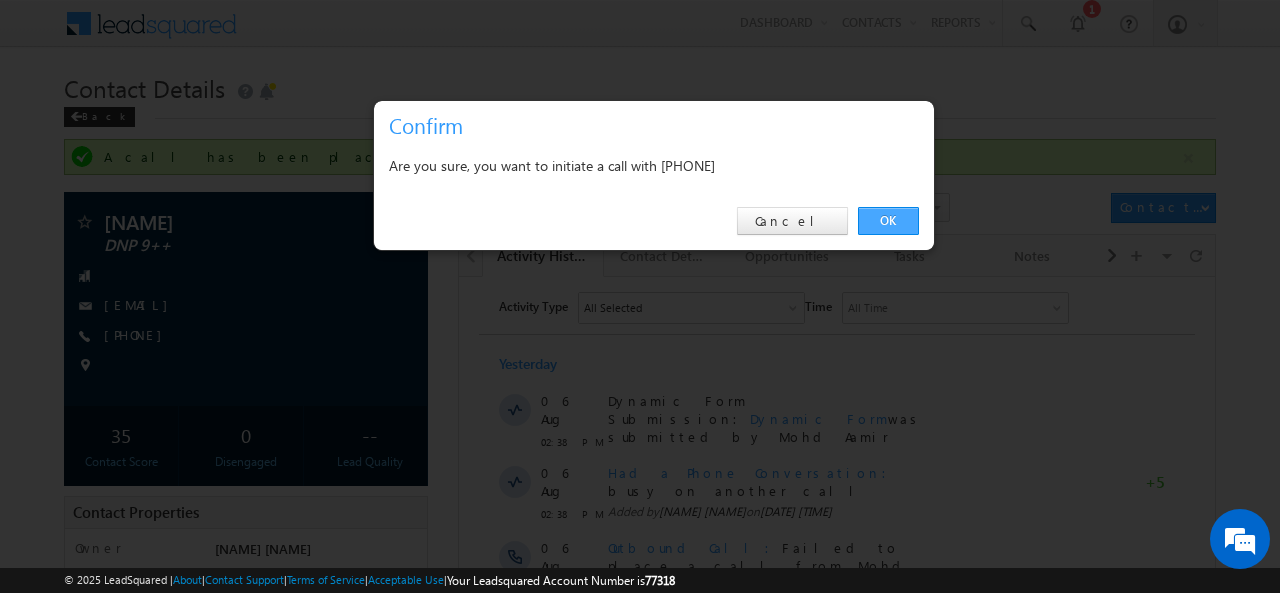 click on "OK" at bounding box center (888, 221) 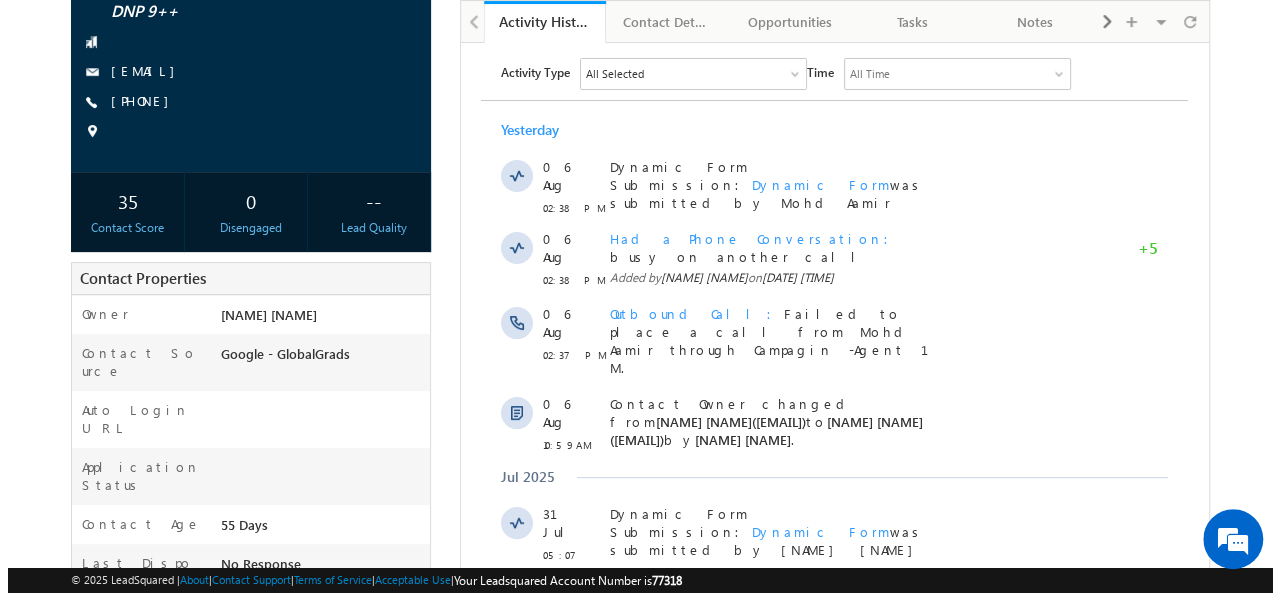 scroll, scrollTop: 0, scrollLeft: 0, axis: both 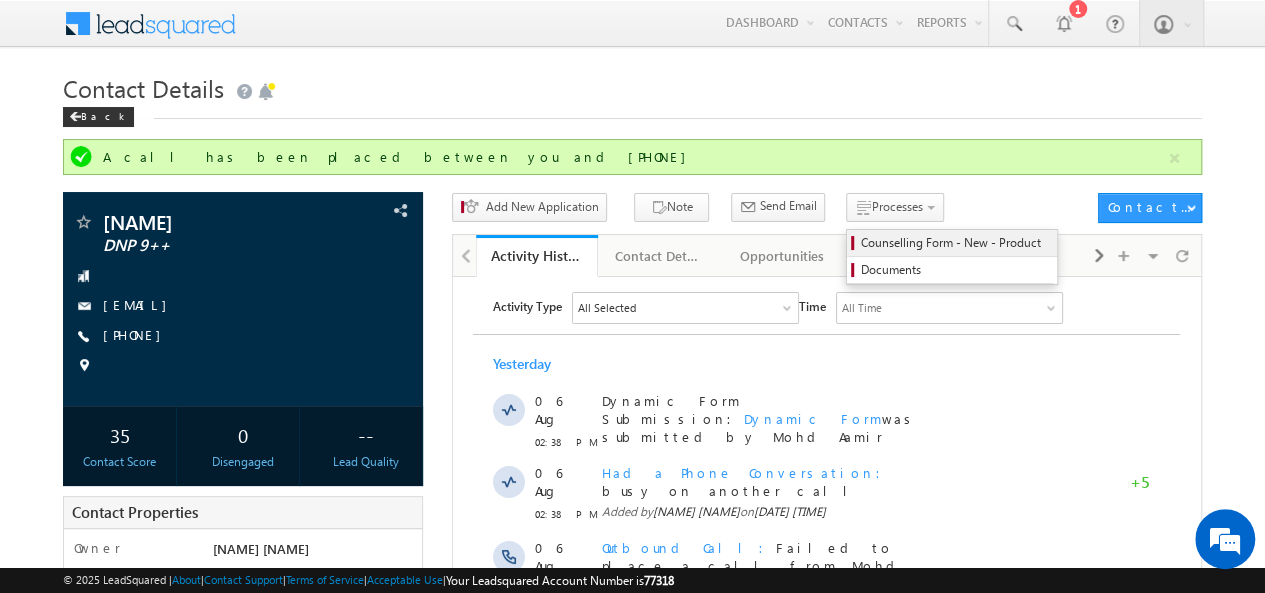 click on "Counselling Form - New - Product" at bounding box center (955, 243) 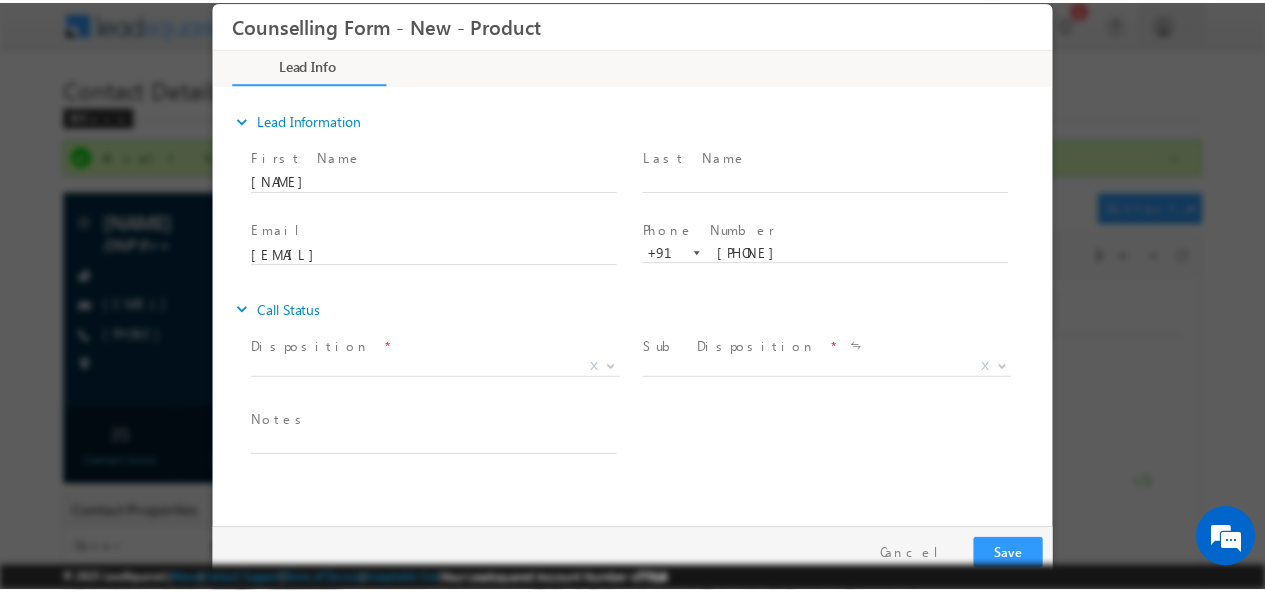 scroll, scrollTop: 0, scrollLeft: 0, axis: both 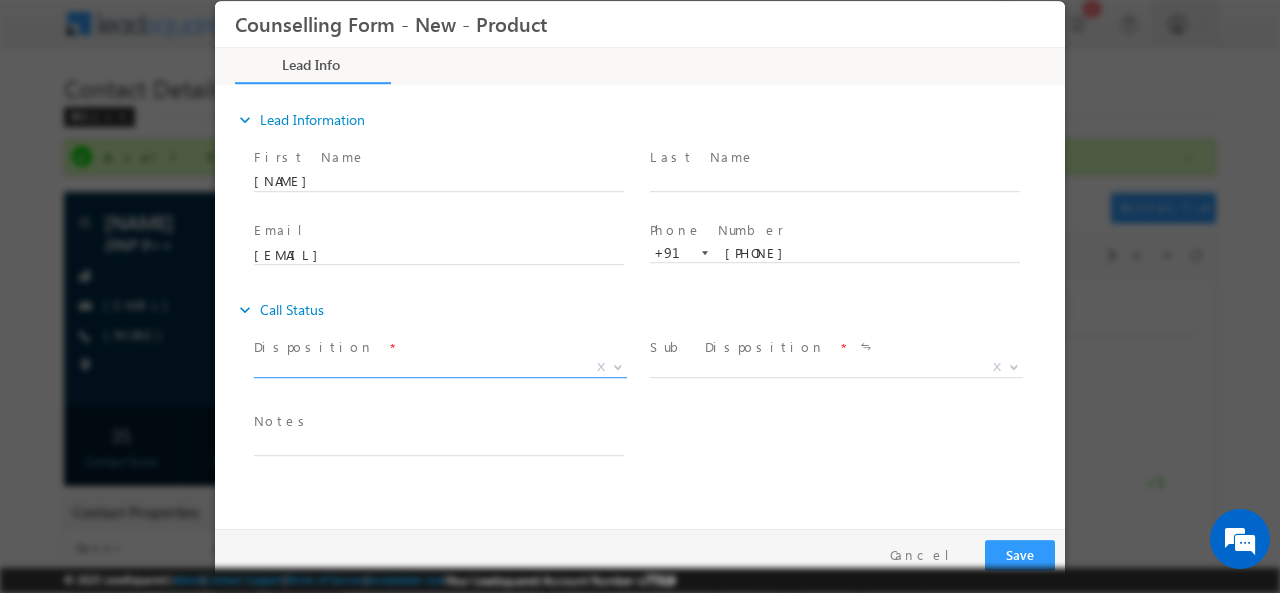 click on "X" at bounding box center (440, 367) 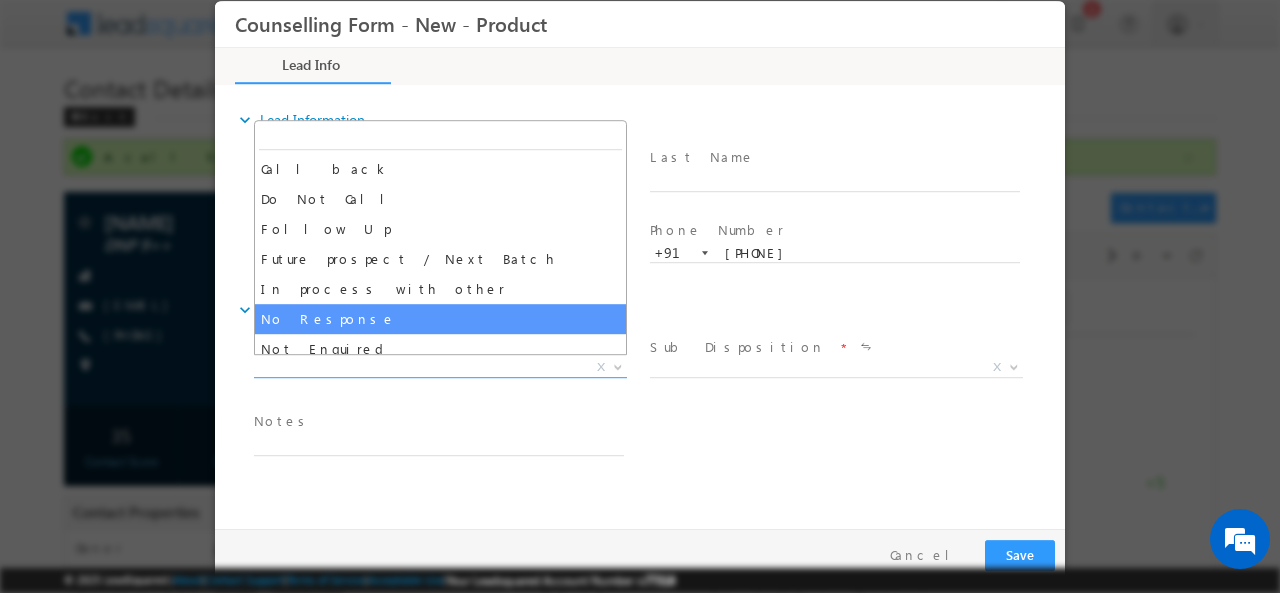 select on "No Response" 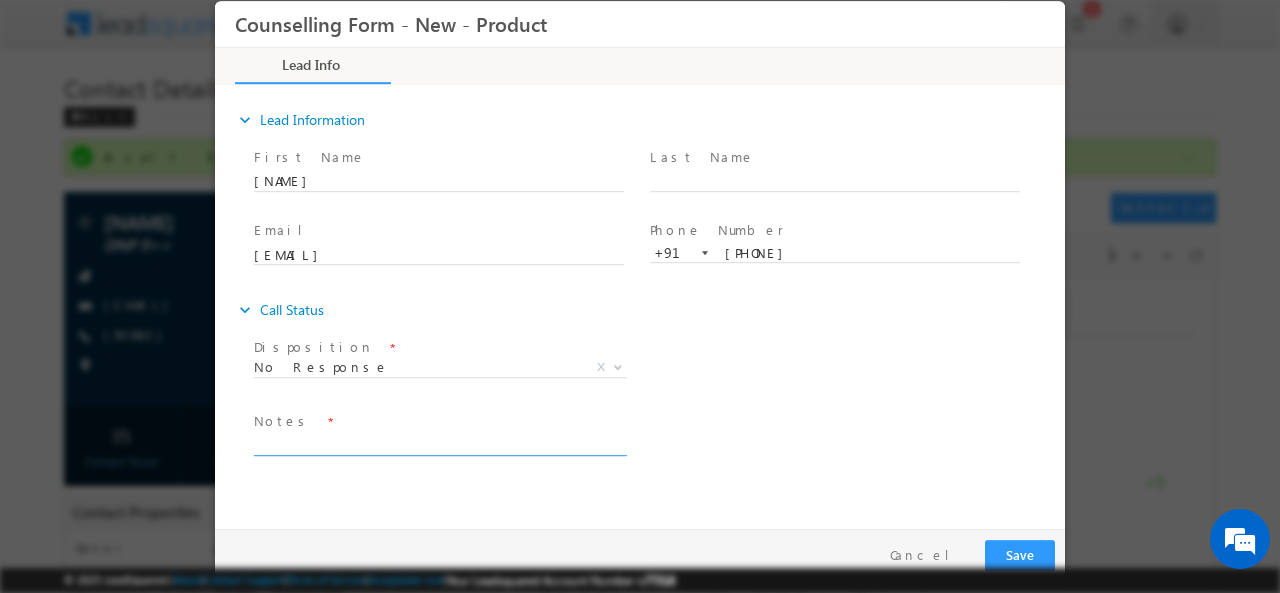 click at bounding box center (439, 443) 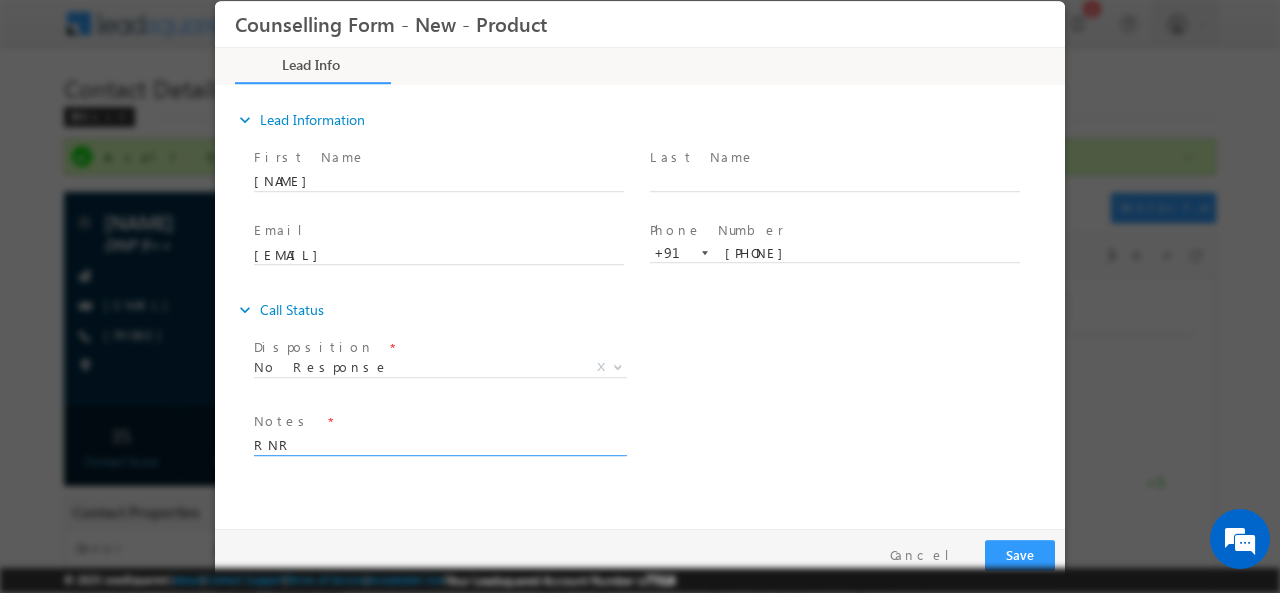 type on "RNR" 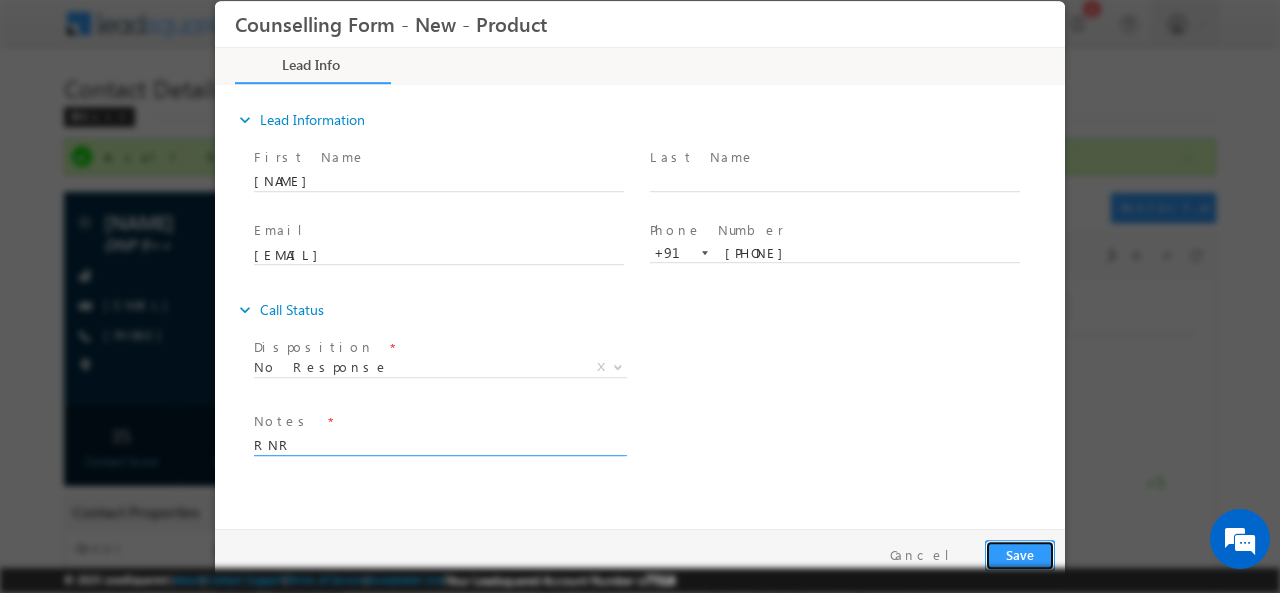 click on "Save" at bounding box center [1020, 554] 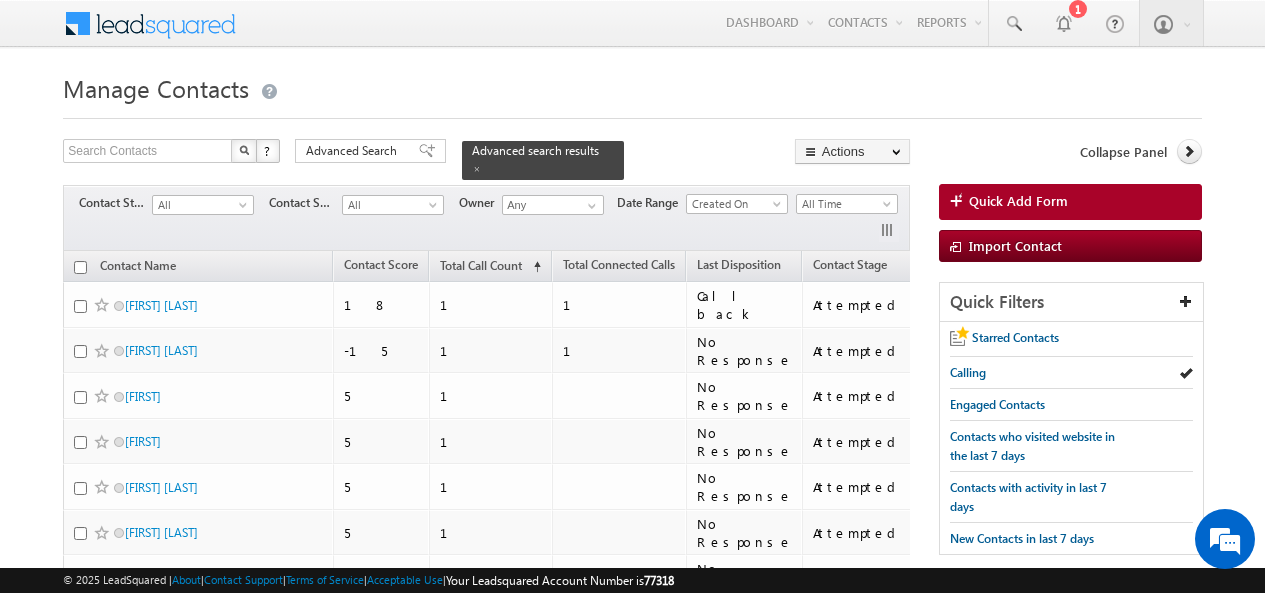 scroll, scrollTop: 0, scrollLeft: 0, axis: both 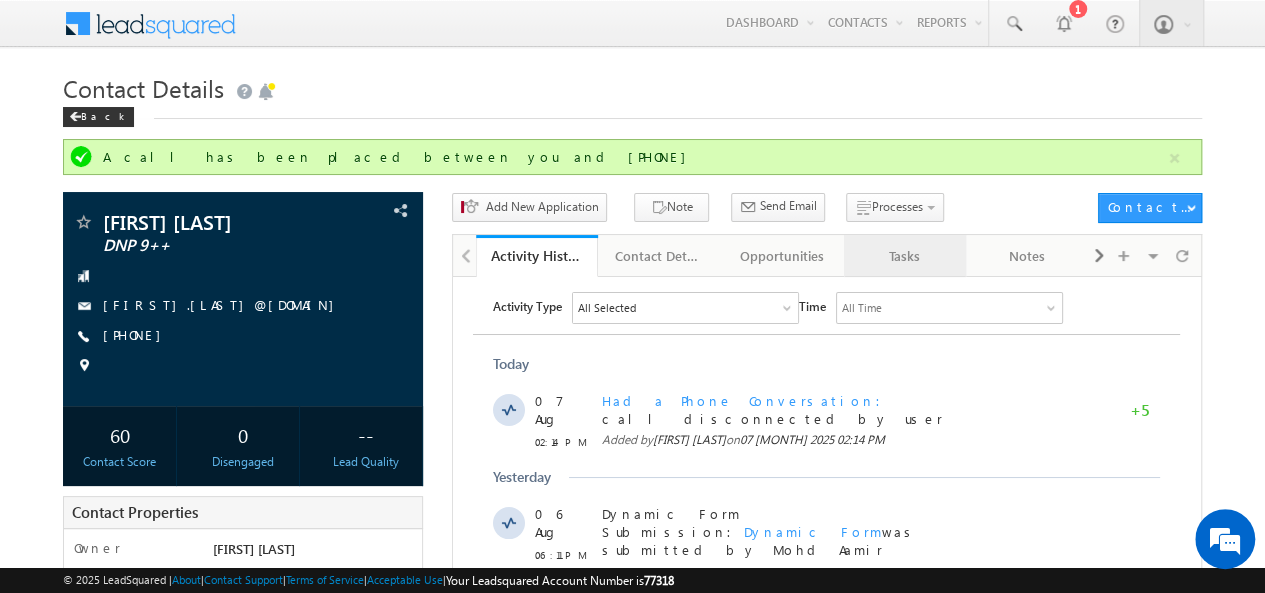 click on "Tasks" at bounding box center [904, 256] 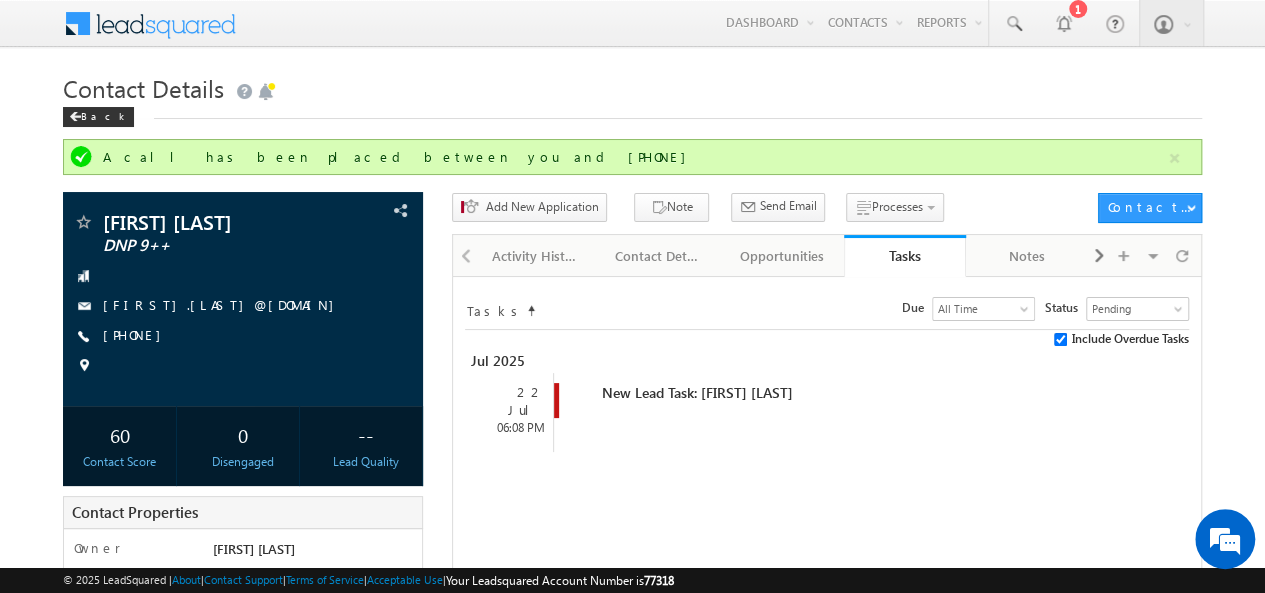 click on "Tasks
Status     undefined All Tasks Completed Overdue Pending Pending
Due     Go maxdate mindate All Time
Custom
Yesterday
Today
Last Week
This Week
Last Month
This Month
Last Year
This Year
Last 7 Days
Last 30 Days
All Time
Include Overdue Tasks
Jul [YEAR]
22 [MONTH]
06:08 PM
New Lead Task: [FIRST] [LAST]" at bounding box center [826, 681] 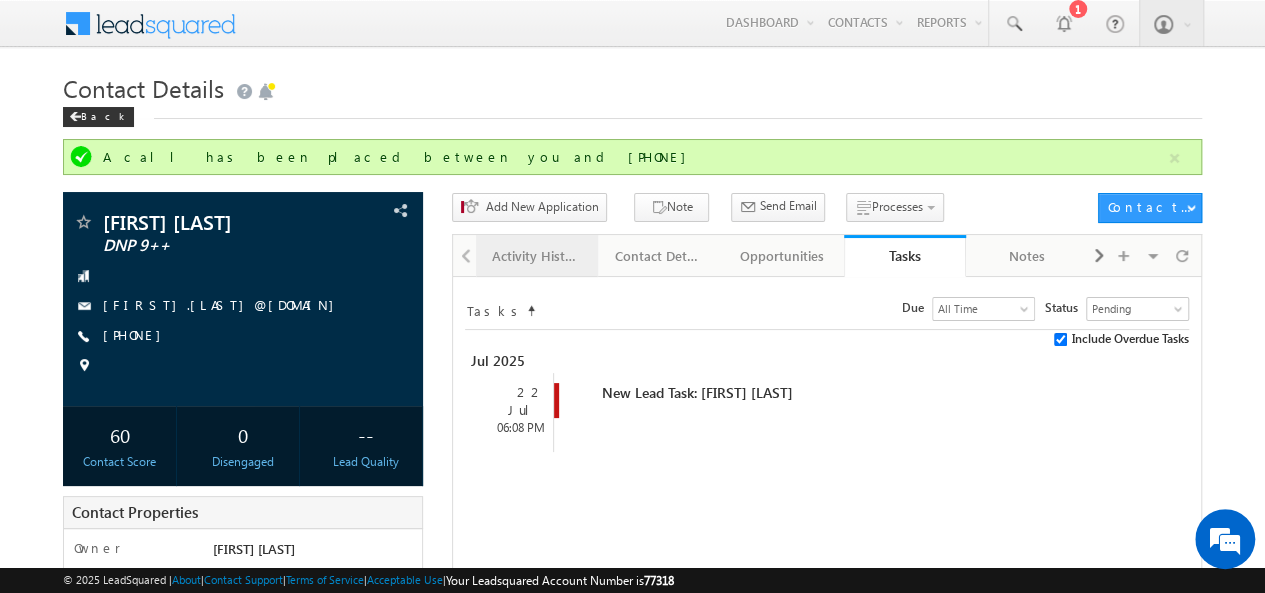 click on "Activity History" at bounding box center (537, 256) 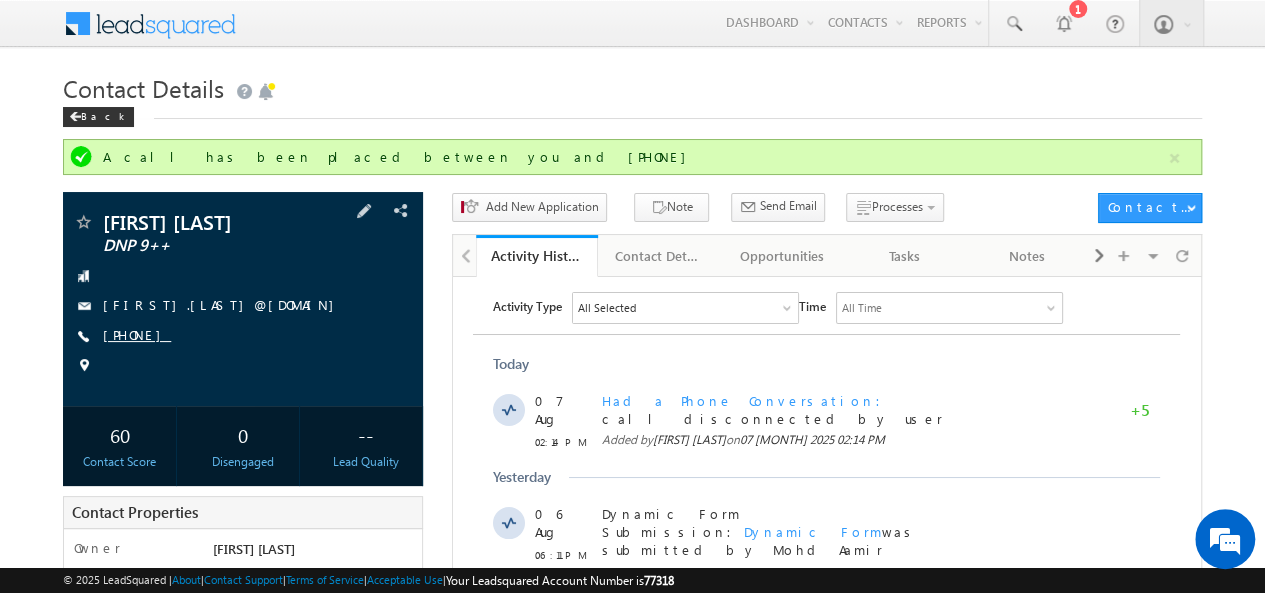 click on "[PHONE]" at bounding box center (137, 334) 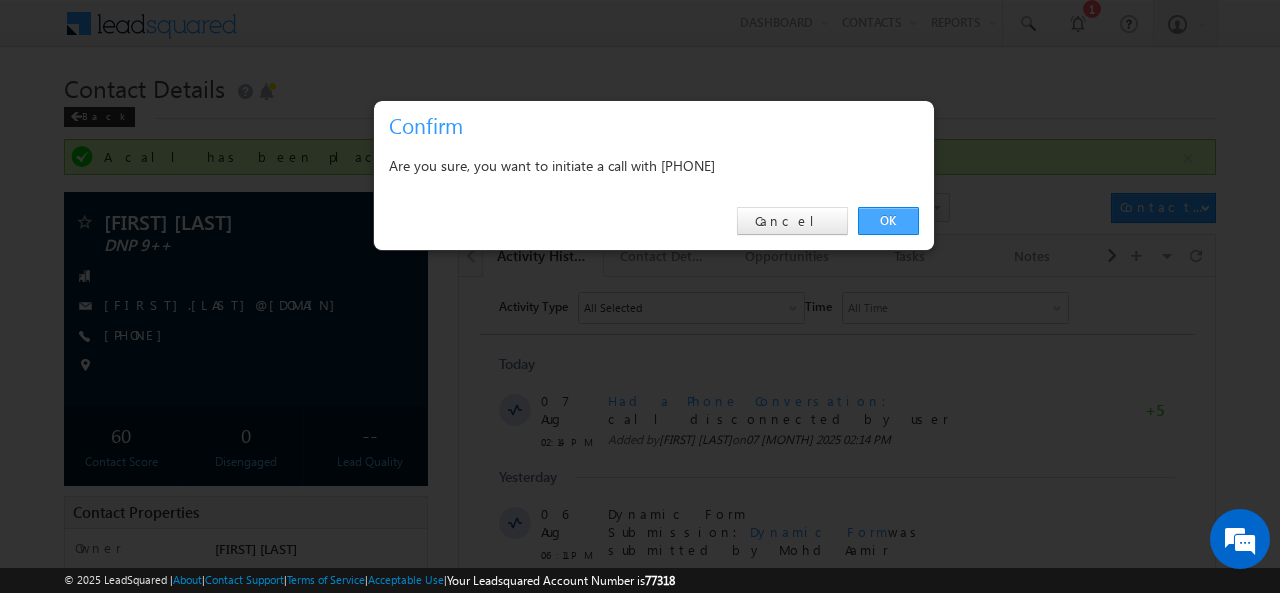 click on "OK" at bounding box center (888, 221) 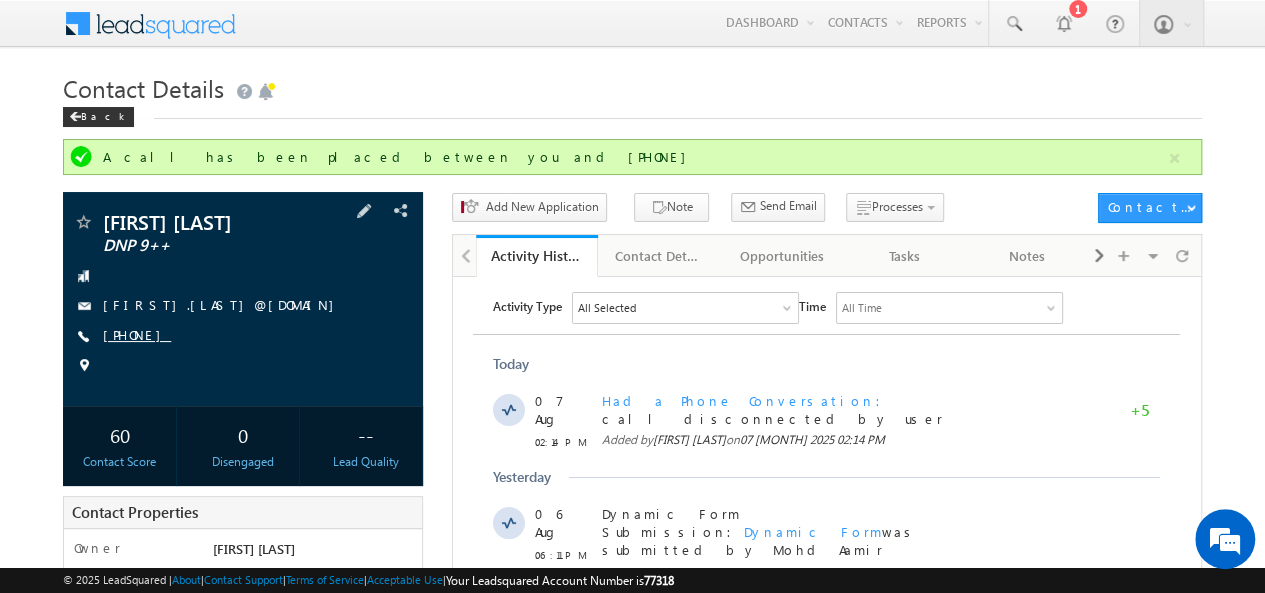 click on "[PHONE]" at bounding box center (137, 334) 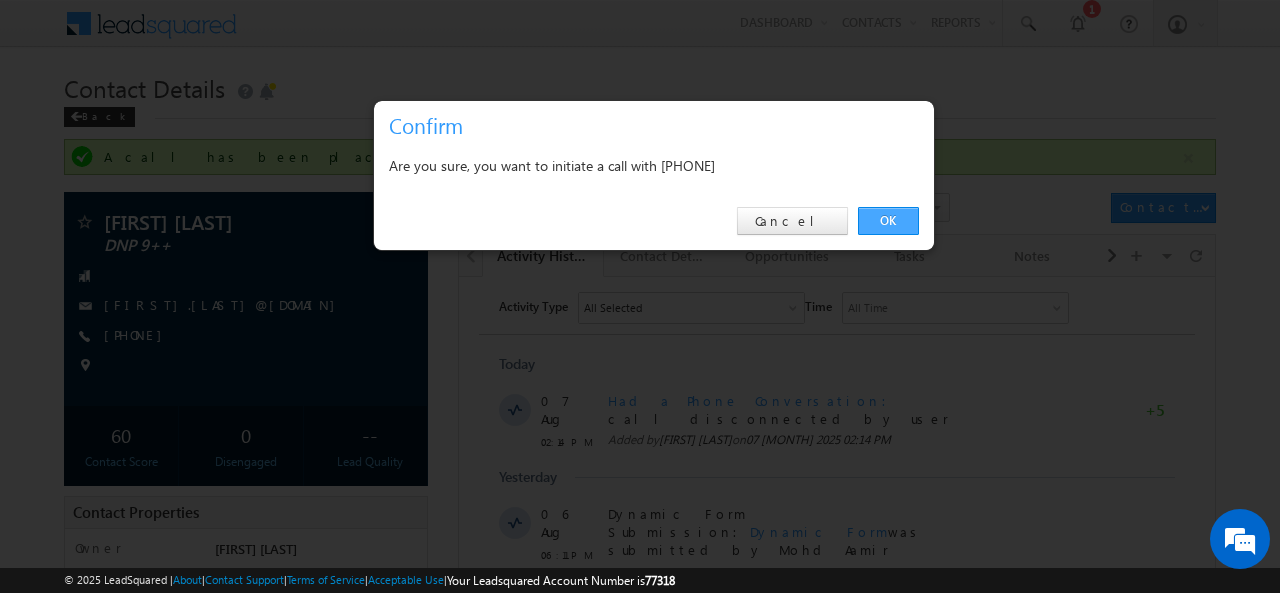 click on "OK" at bounding box center [888, 221] 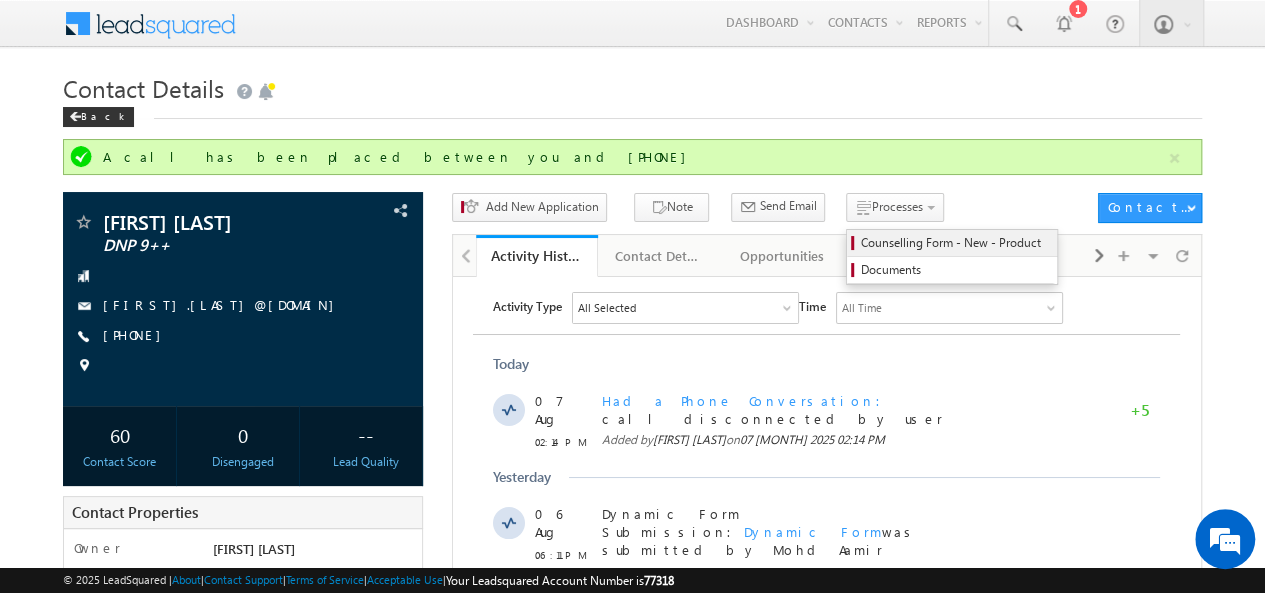 click on "Counselling Form - New - Product" at bounding box center (955, 243) 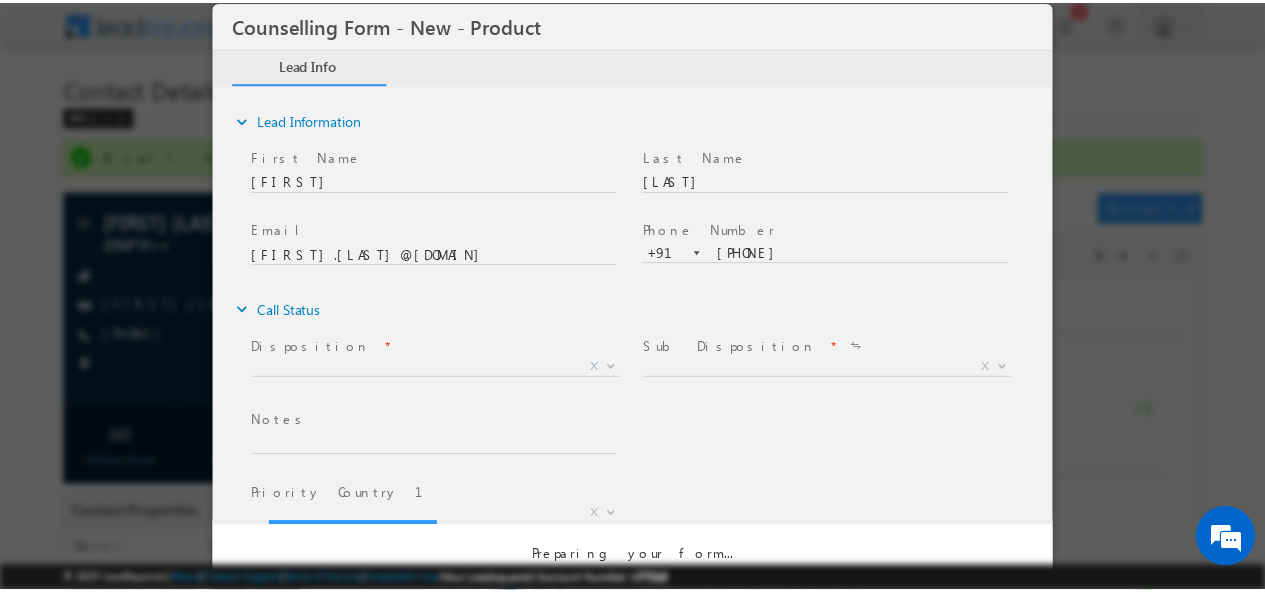 scroll, scrollTop: 0, scrollLeft: 0, axis: both 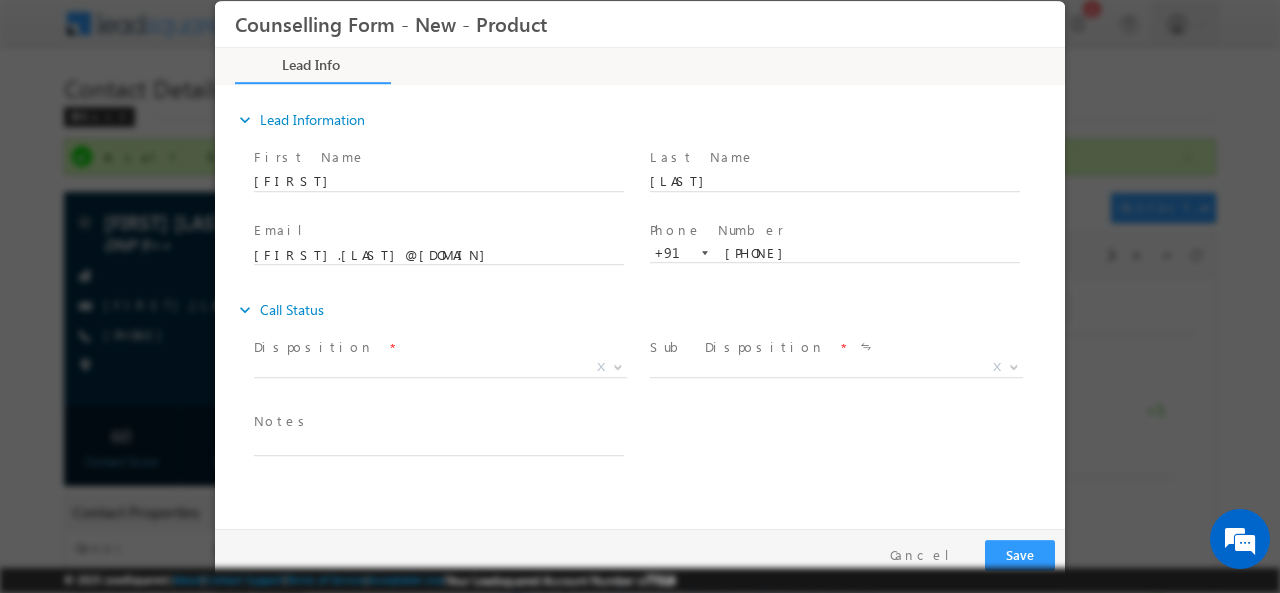 click on "Disposition
*" at bounding box center [438, 347] 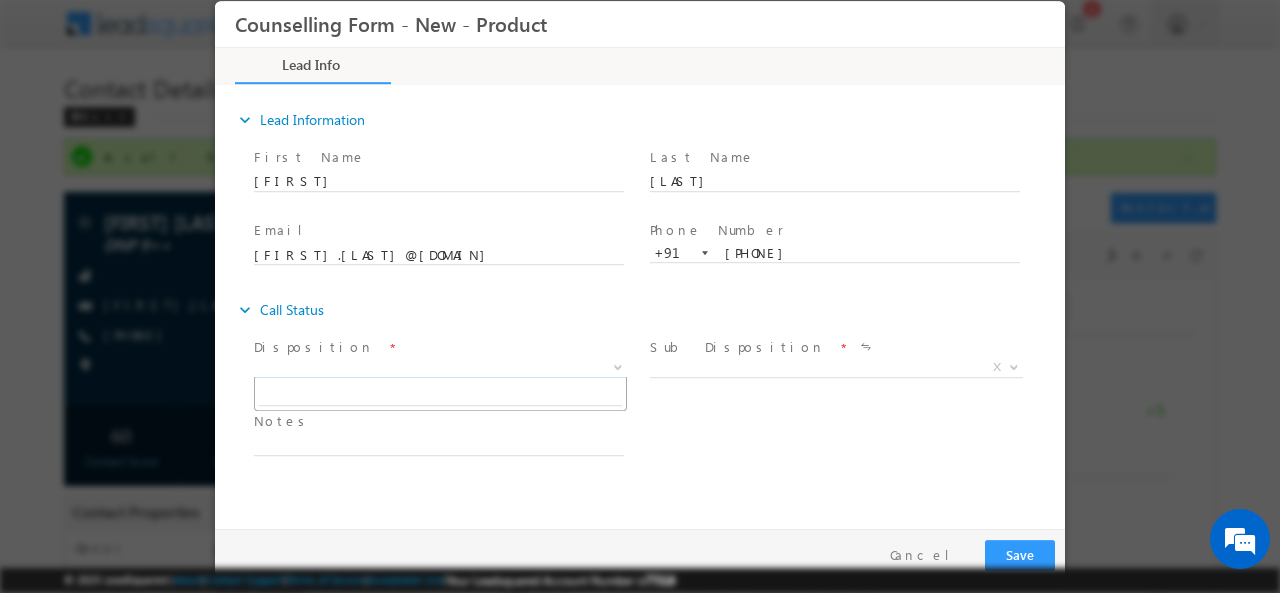 click on "X" at bounding box center [440, 367] 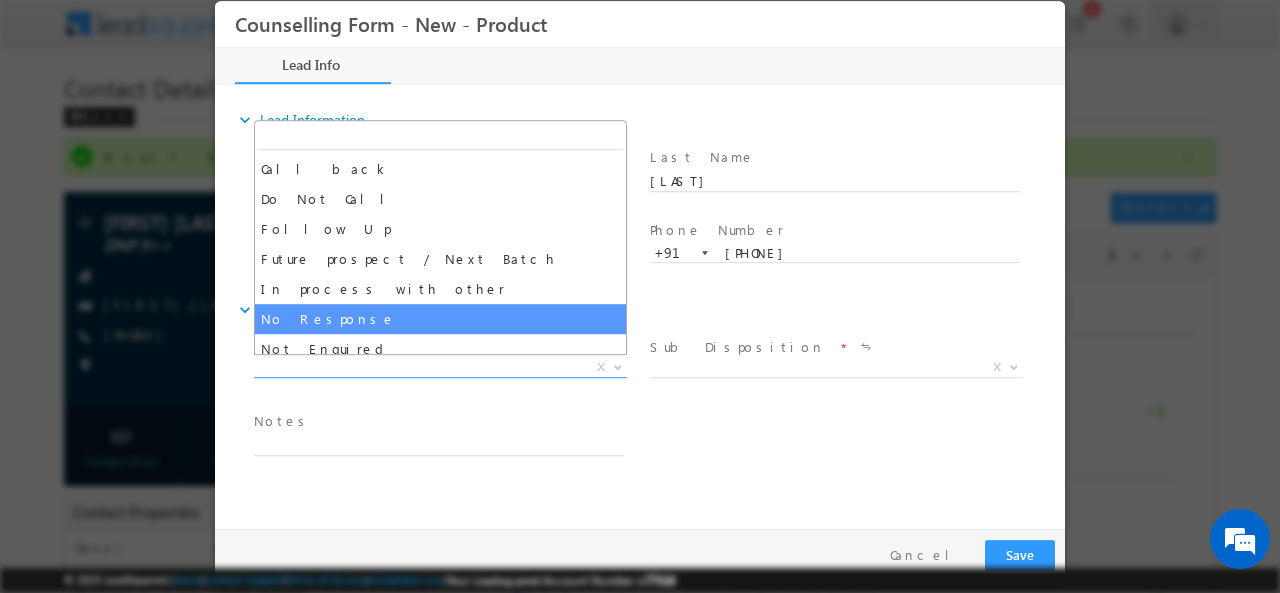 select on "No Response" 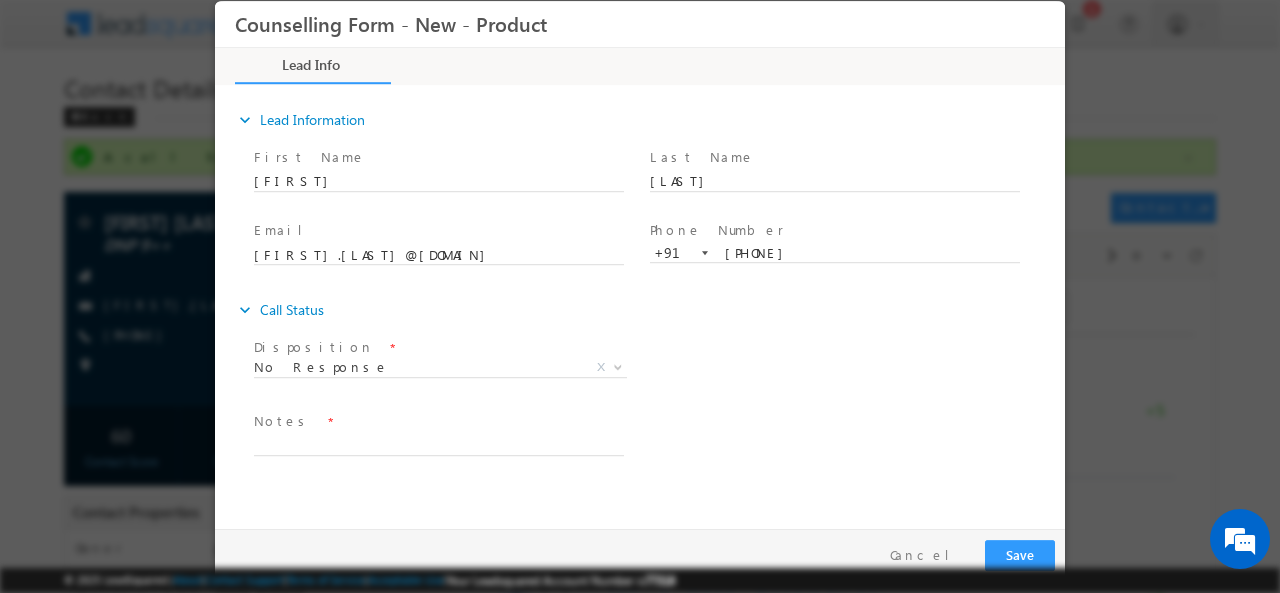 click on "Notes
*" at bounding box center [438, 421] 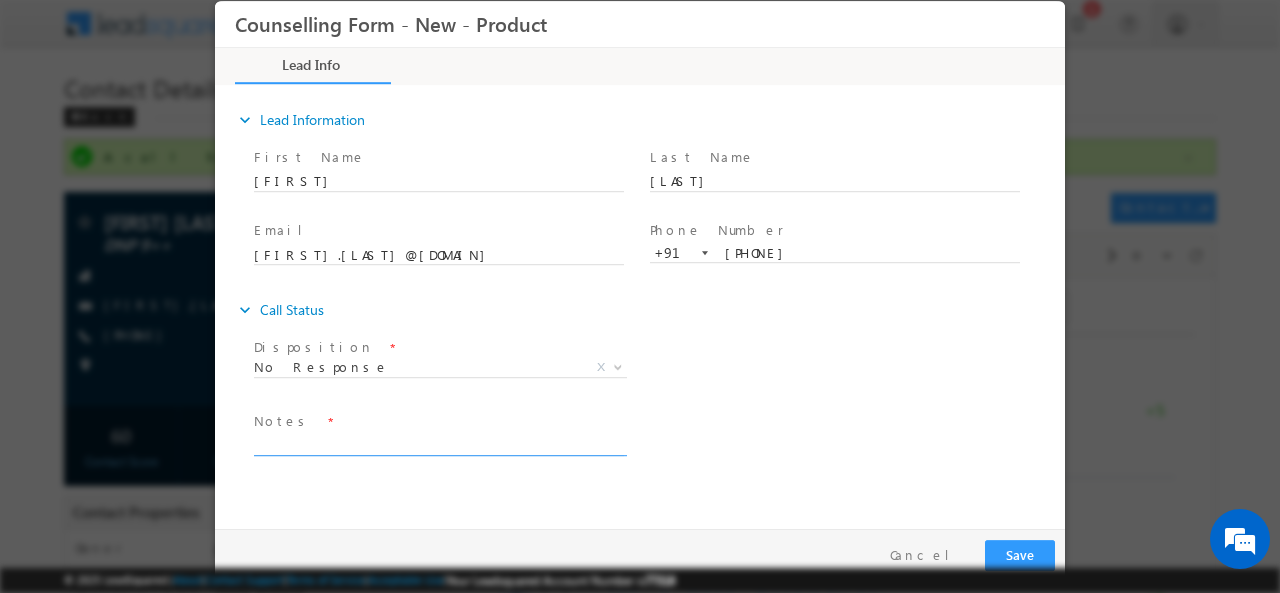 click at bounding box center [439, 443] 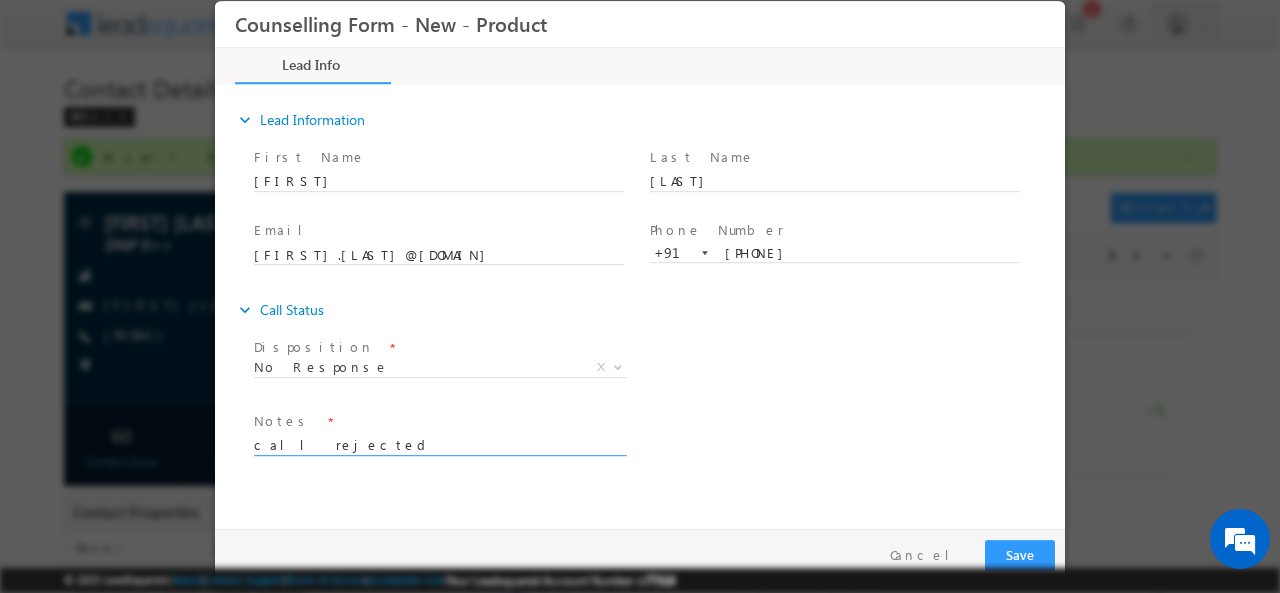 type on "call rejected" 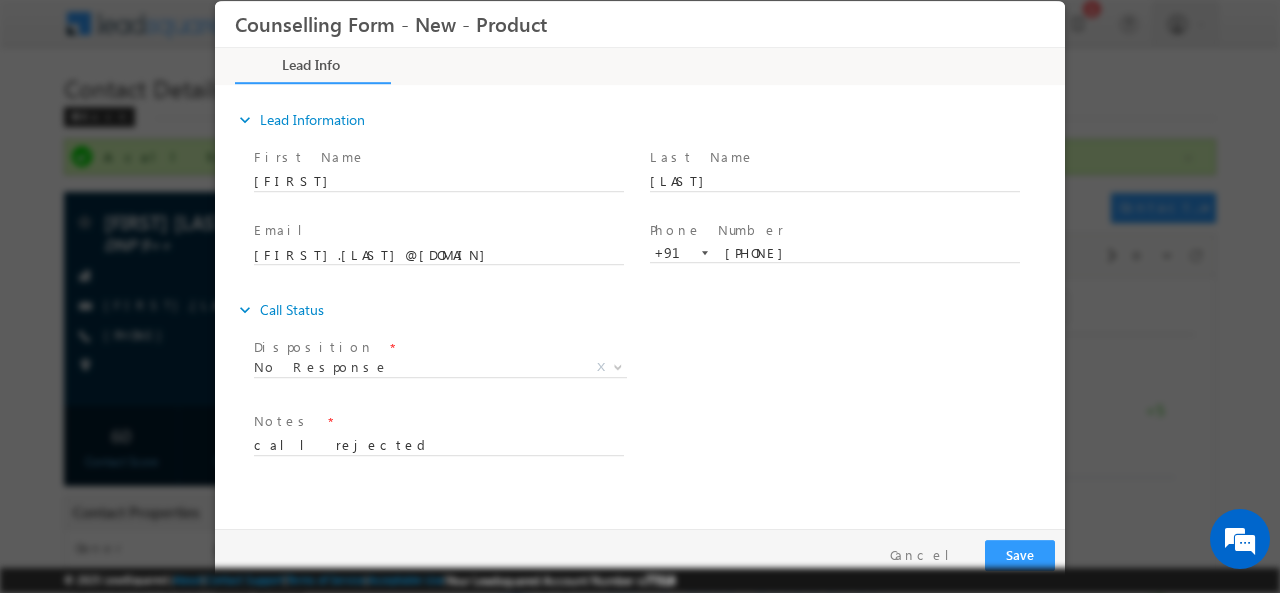 click on "Pay & Save
Save
Cancel" at bounding box center (645, 554) 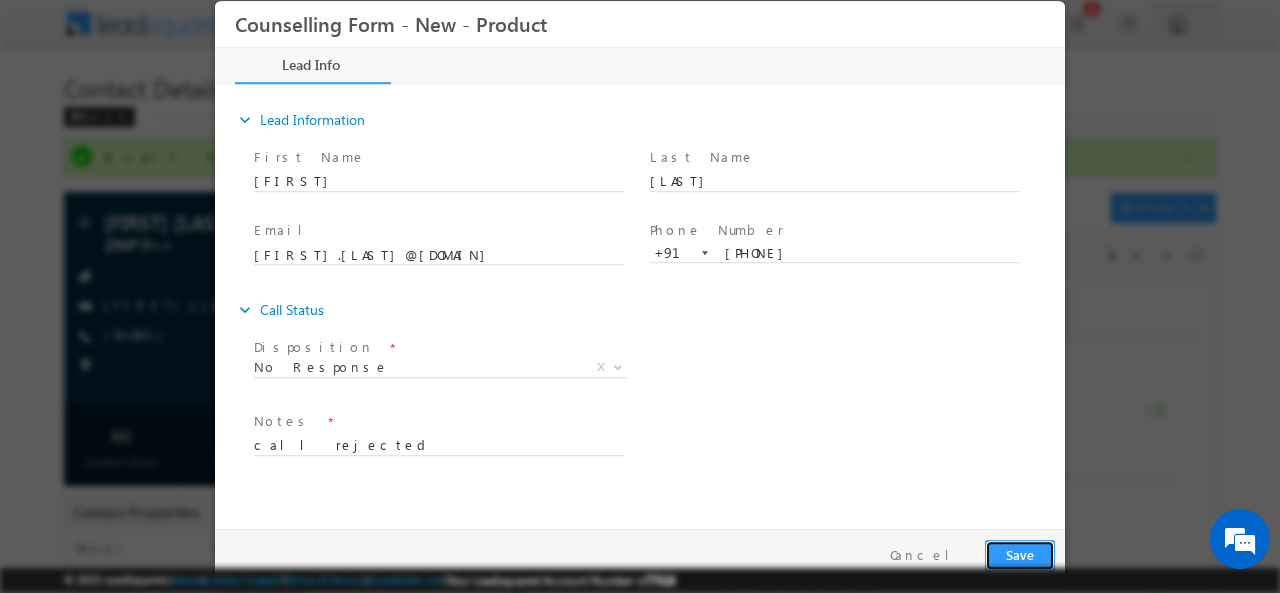 click on "Save" at bounding box center [1020, 554] 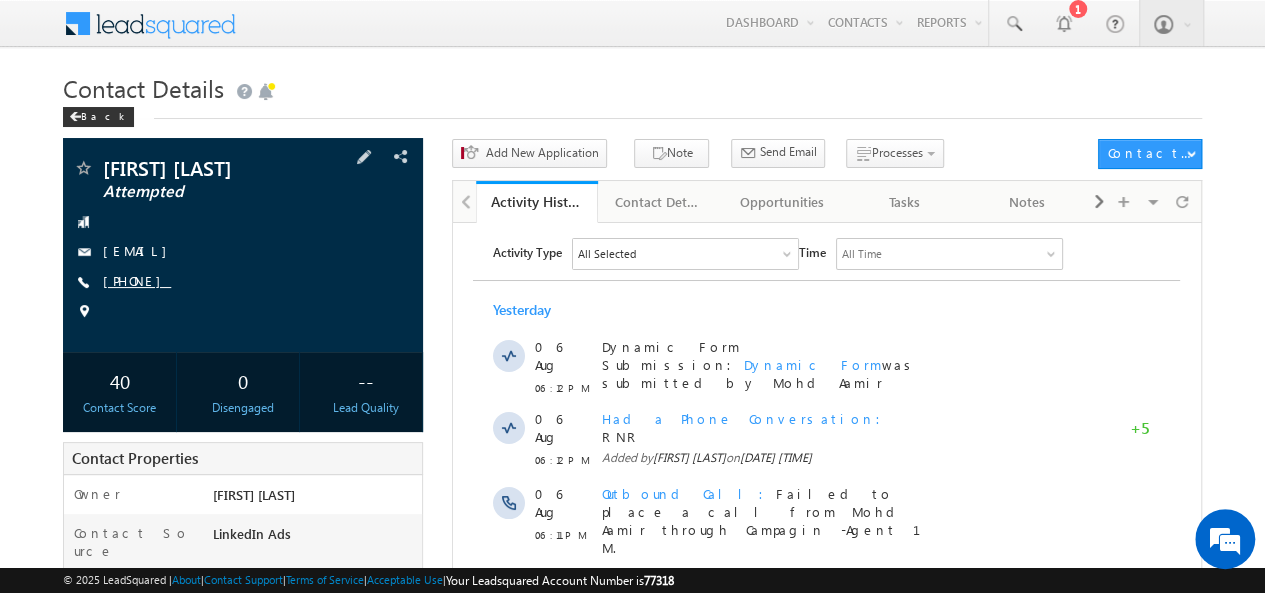 scroll, scrollTop: 0, scrollLeft: 0, axis: both 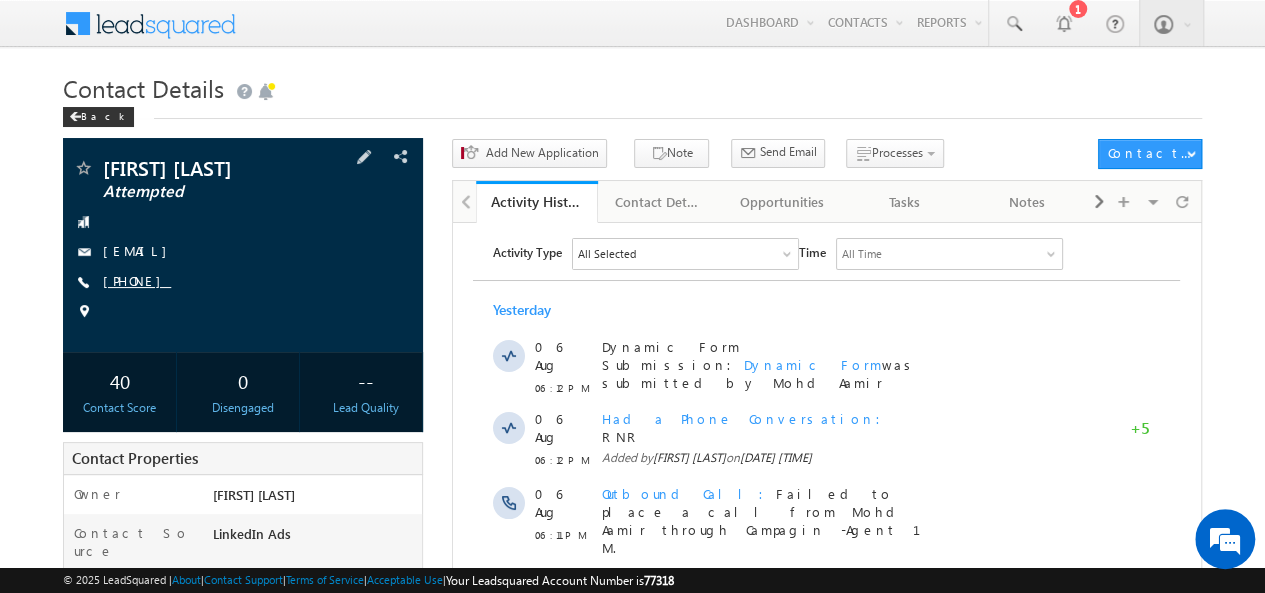 click on "+91-8019559115" at bounding box center [137, 280] 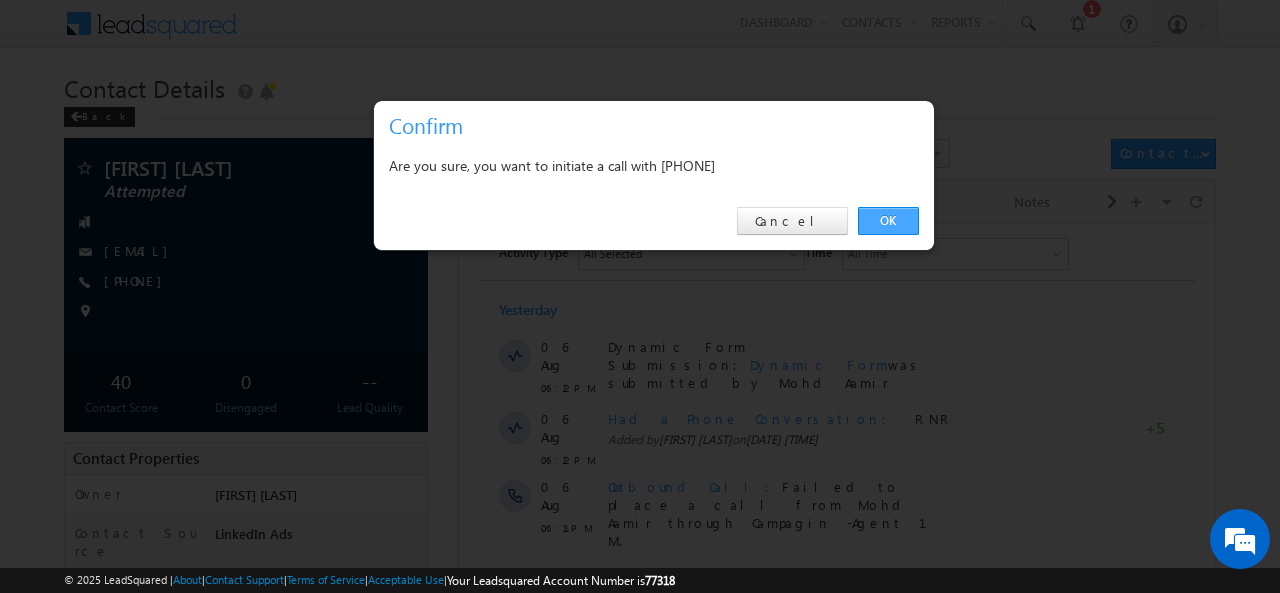 click on "OK" at bounding box center [888, 221] 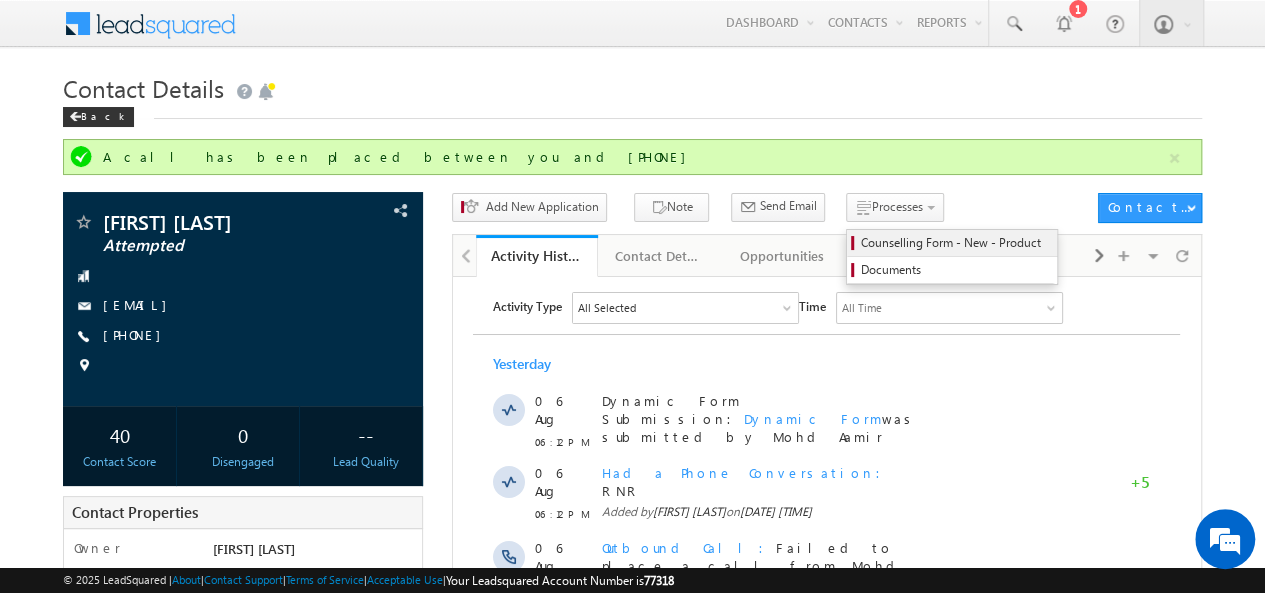 click on "Counselling Form - New - Product" at bounding box center [955, 243] 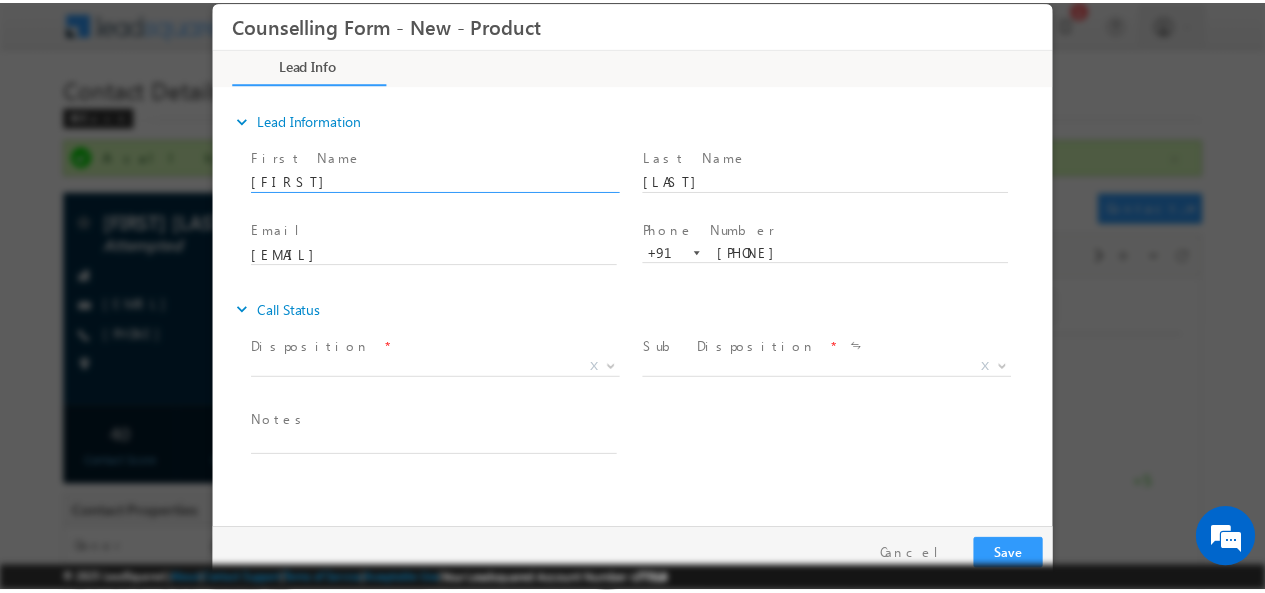scroll, scrollTop: 0, scrollLeft: 0, axis: both 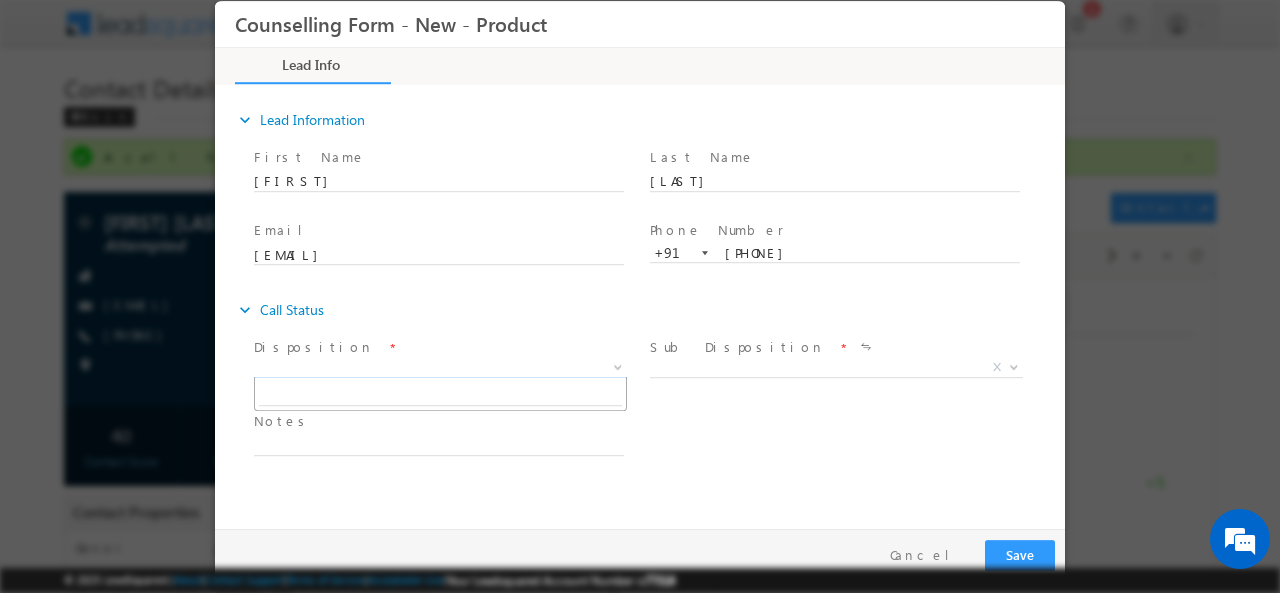 click on "X" at bounding box center (440, 367) 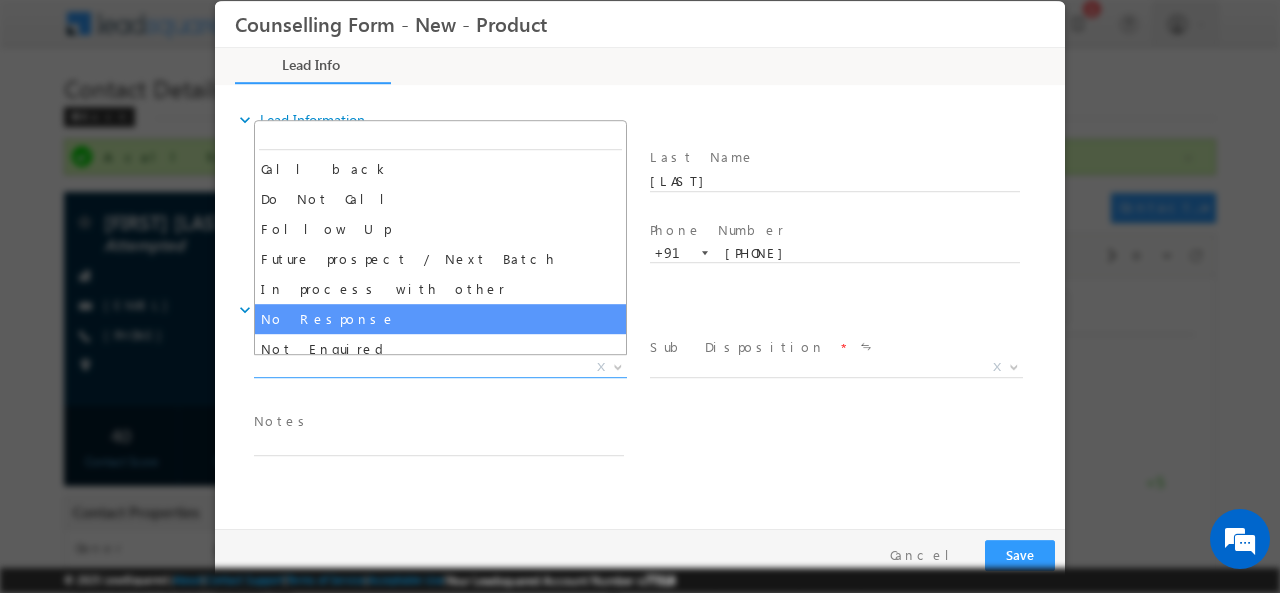 select on "No Response" 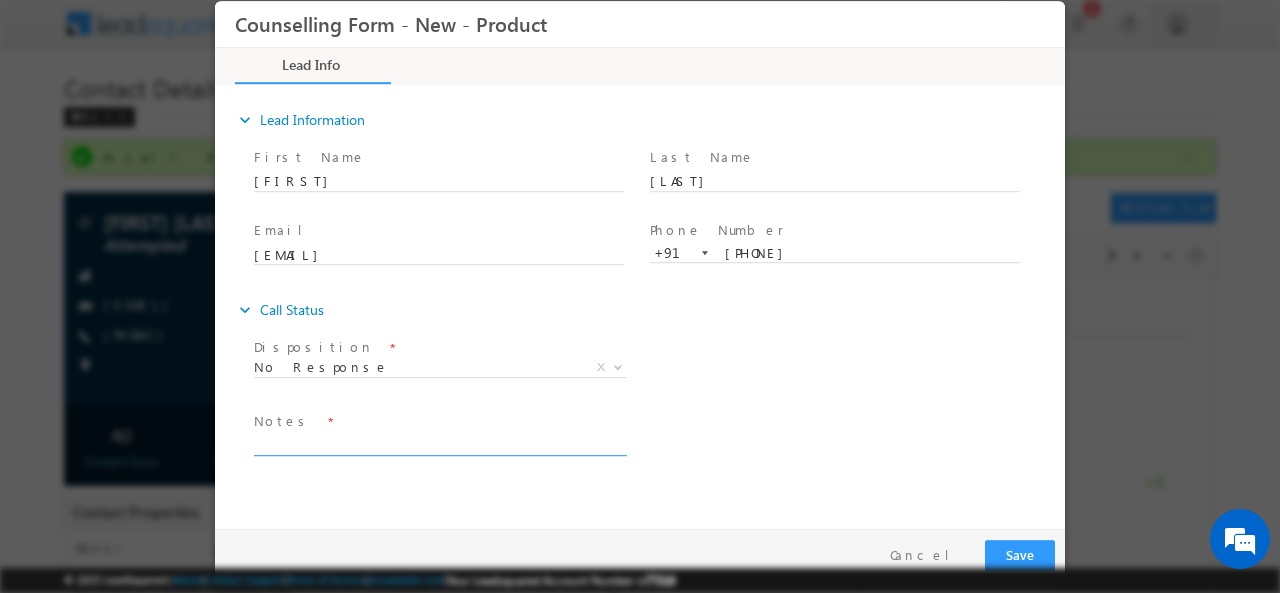 click at bounding box center (439, 443) 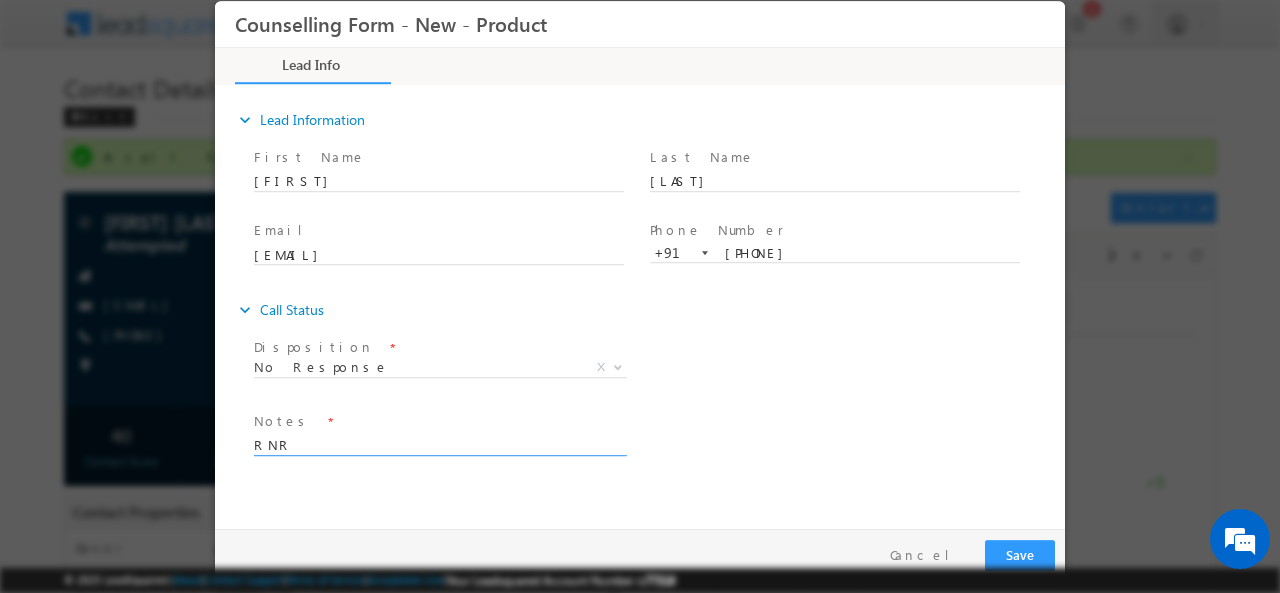 type on "RNR" 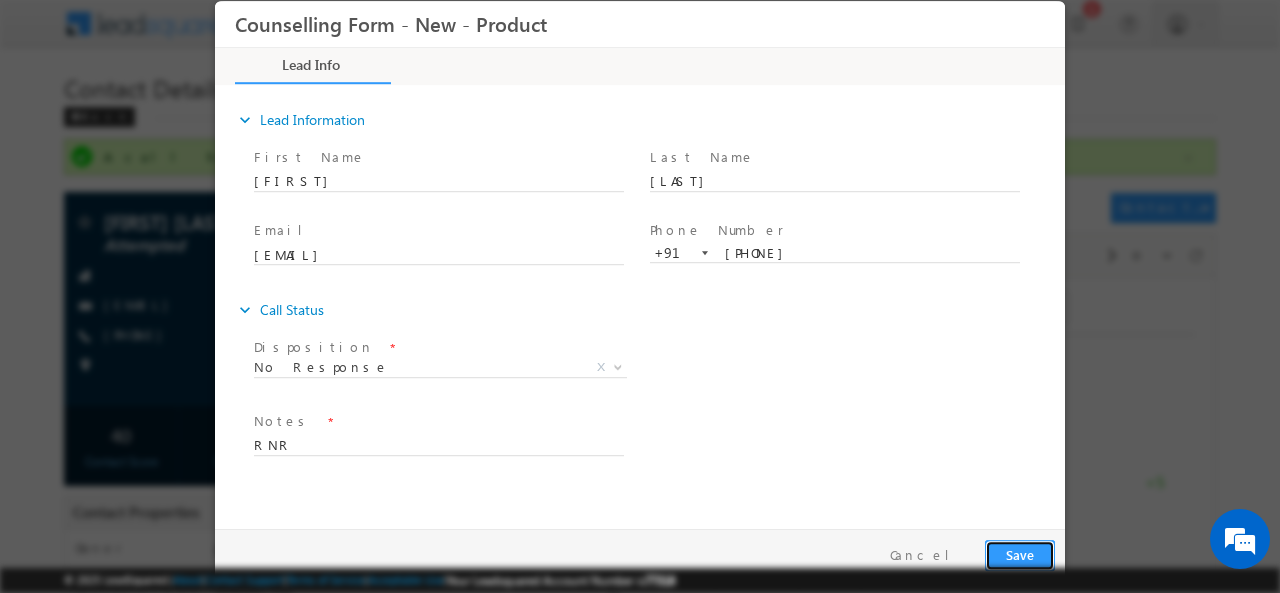 click on "Save" at bounding box center (1020, 554) 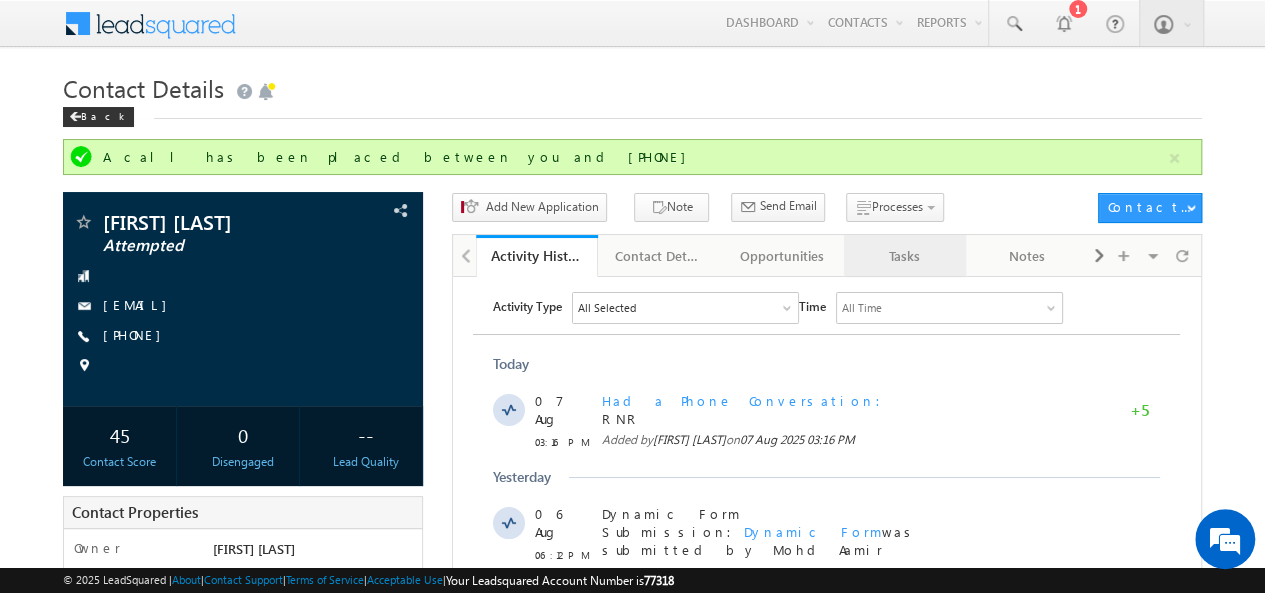 click on "Tasks" at bounding box center [905, 256] 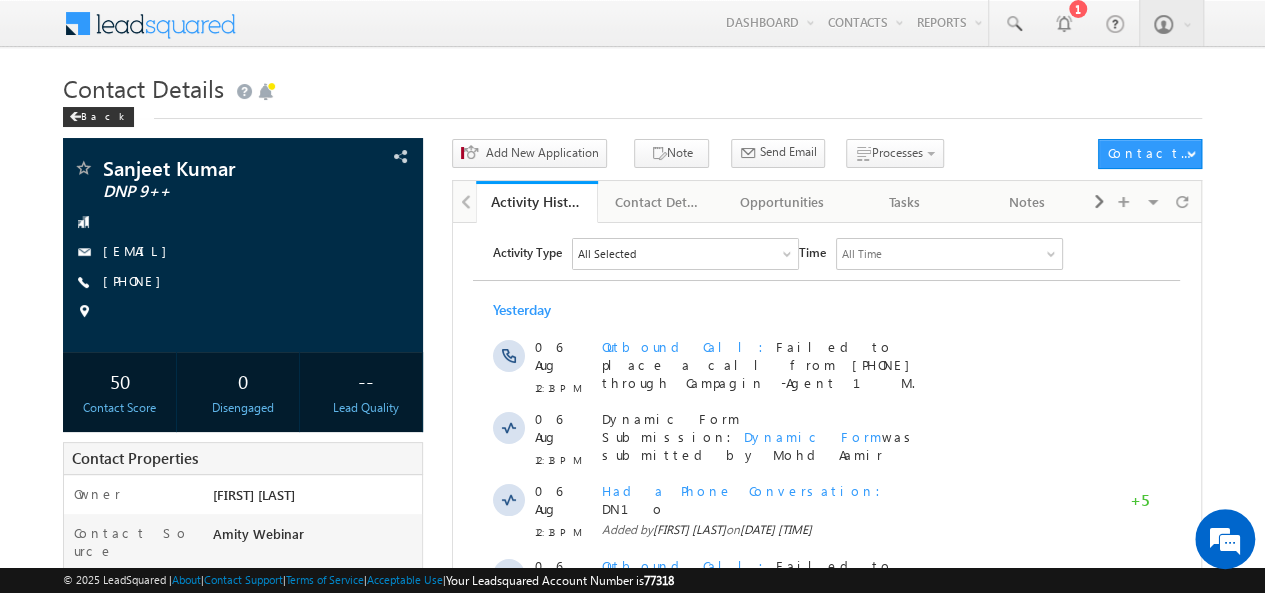 scroll, scrollTop: 0, scrollLeft: 0, axis: both 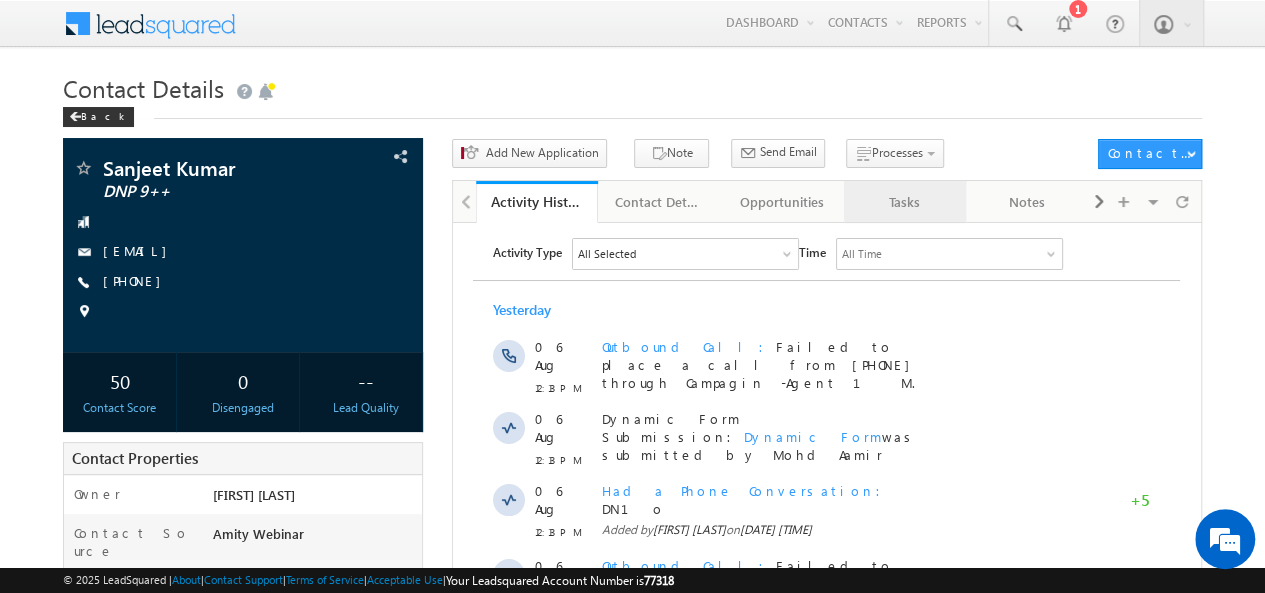 click on "Tasks" at bounding box center [904, 202] 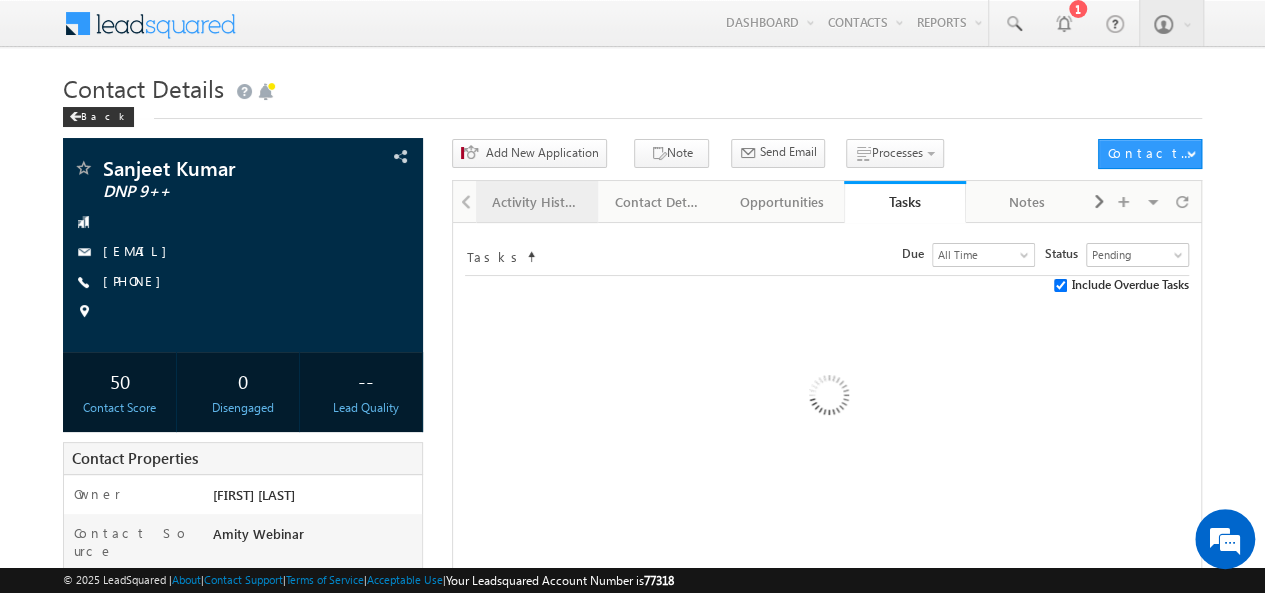 click on "Activity History" at bounding box center (536, 202) 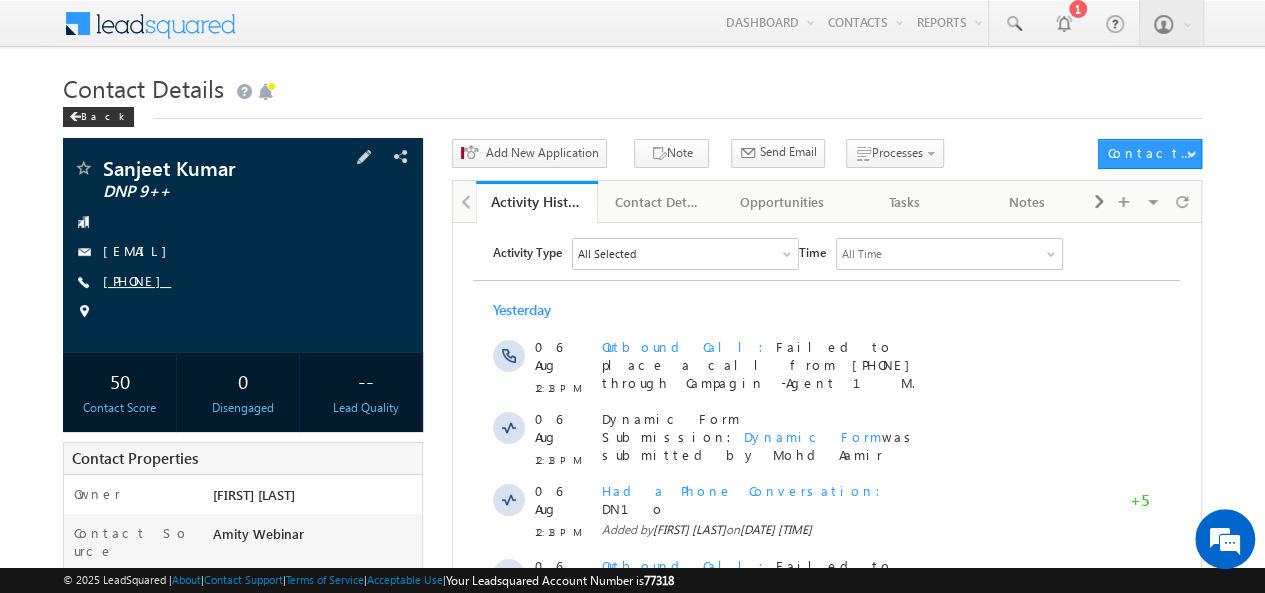 click on "[PHONE]" at bounding box center (137, 280) 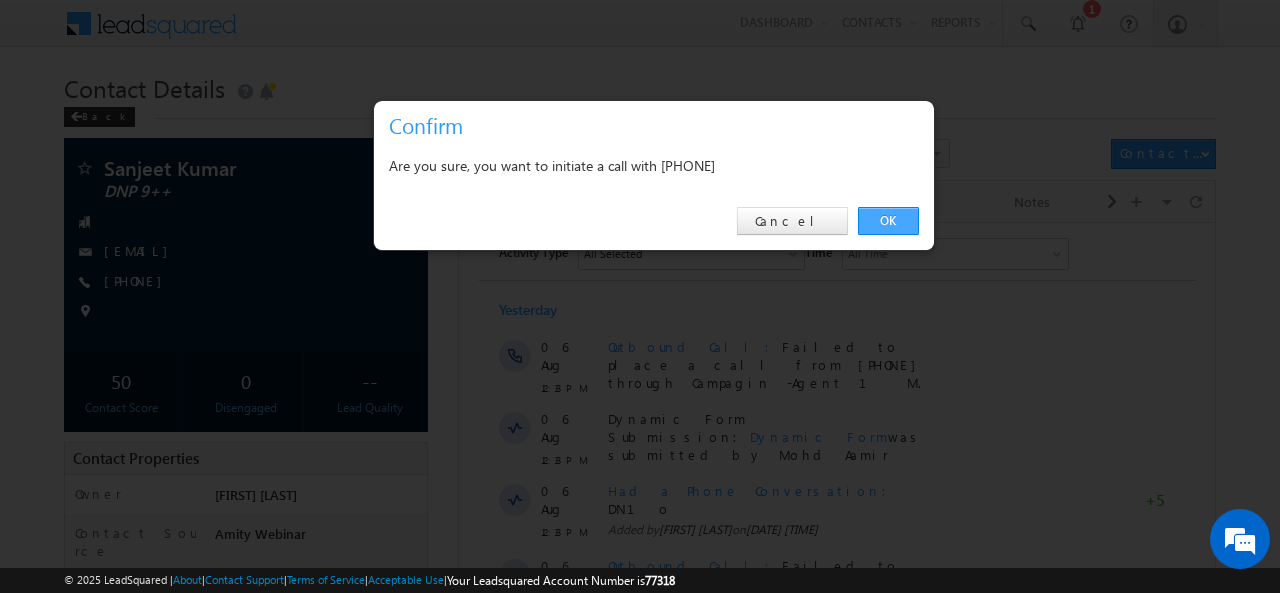 click on "OK" at bounding box center [888, 221] 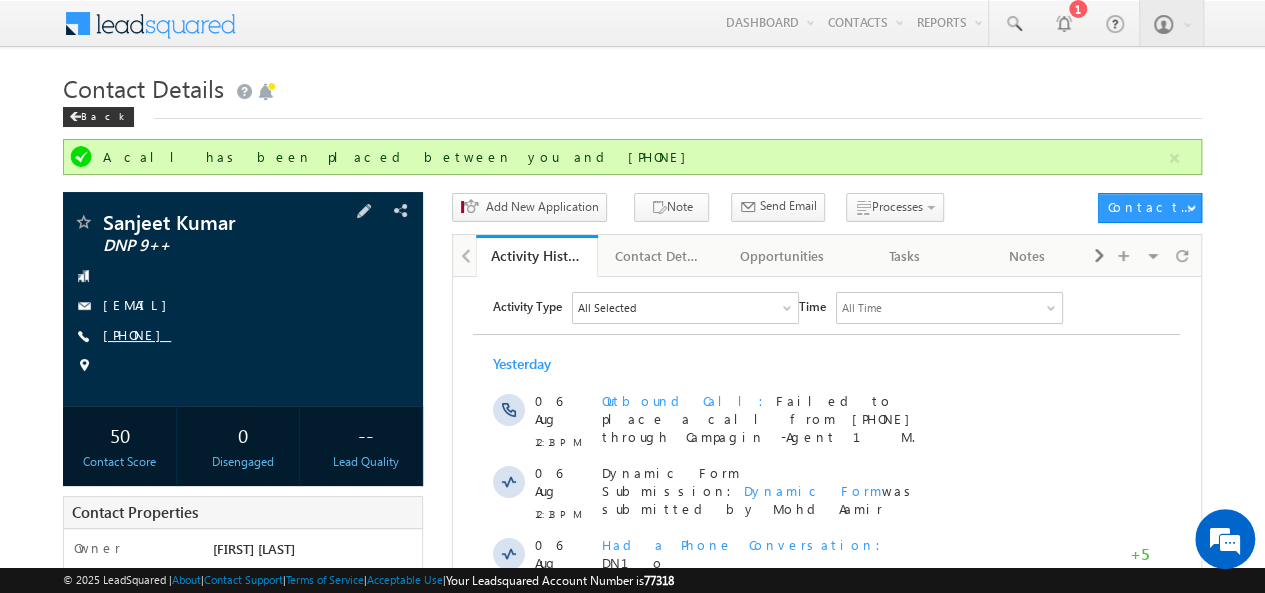 click on "[PHONE]" at bounding box center [137, 334] 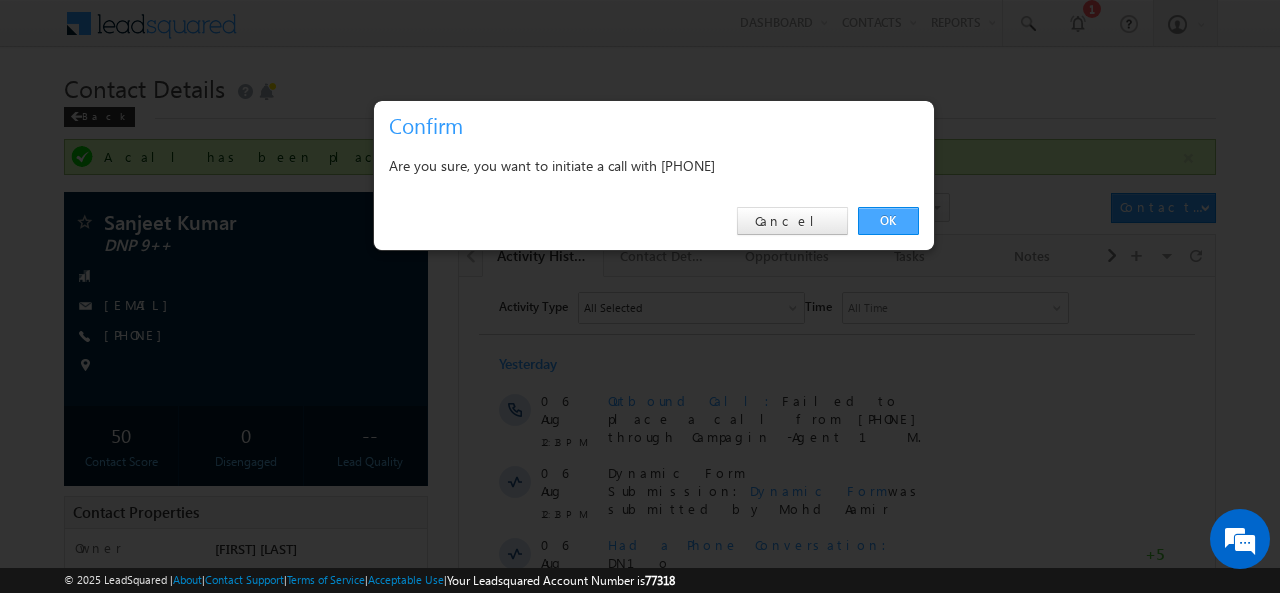 click on "OK" at bounding box center (888, 221) 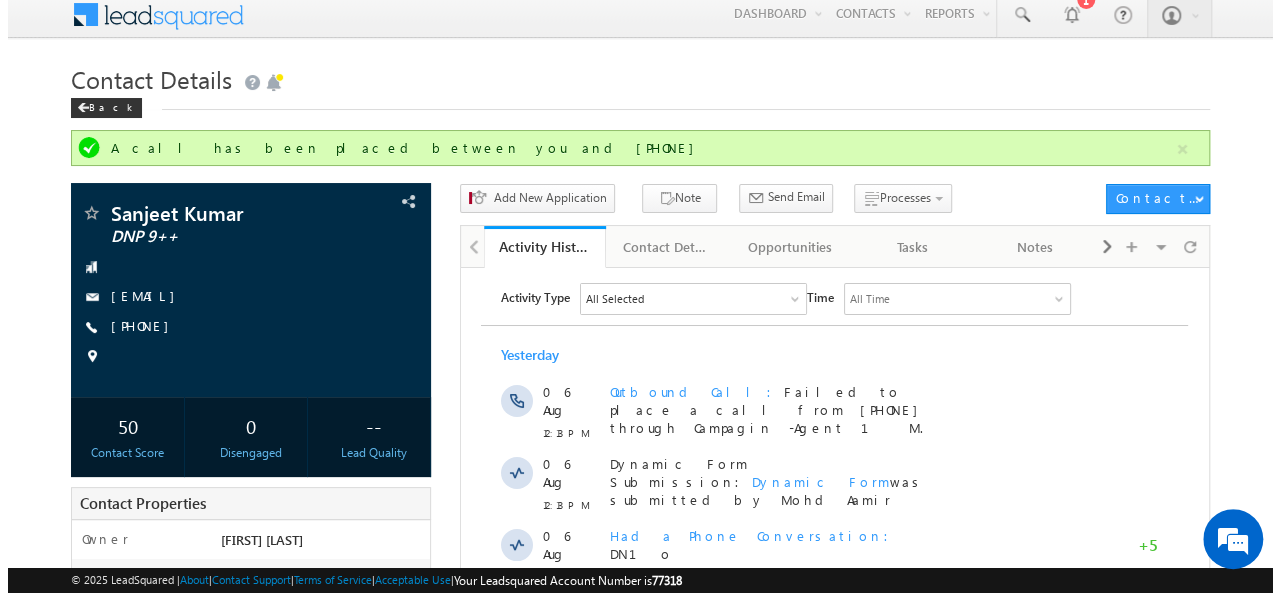 scroll, scrollTop: 0, scrollLeft: 0, axis: both 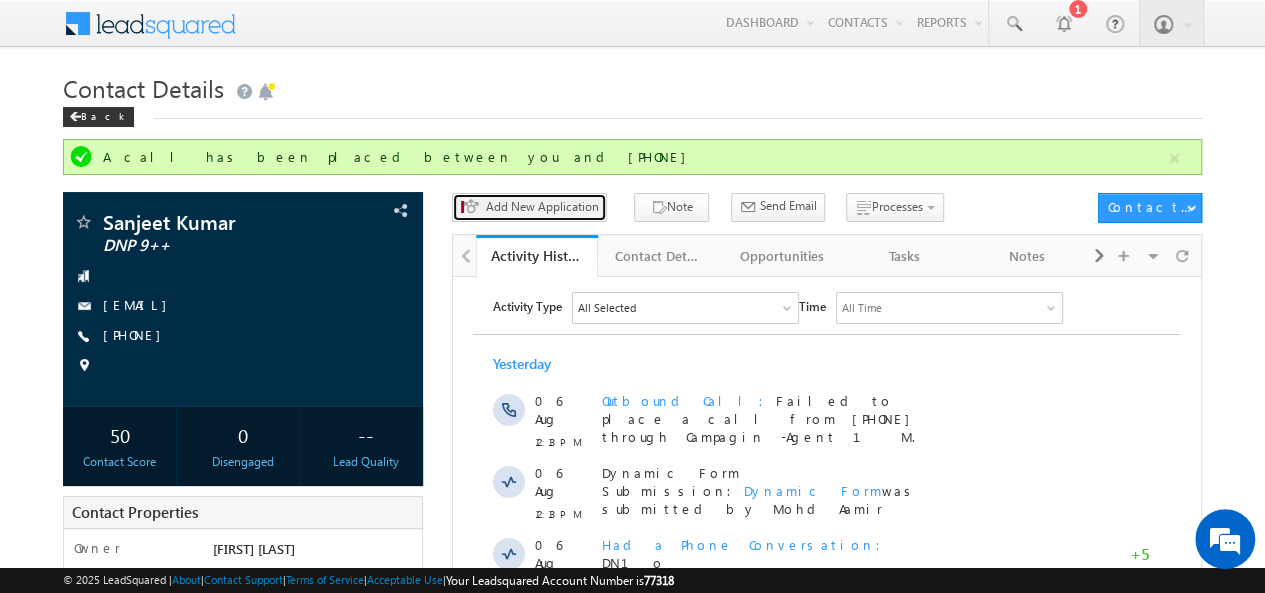 click on "Add New Application" at bounding box center [529, 207] 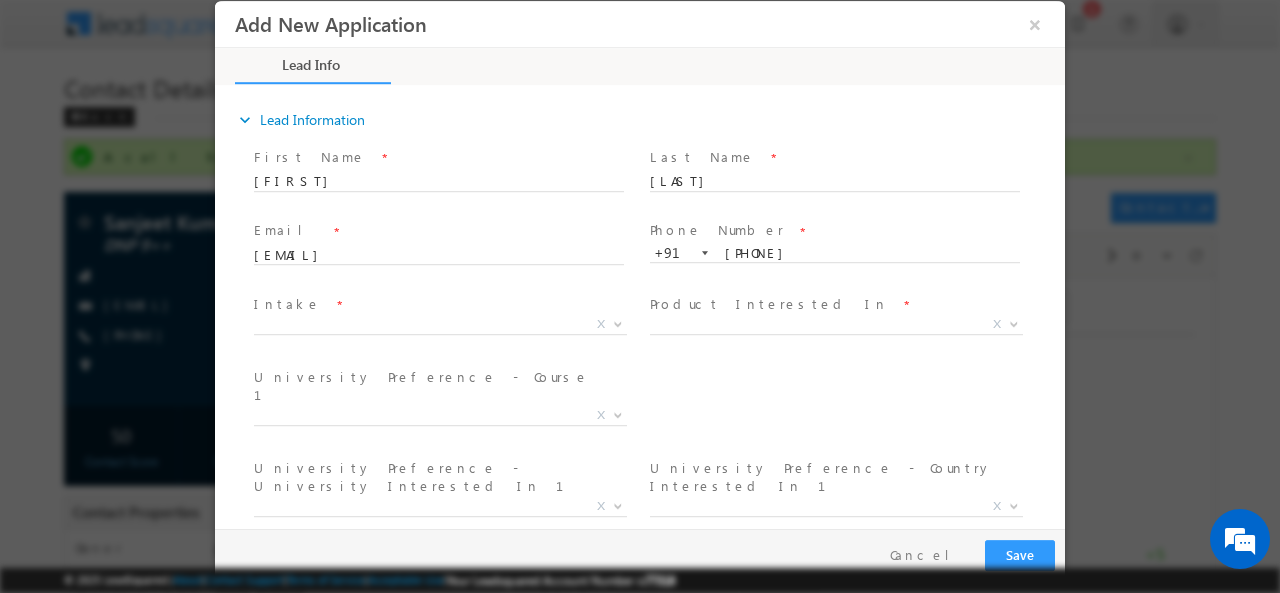 scroll, scrollTop: 0, scrollLeft: 0, axis: both 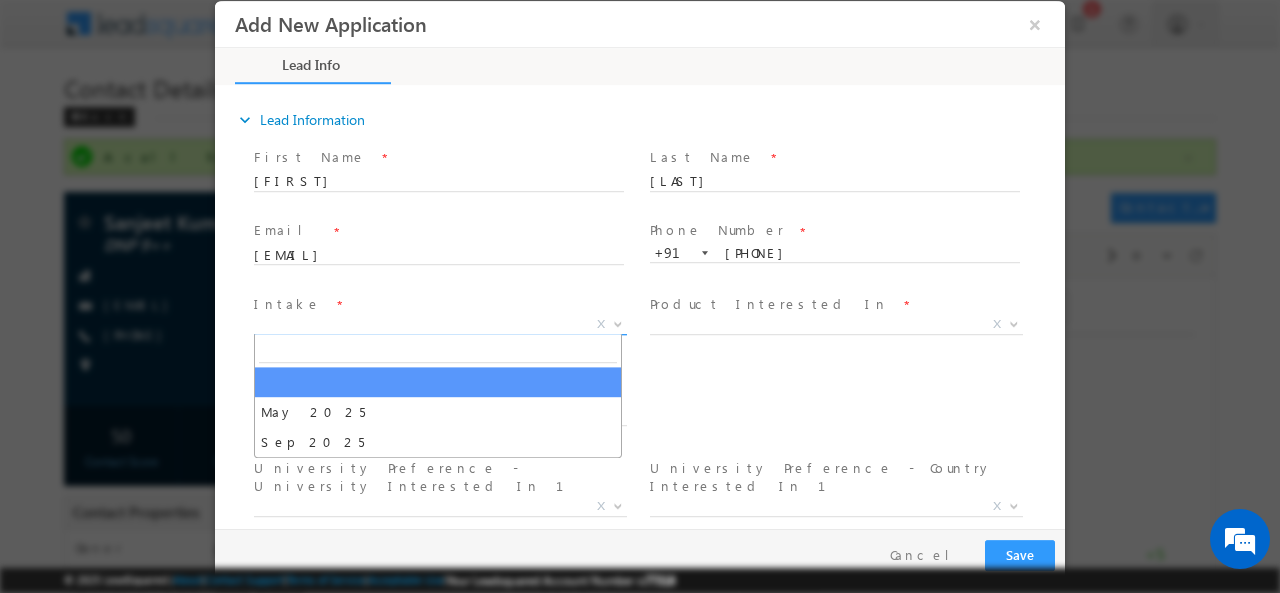click on "X" at bounding box center [440, 324] 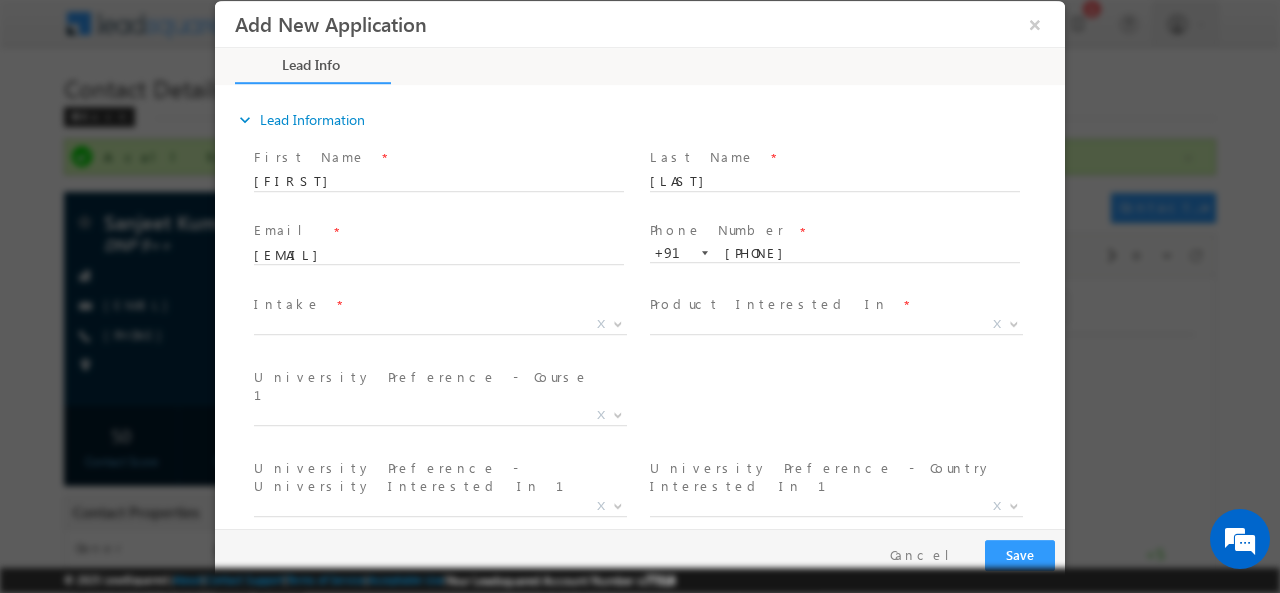 click on "University Preference - Course 1
*
Bachelor of Business Administration
Bachelor of Commerce in Accounting
Bachelor of Finance
Bachelor of Architecture
Bachelor of Interior Design
Bachelor of Science in Aerospace Engineering
Bachelor of Science in Biotechnology
Bachelor of Science in Civil Engineering
Bachelor of Science in Computer Science
Bachelor of Science in Electrical Engineering
Bachelor of Science in Information Technology
Bachelor of Science in Mechanical Engineering
Bachelors of Fine Arts in Animation and Film Production
Bachelor of Fine Arts in Digital Media and Communications
Bachelor of Arts in Economics
Bachelor of Fashion Design" at bounding box center (657, 408) 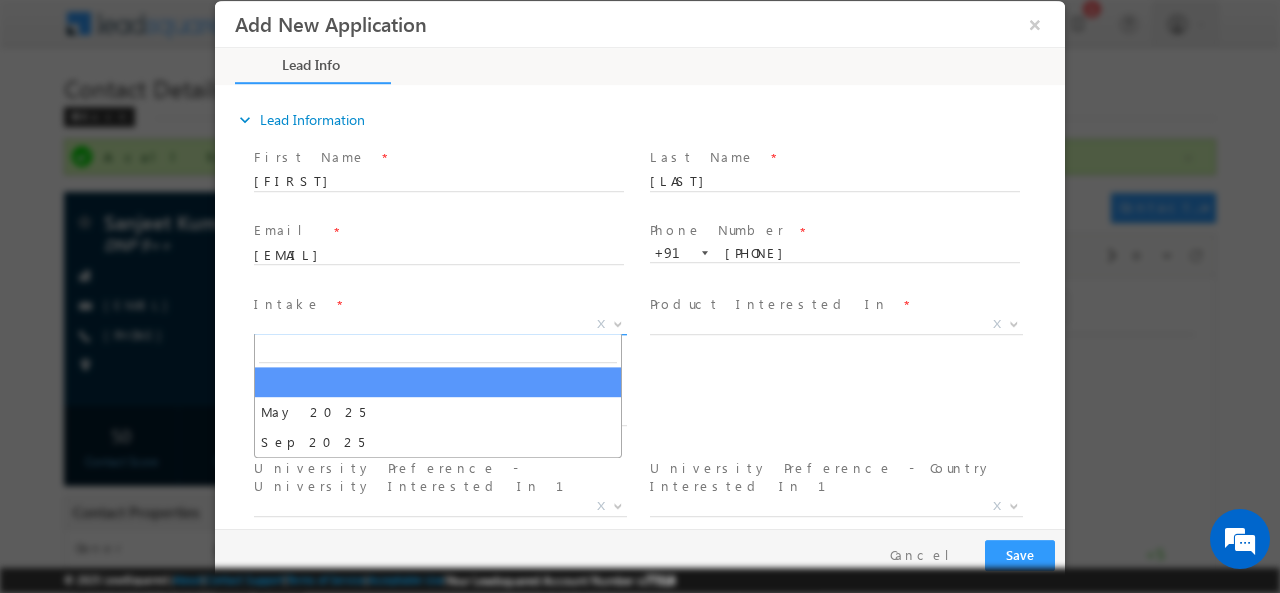 click on "X" at bounding box center [440, 324] 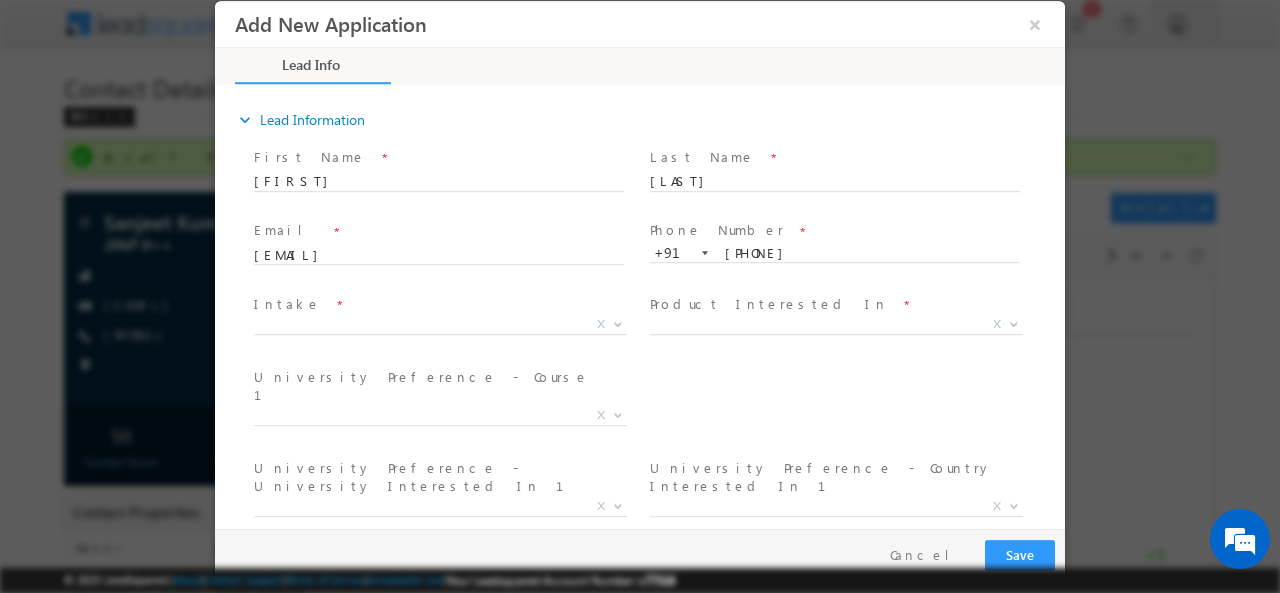 click at bounding box center [834, 348] 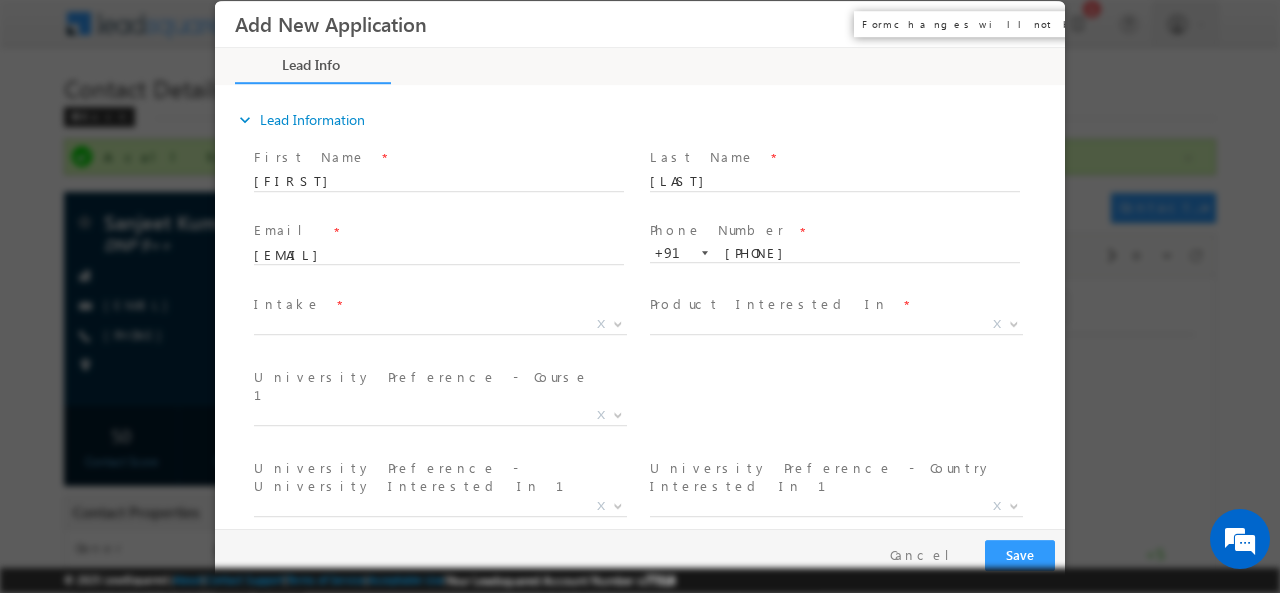 click on "×" at bounding box center [1035, 23] 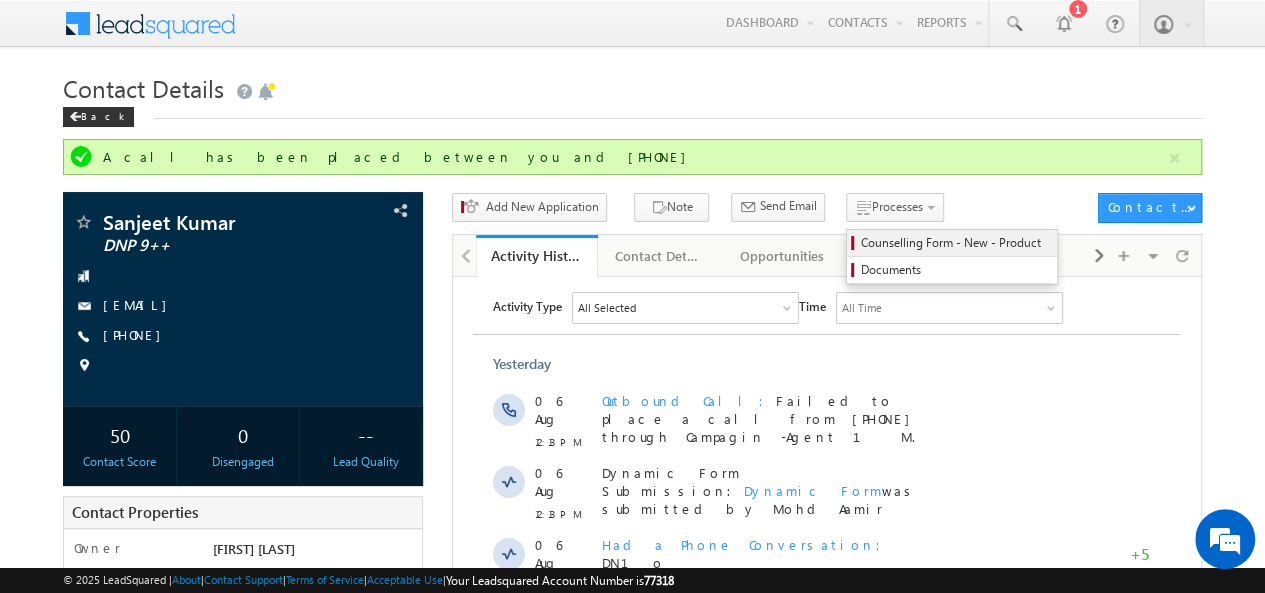 click on "Counselling Form - New - Product" at bounding box center [955, 243] 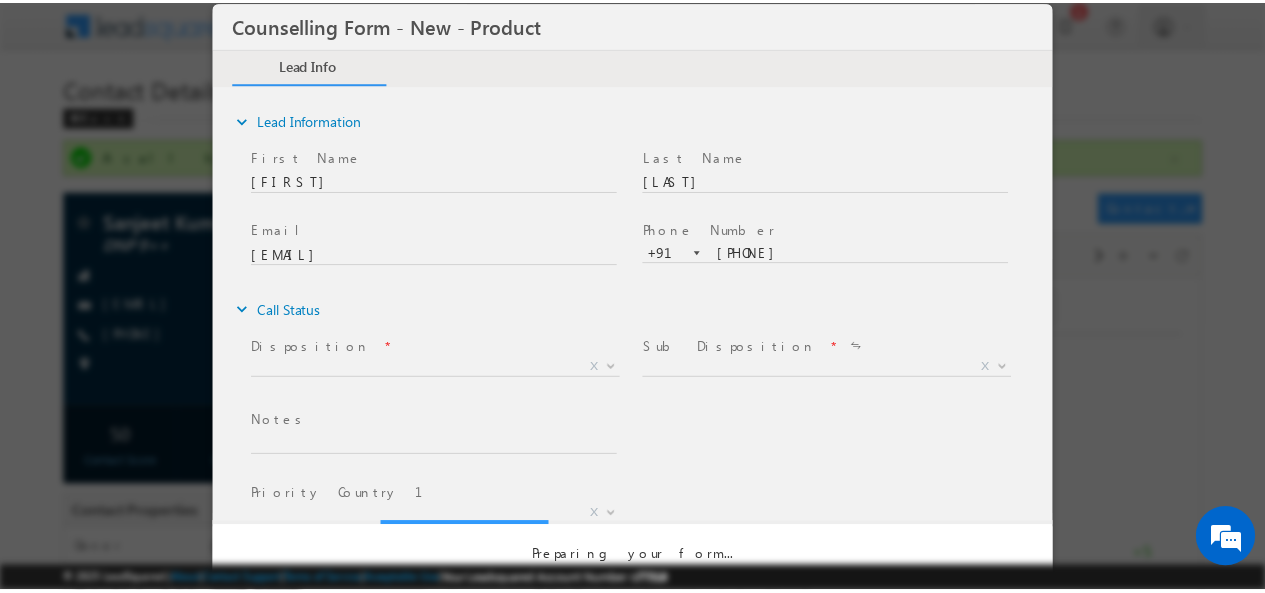 scroll, scrollTop: 0, scrollLeft: 0, axis: both 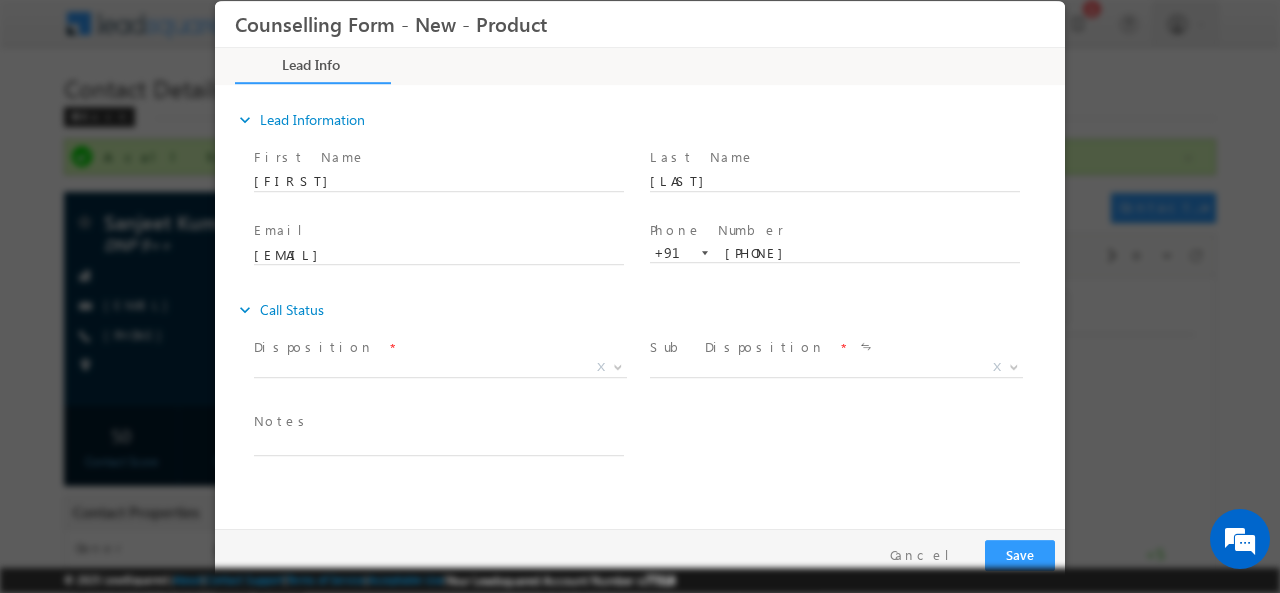 click on "Disposition
*" at bounding box center (438, 347) 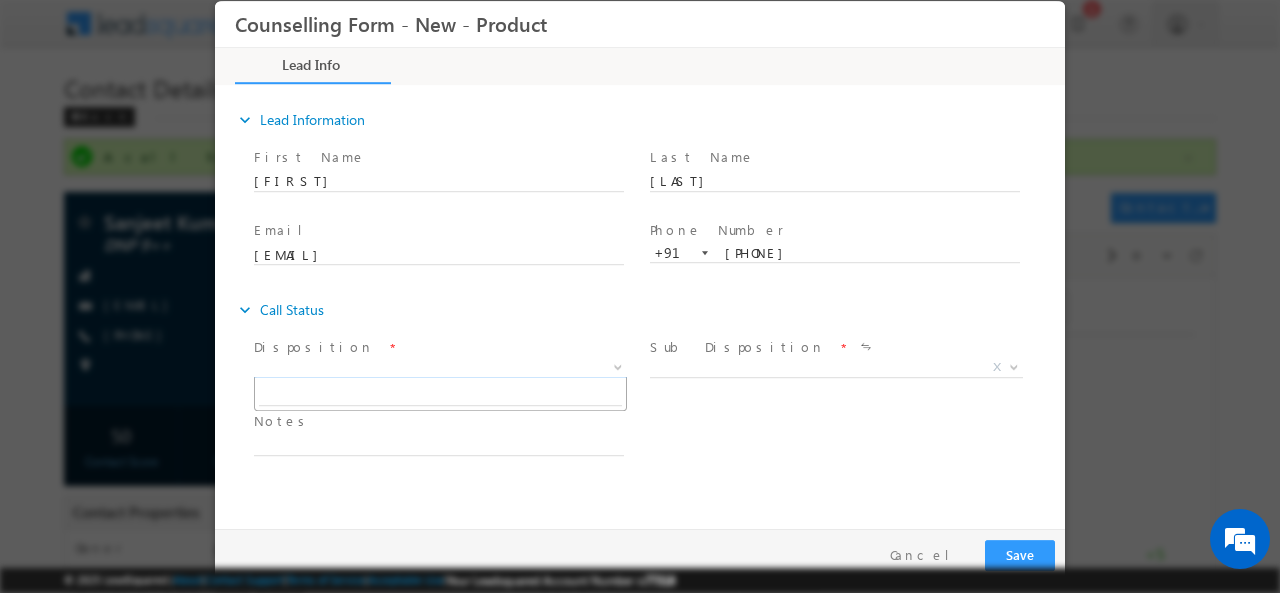 click on "X" at bounding box center [440, 367] 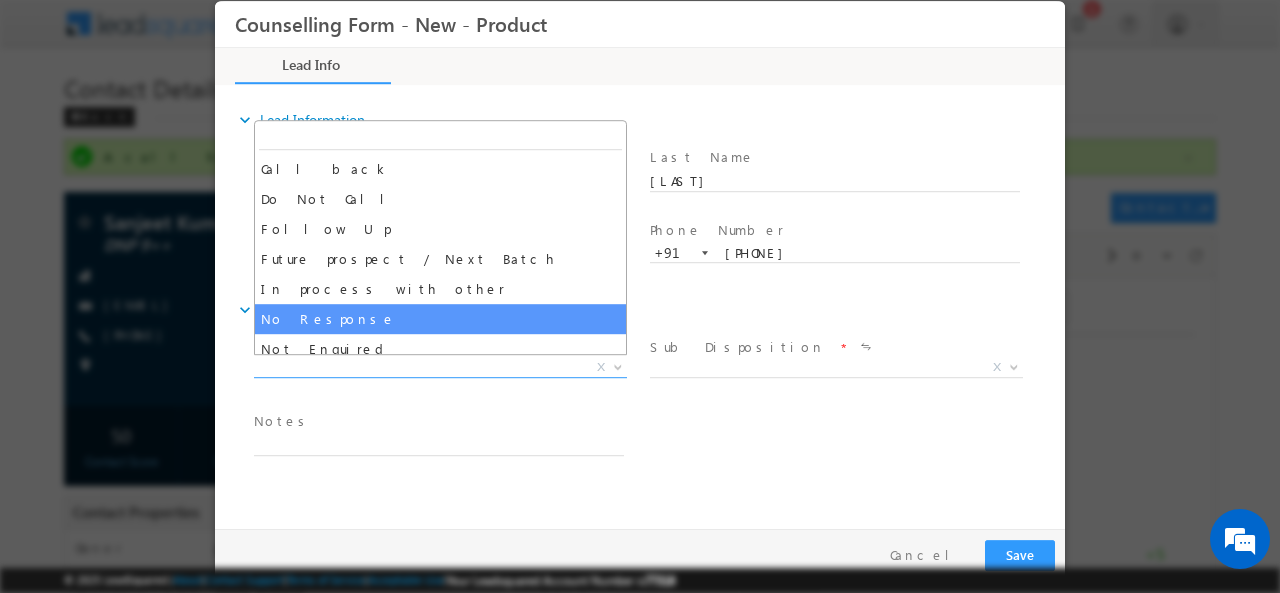 select on "No Response" 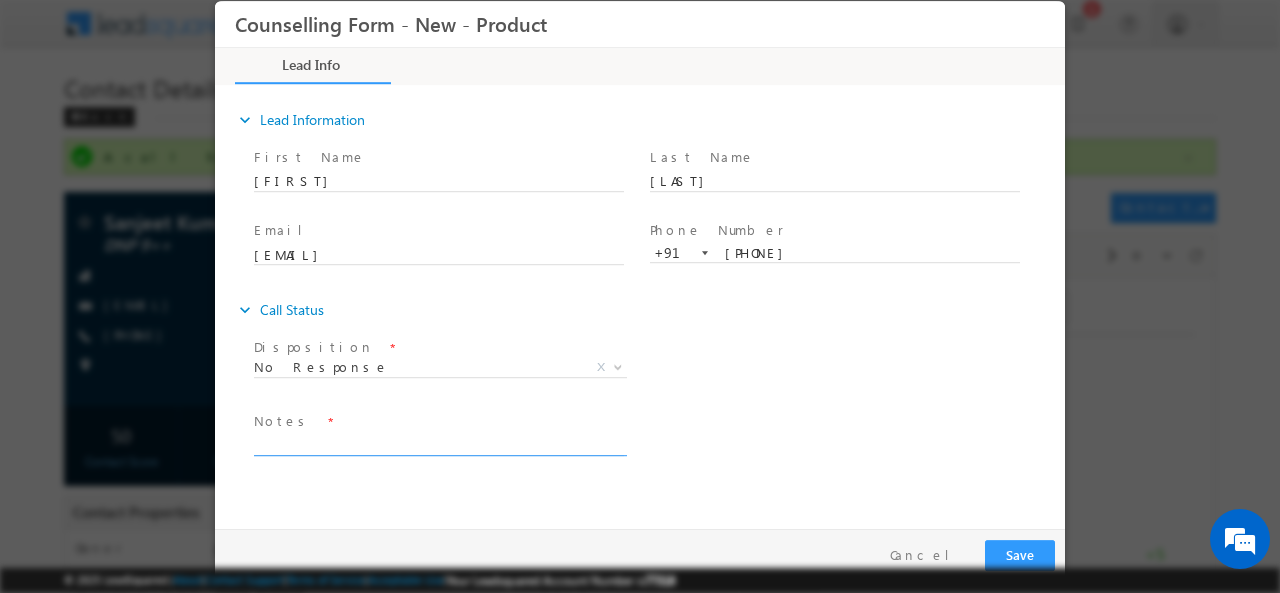 click at bounding box center (439, 443) 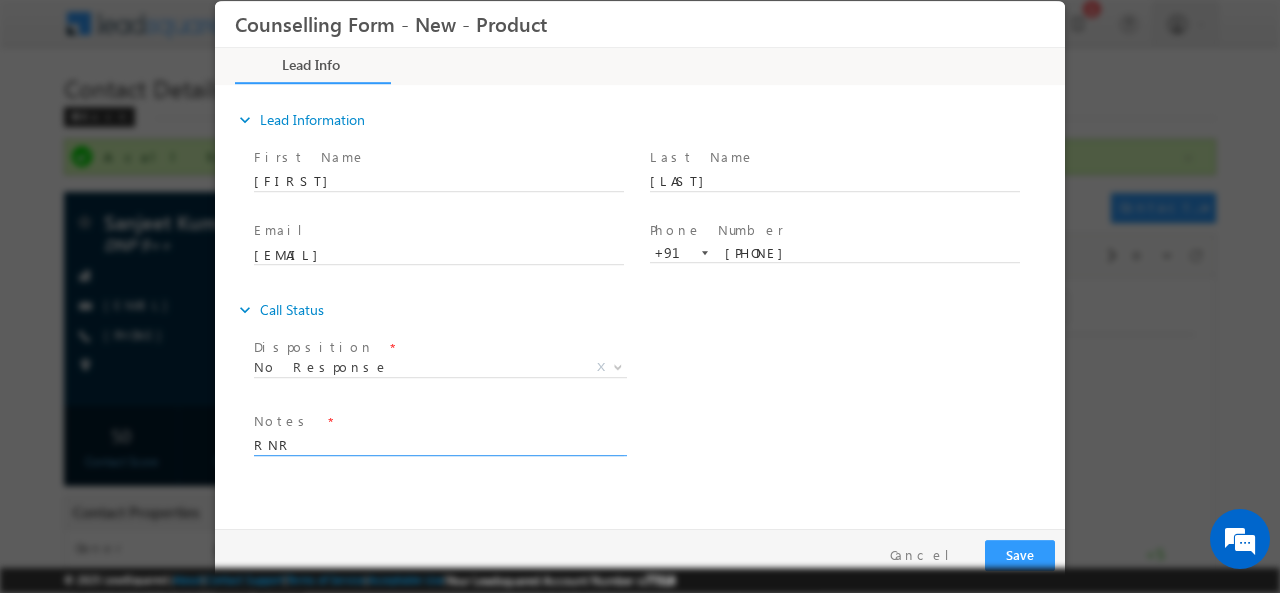type on "RNR" 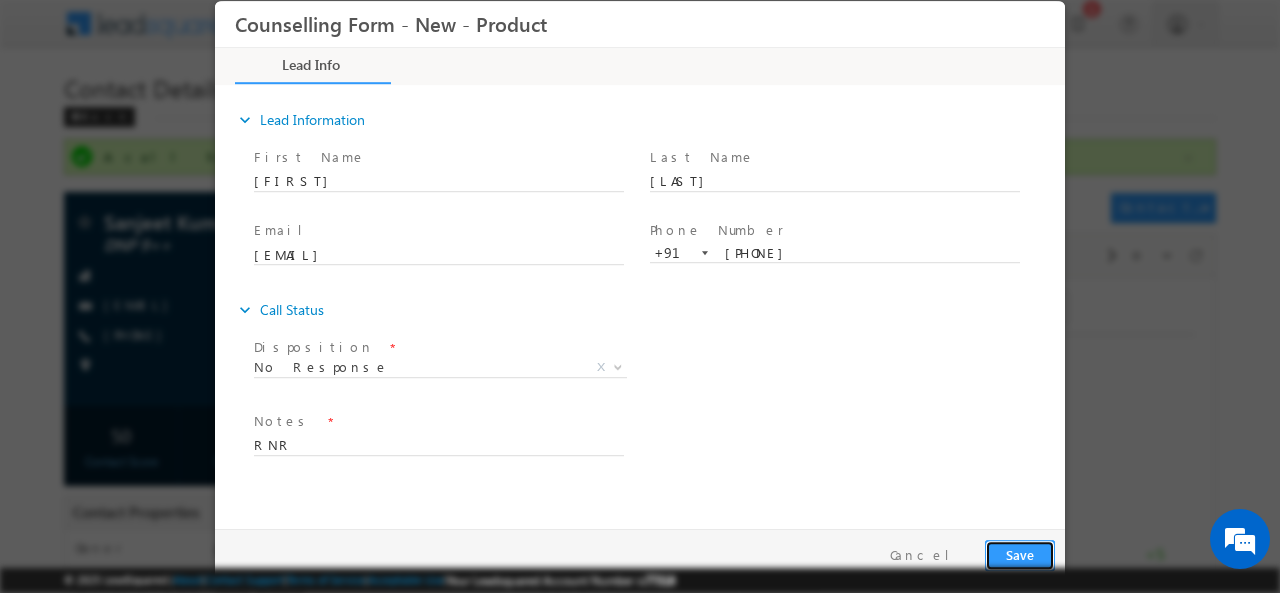 click on "Save" at bounding box center [1020, 554] 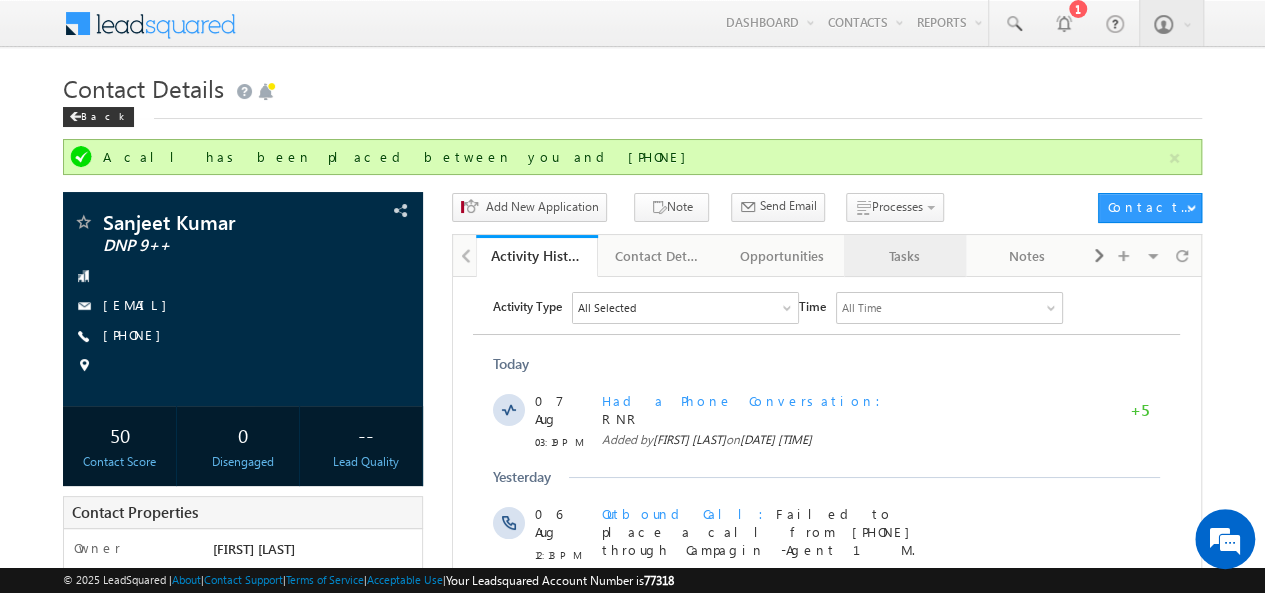 click on "Tasks" at bounding box center (904, 256) 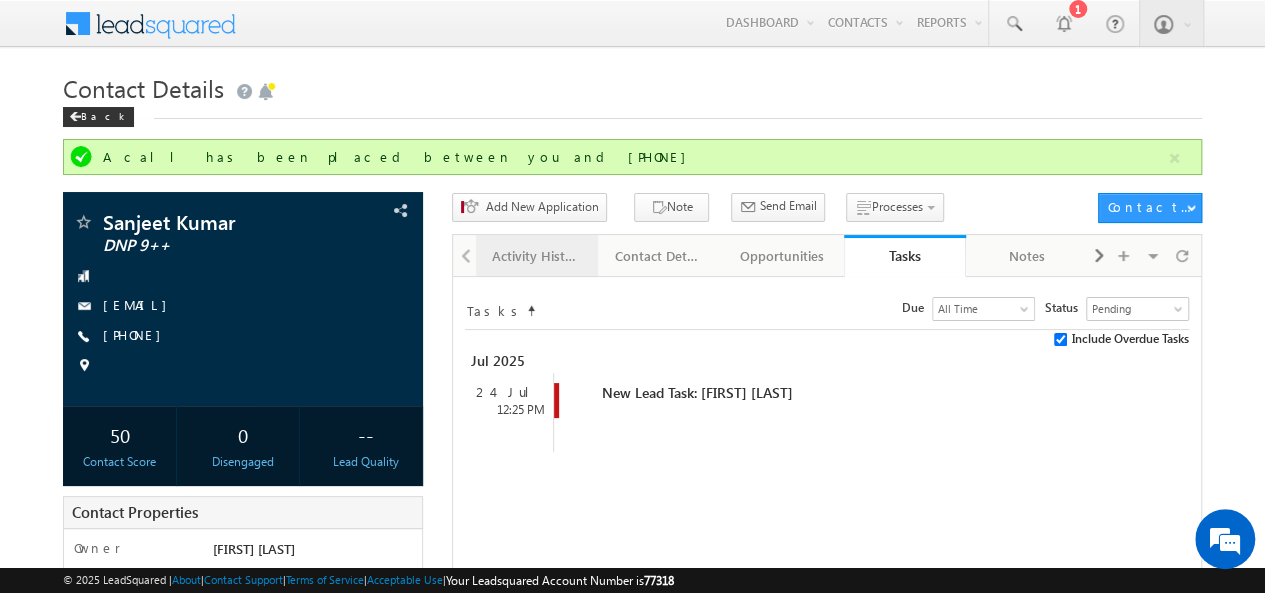 click on "Activity History" at bounding box center (536, 256) 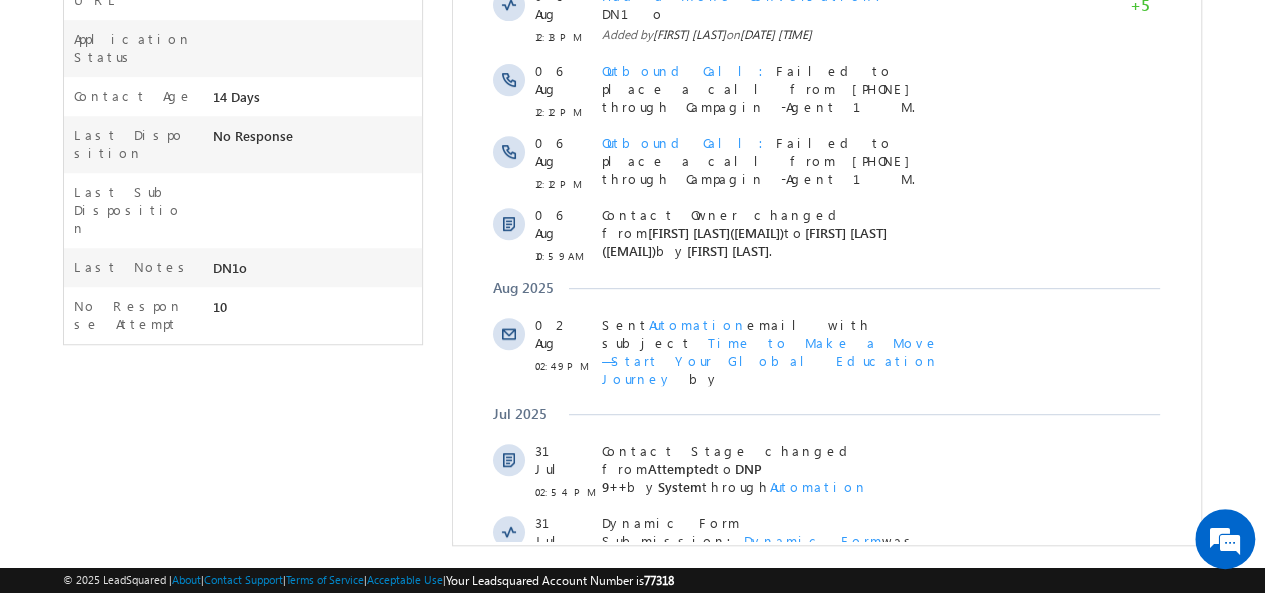 scroll, scrollTop: 0, scrollLeft: 0, axis: both 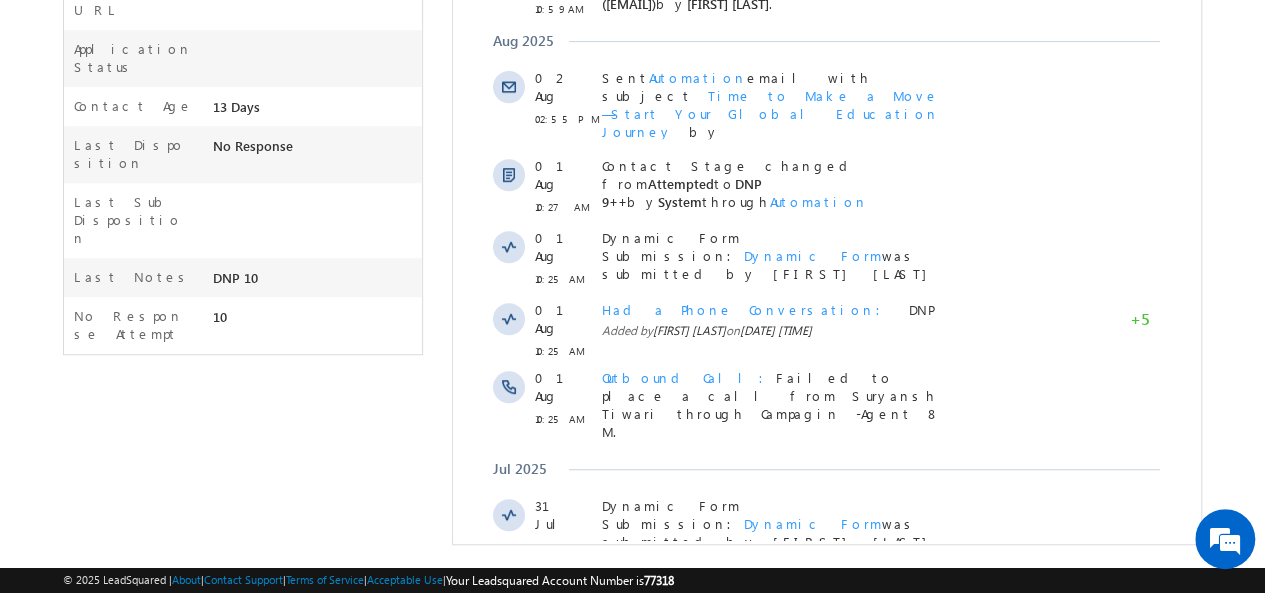click on "Show More" at bounding box center (826, 595) 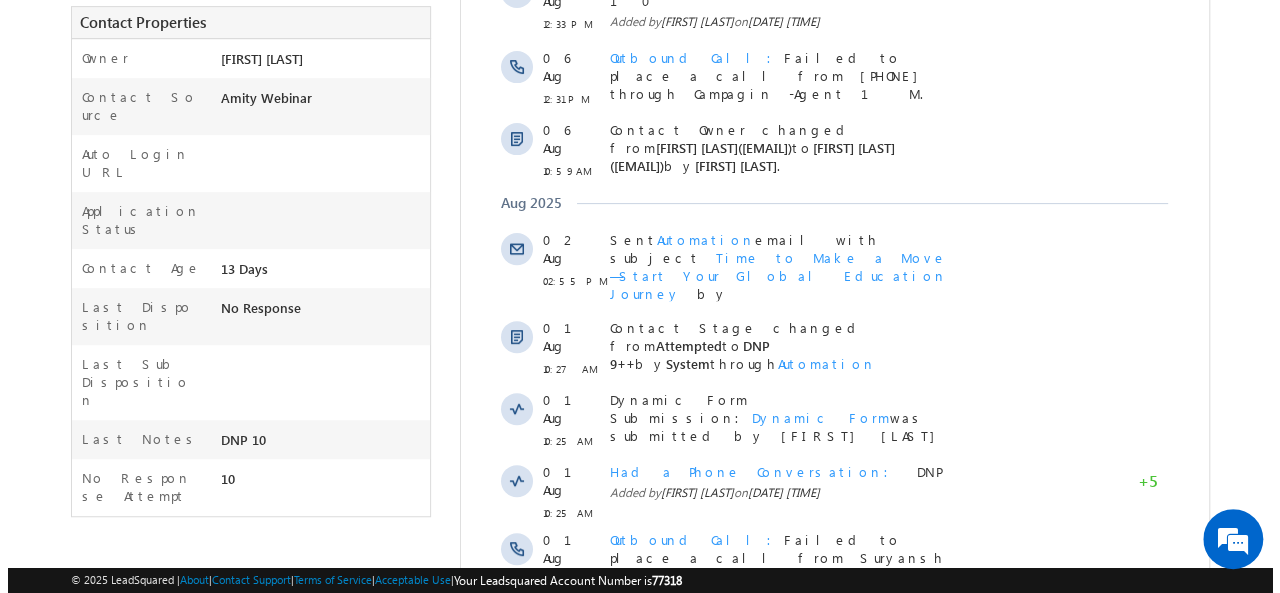 scroll, scrollTop: 0, scrollLeft: 0, axis: both 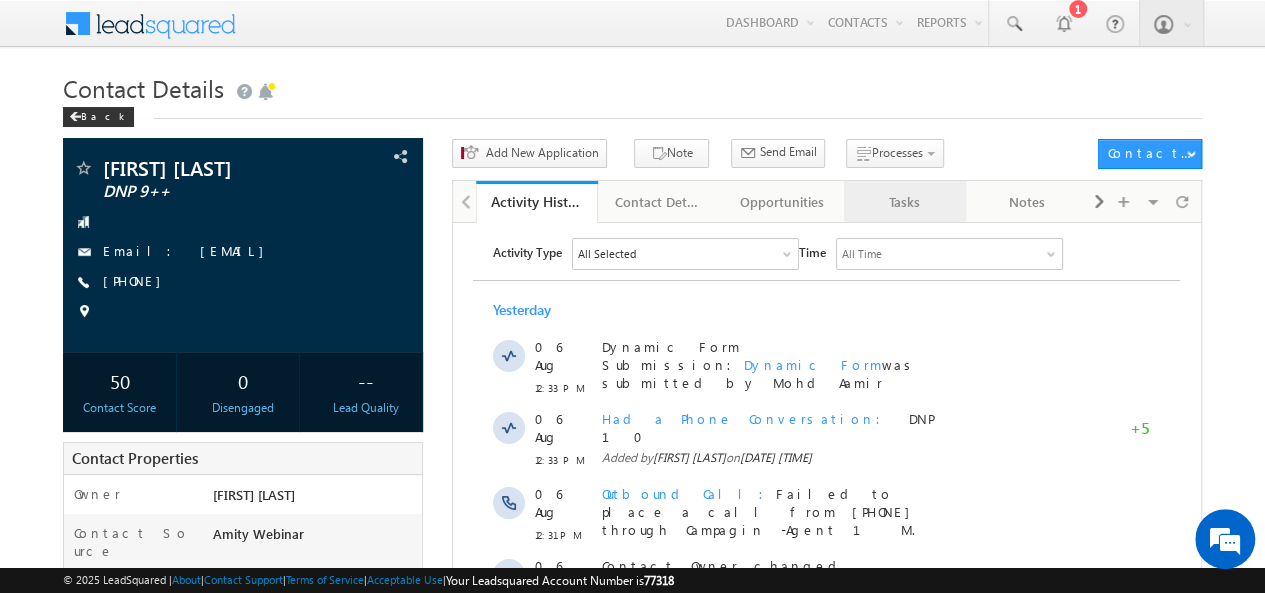 click on "Tasks" at bounding box center (904, 202) 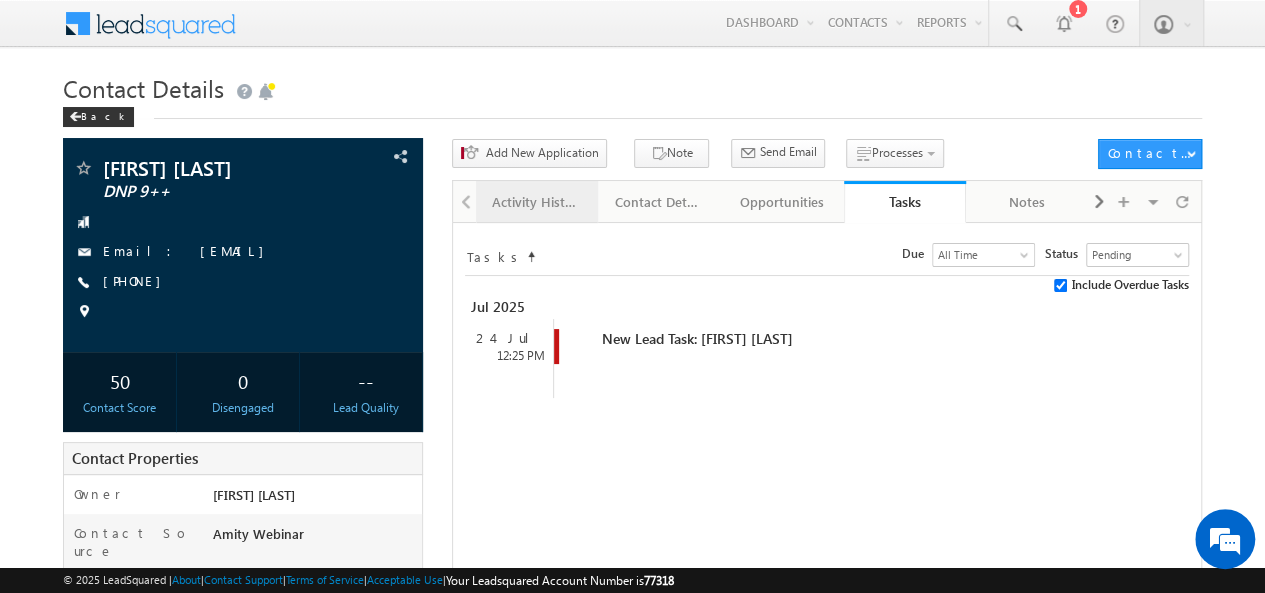 click on "Activity History" at bounding box center (536, 202) 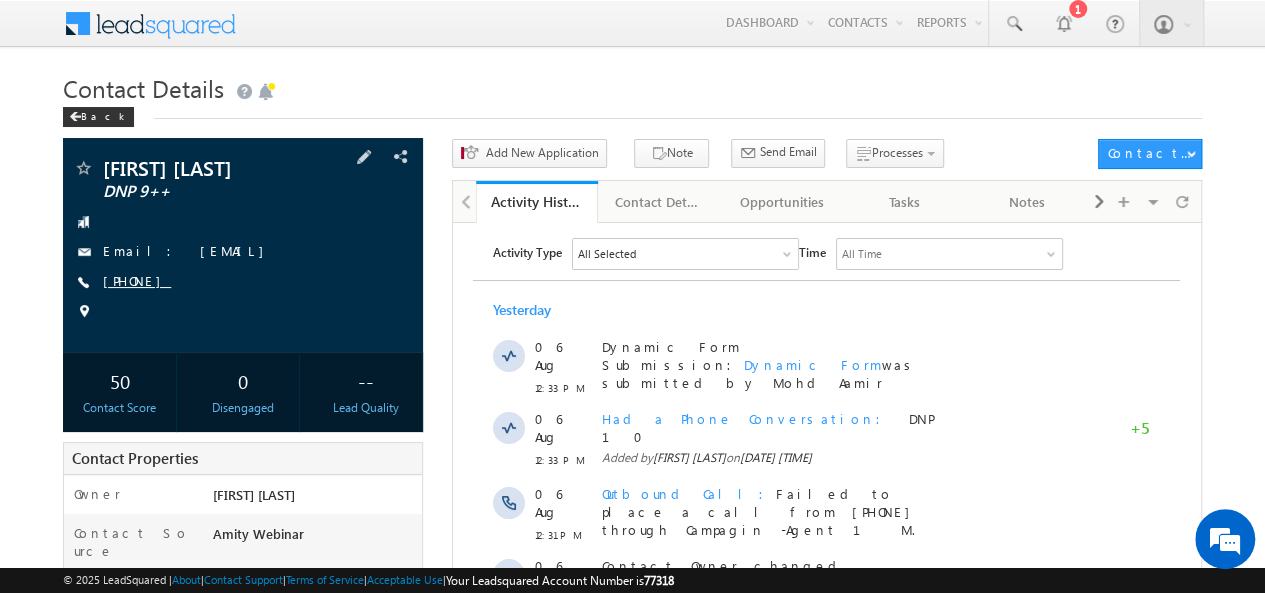 click on "+91-9759414234" at bounding box center (137, 280) 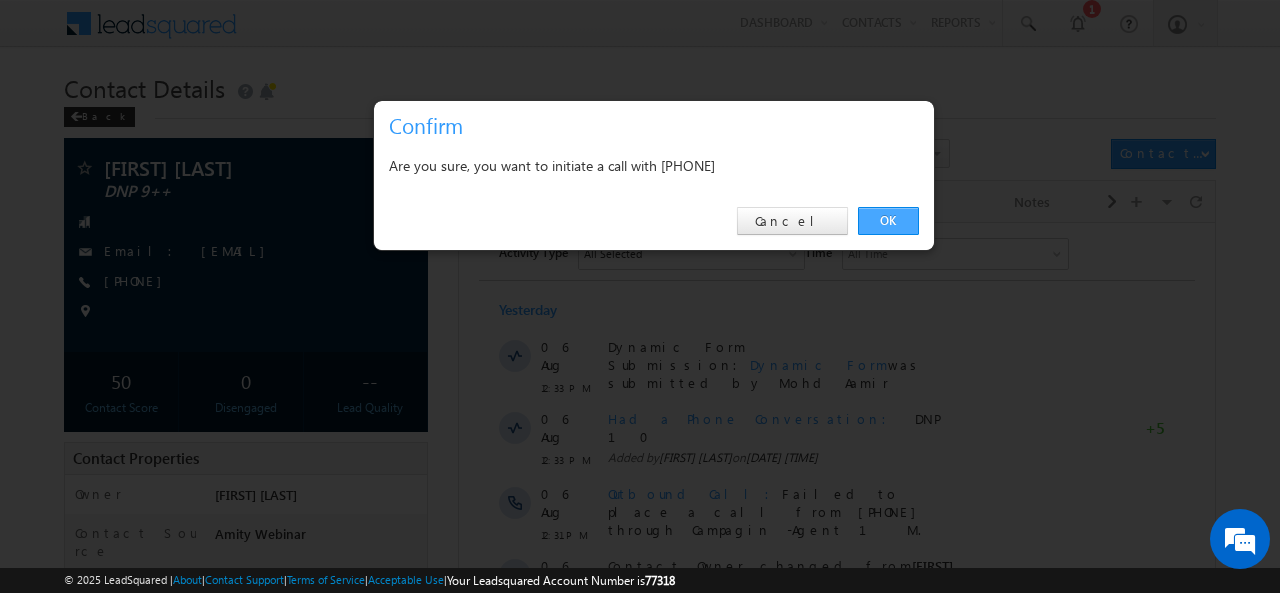 click on "OK" at bounding box center [888, 221] 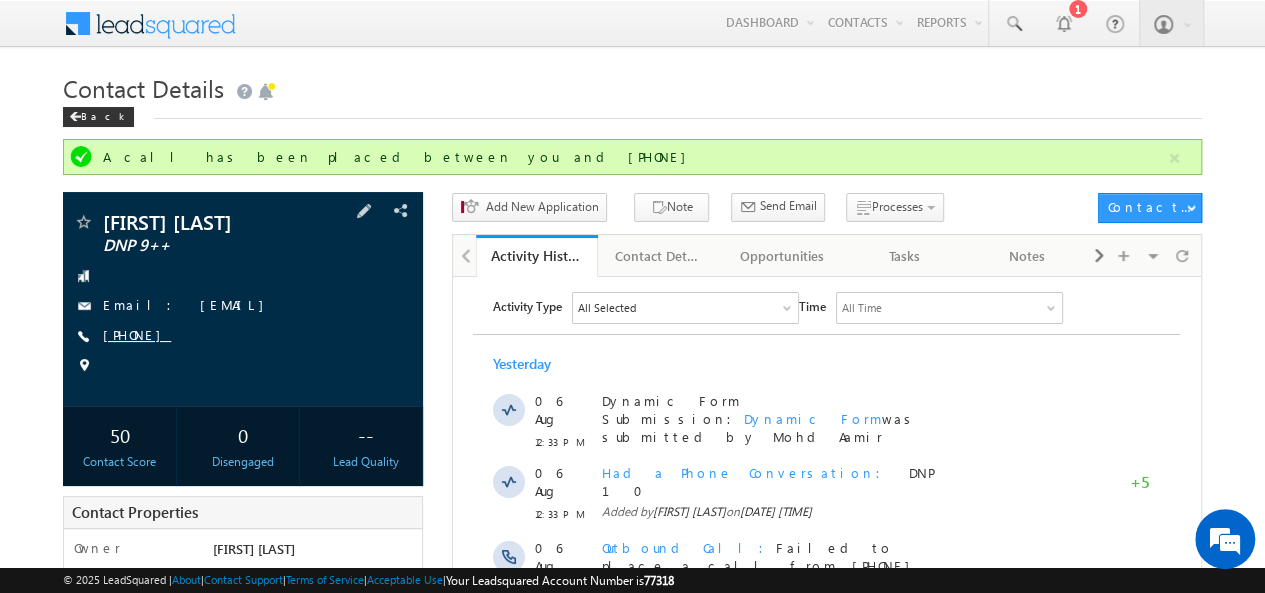 click on "+91-9759414234" at bounding box center [137, 334] 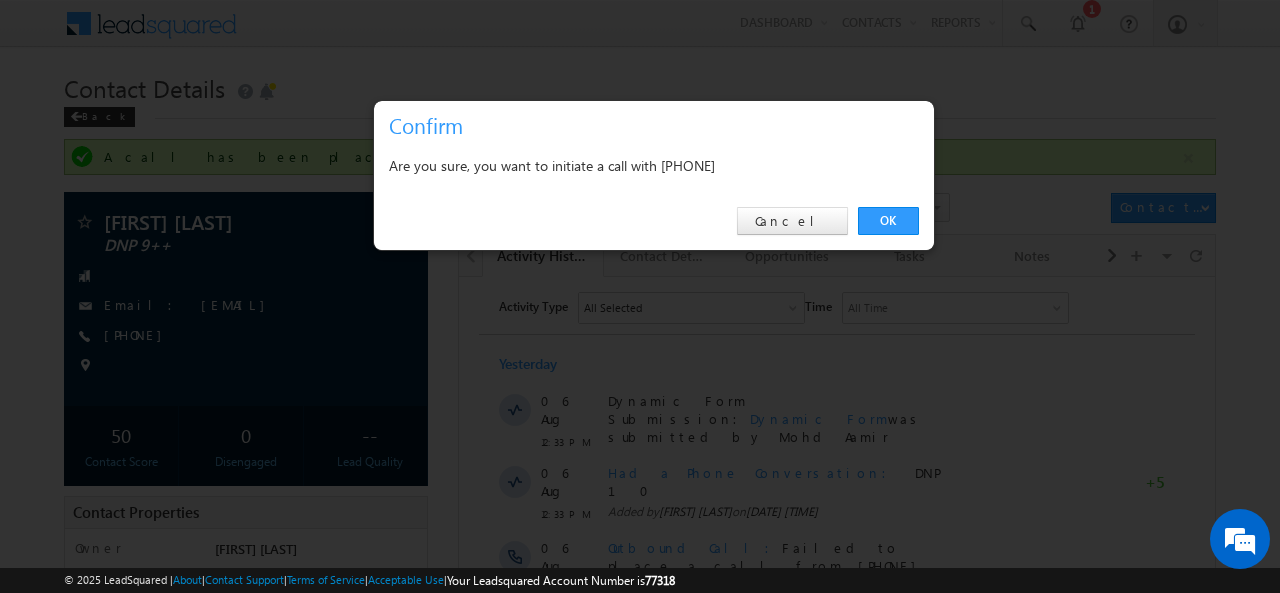click on "Are you sure, you want to initiate a call with +91-9759414234" at bounding box center [654, 165] 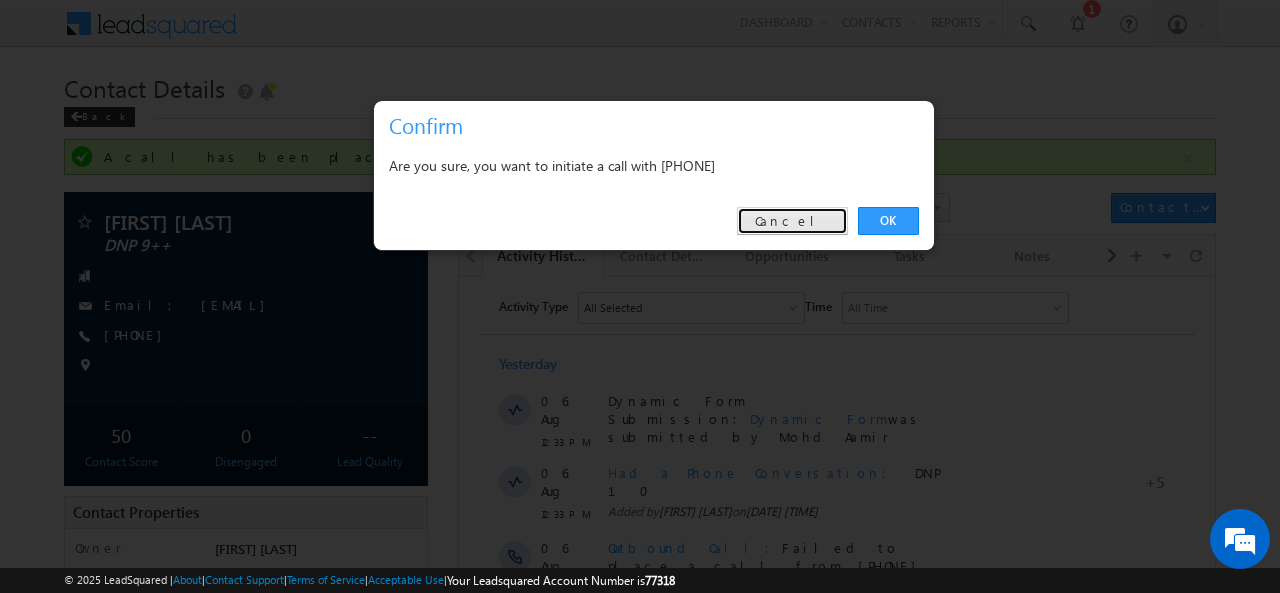 click on "Cancel" at bounding box center [792, 221] 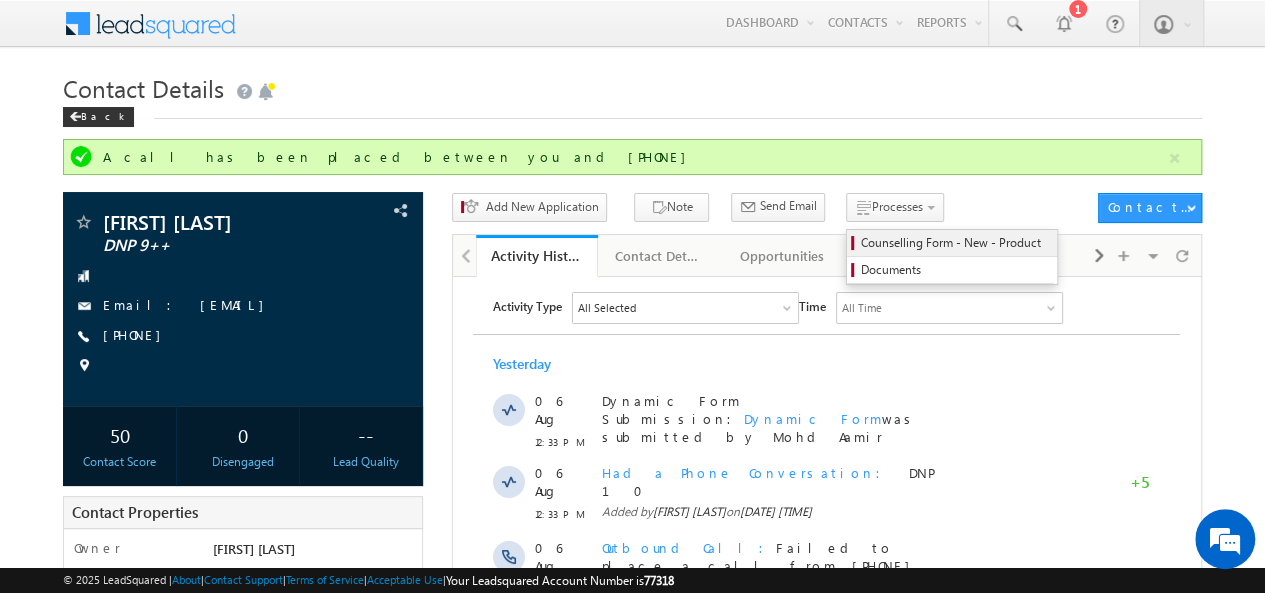 click on "Counselling Form - New - Product" at bounding box center (955, 243) 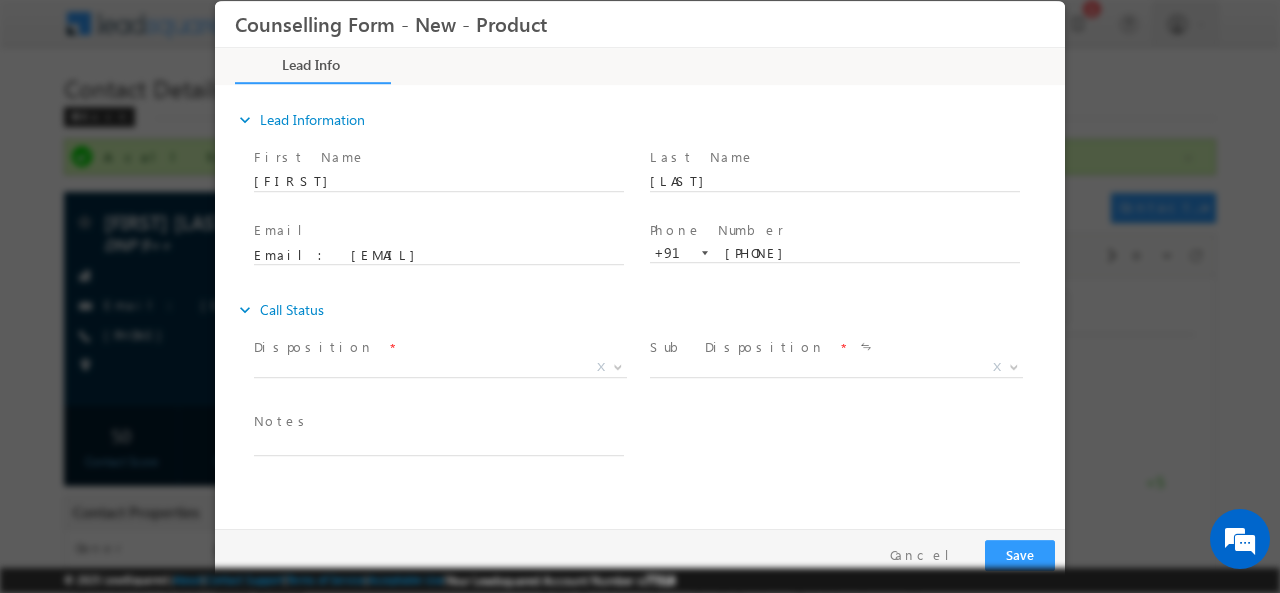 scroll, scrollTop: 0, scrollLeft: 0, axis: both 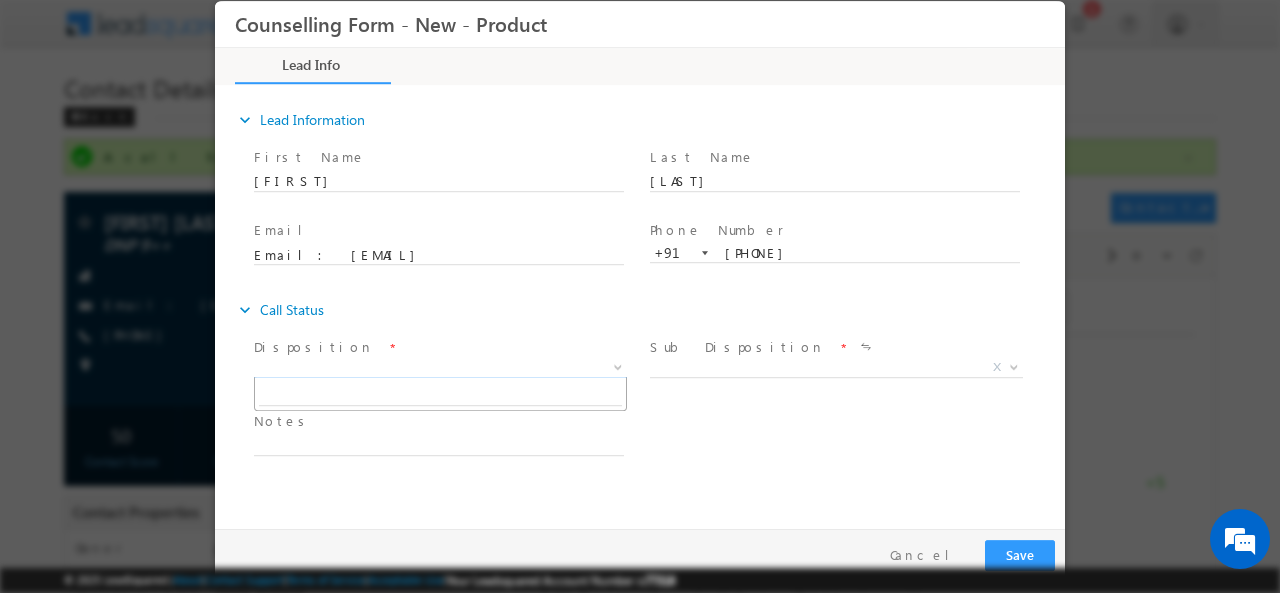 click on "X" at bounding box center (440, 367) 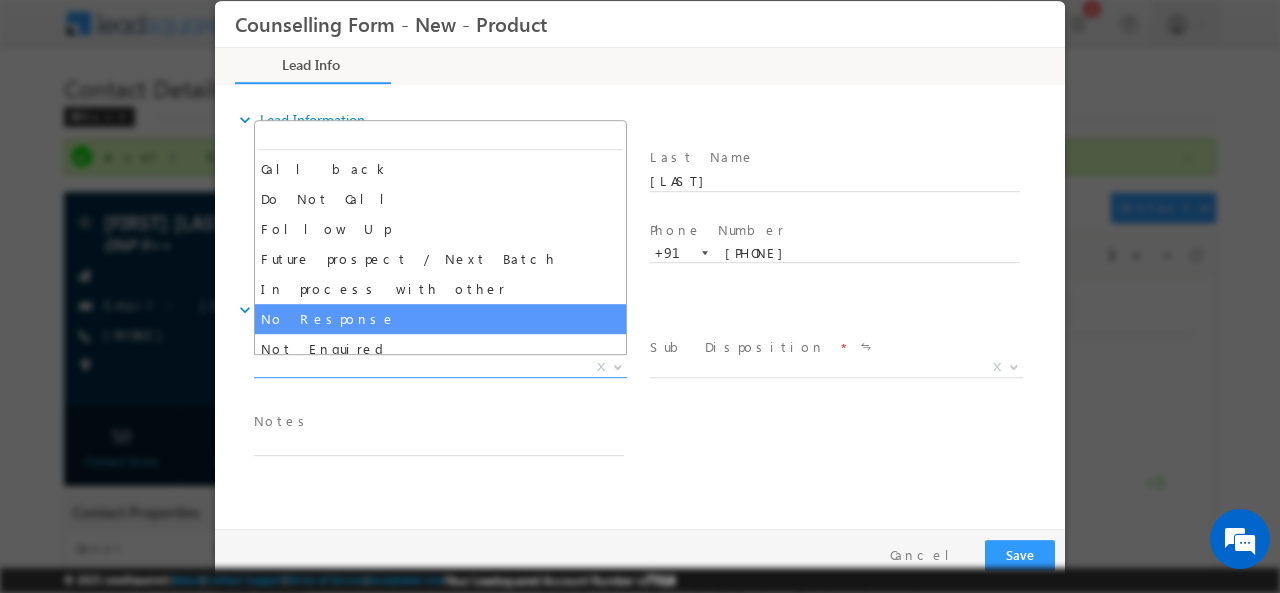 select on "No Response" 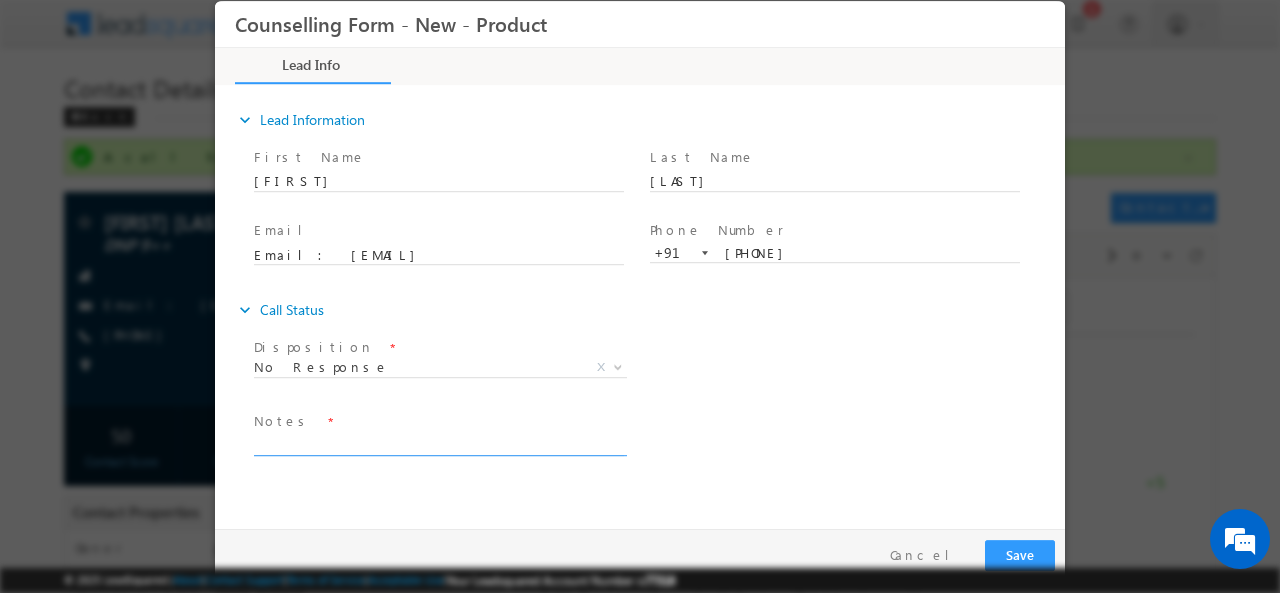click at bounding box center [439, 443] 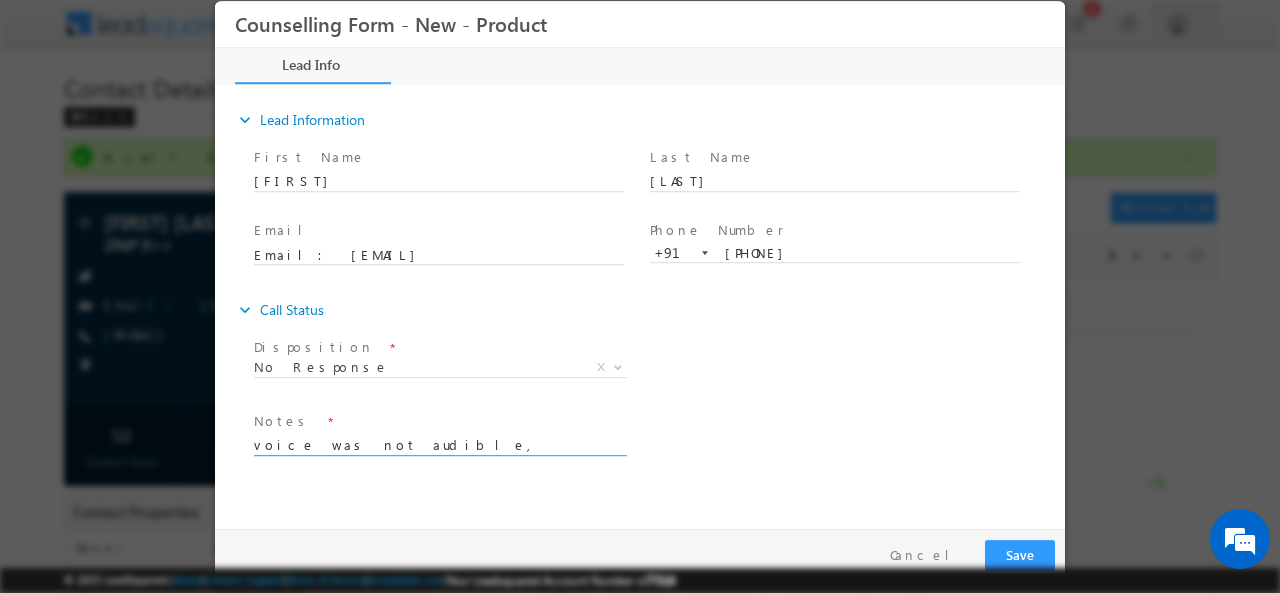 type on "voice was not audible, call hungup" 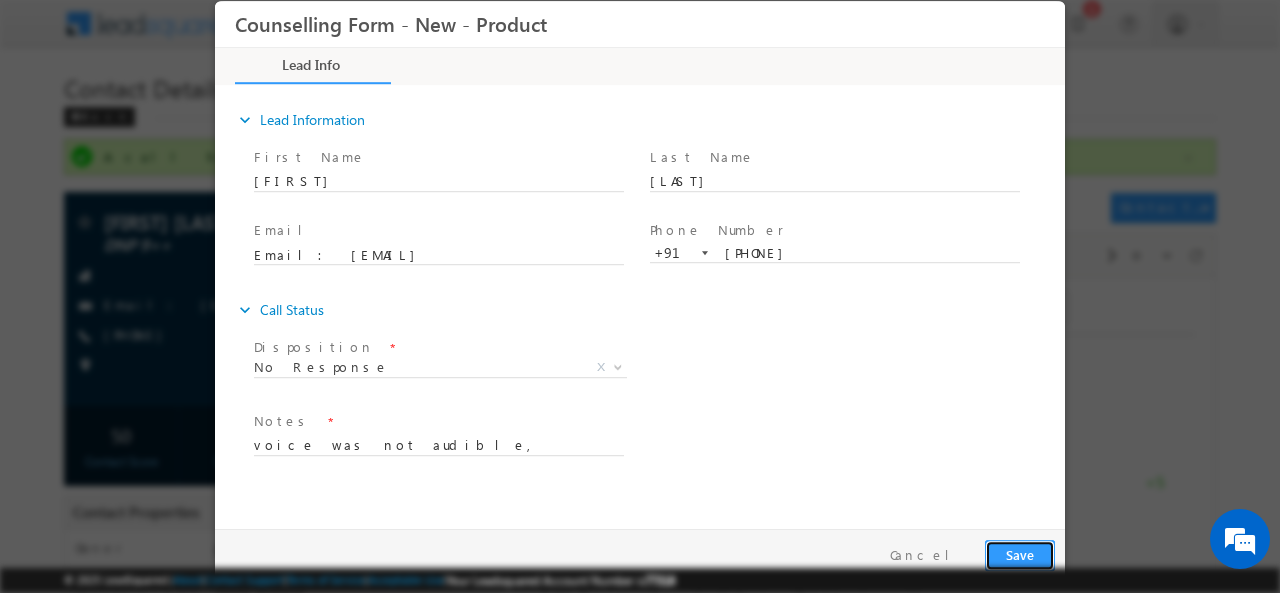 click on "Save" at bounding box center [1020, 554] 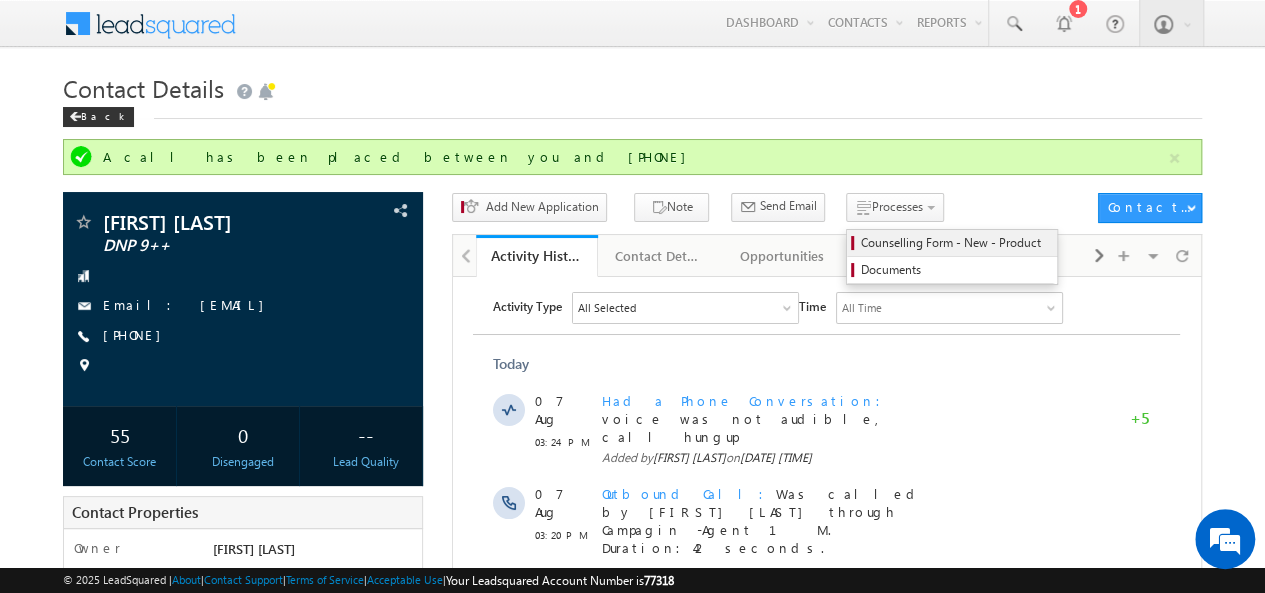 click on "Counselling Form - New - Product" at bounding box center [955, 243] 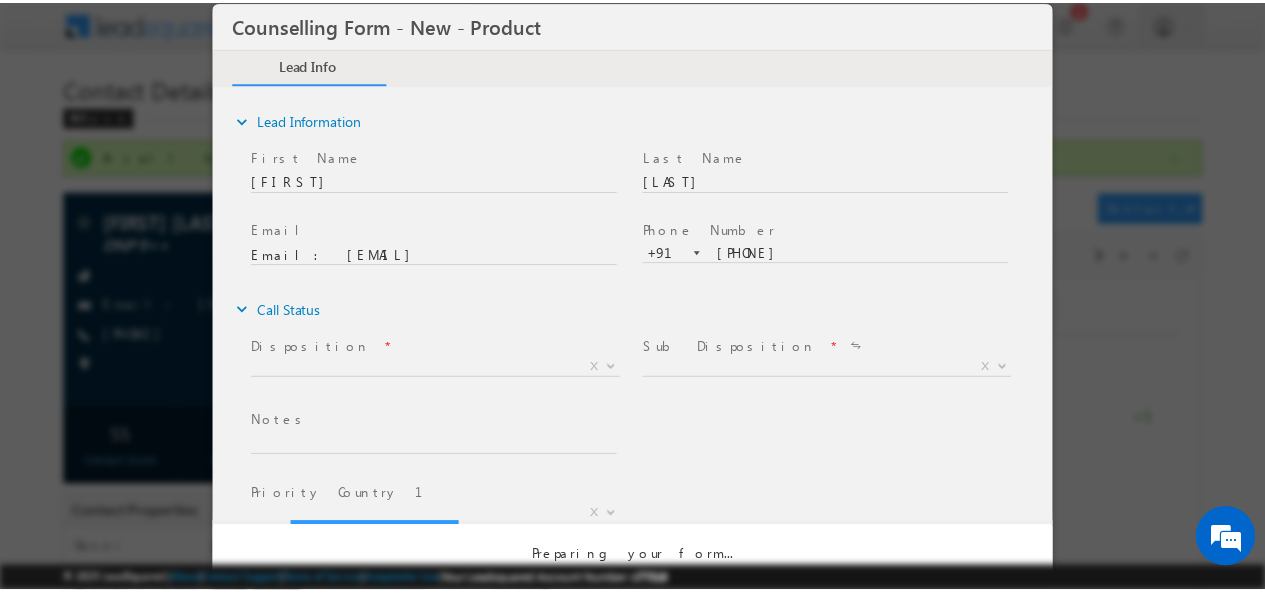 scroll, scrollTop: 0, scrollLeft: 0, axis: both 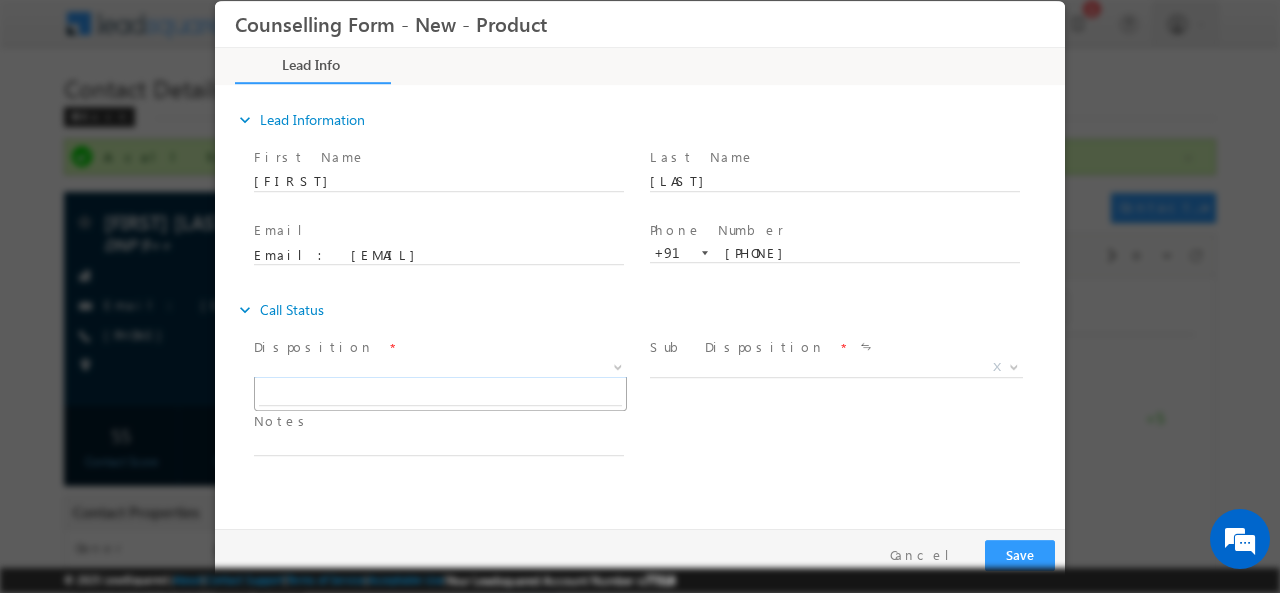 click on "X" at bounding box center (440, 367) 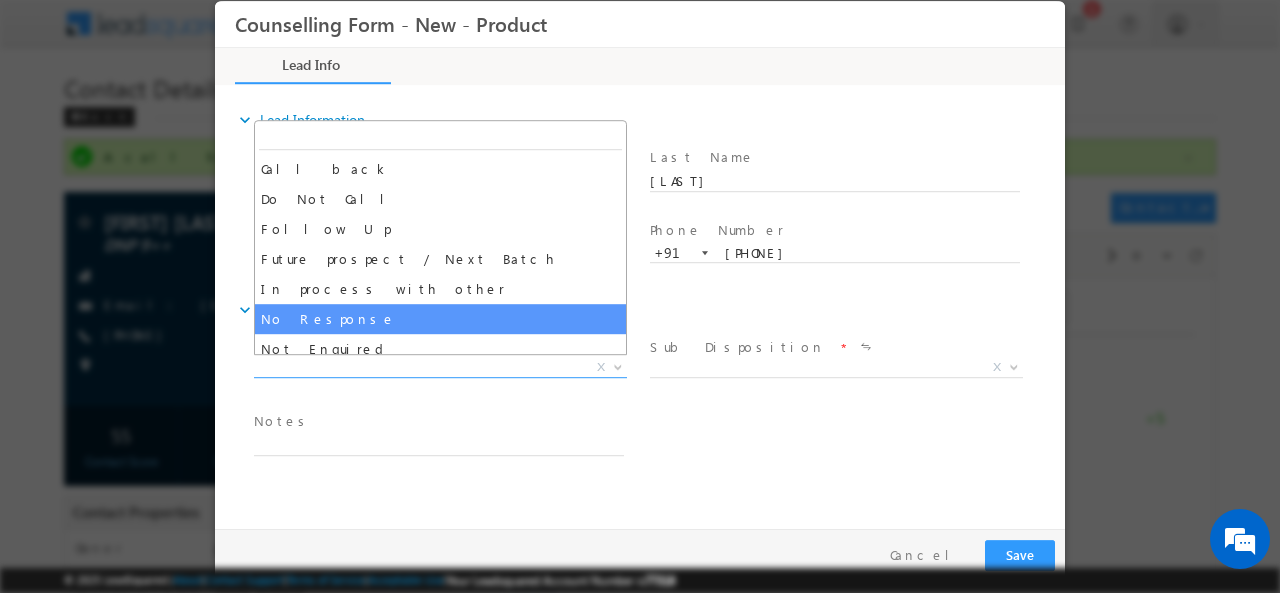 select on "No Response" 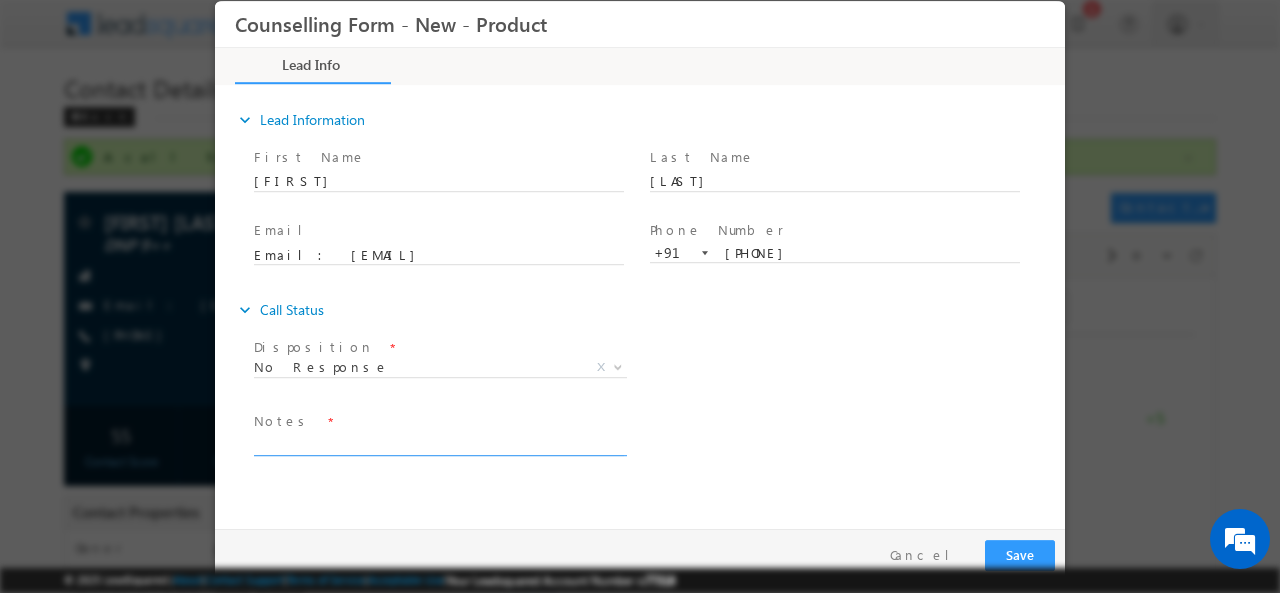 click at bounding box center (439, 443) 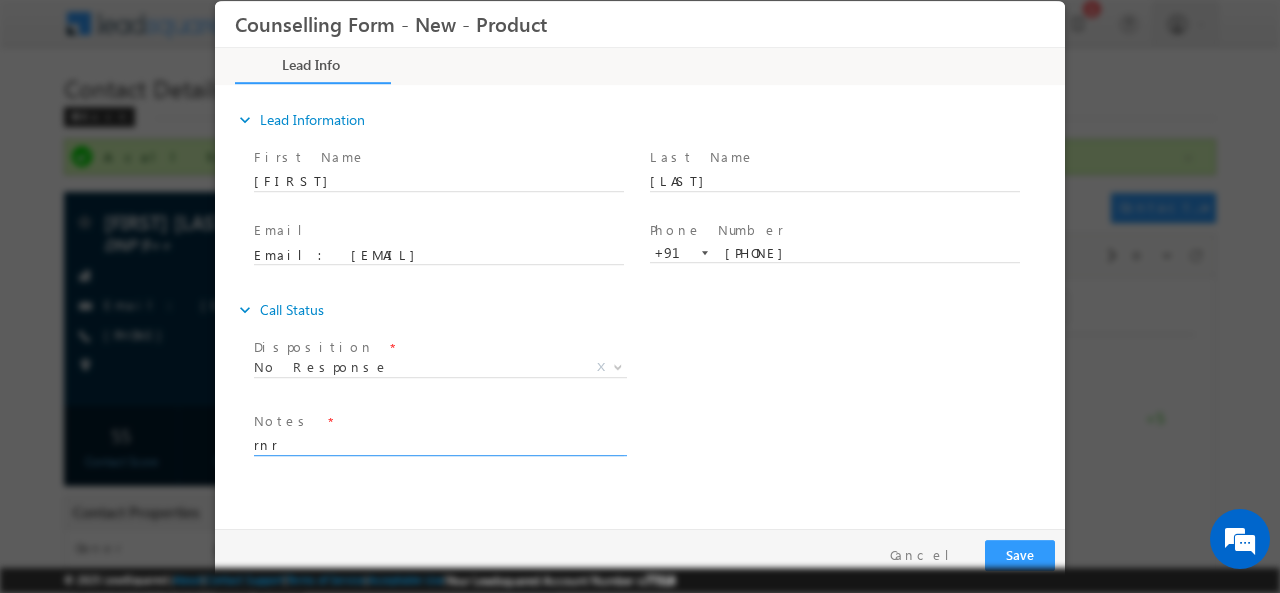 type on "rnr" 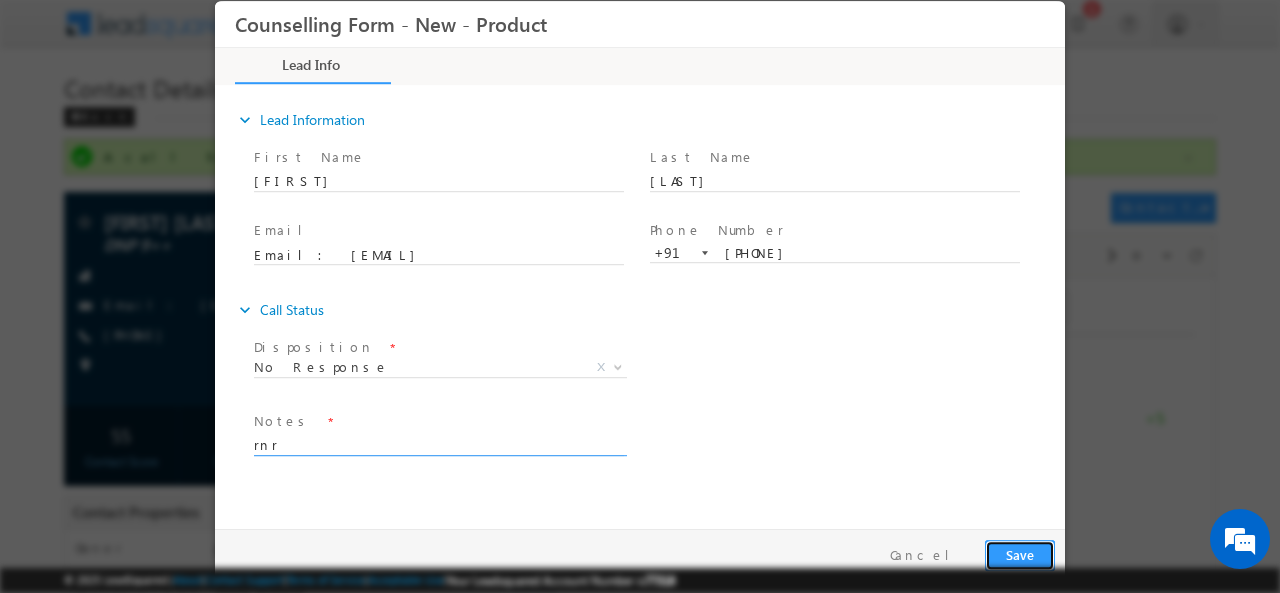 click on "Save" at bounding box center (1020, 554) 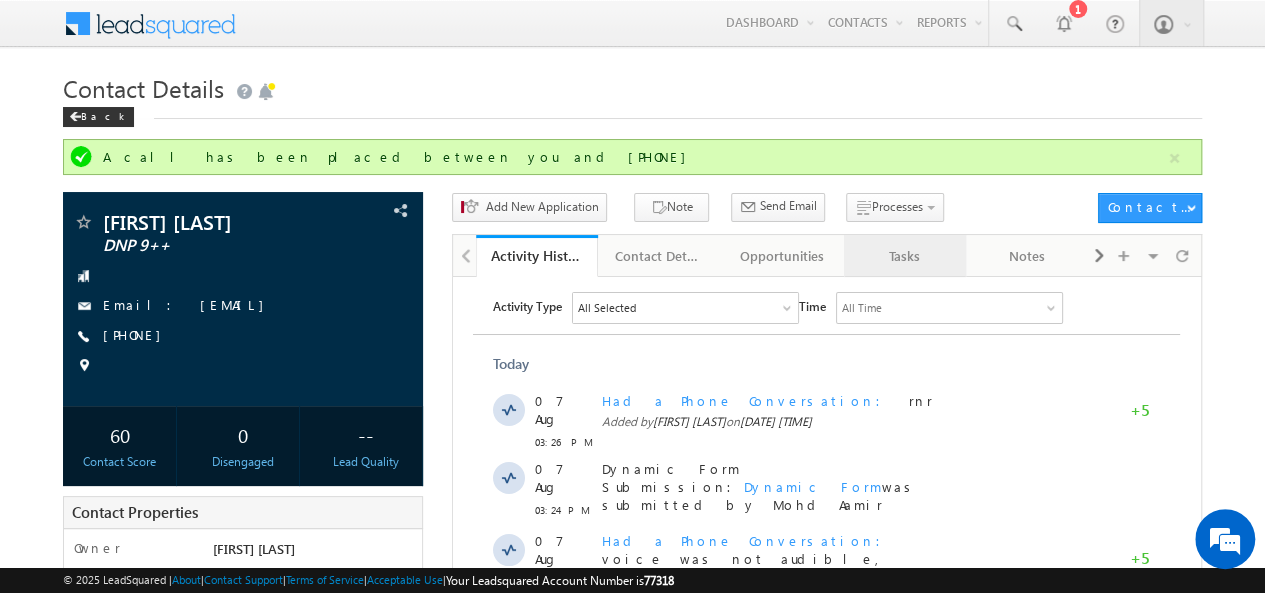 click on "Tasks" at bounding box center (905, 256) 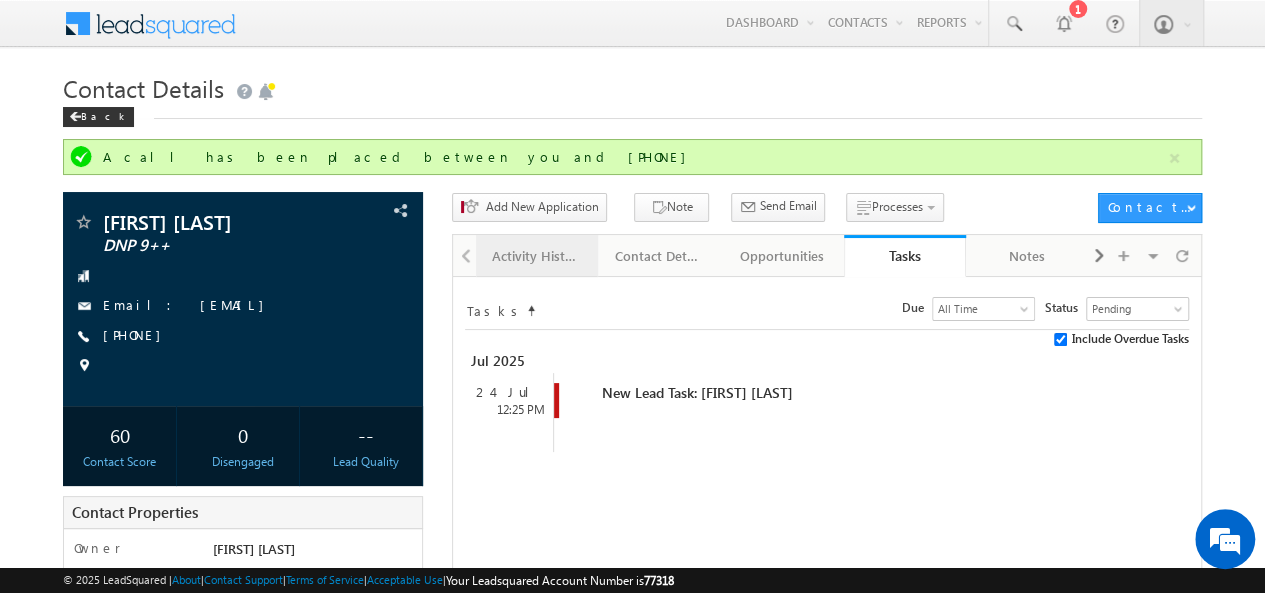 click on "Activity History" at bounding box center (536, 256) 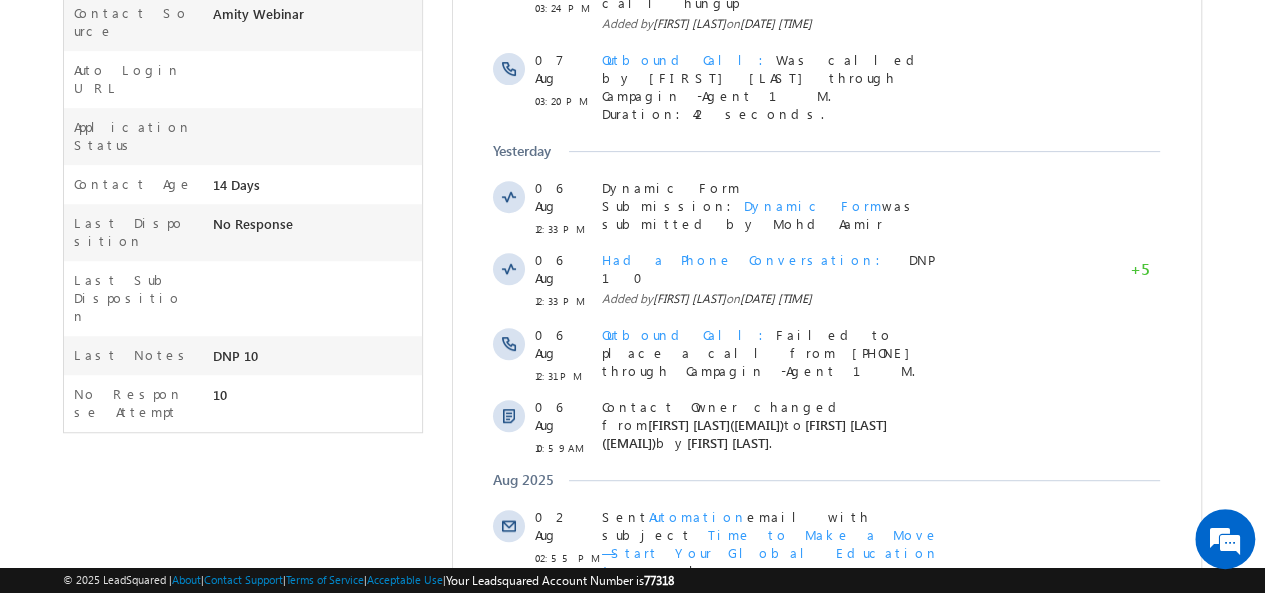 scroll, scrollTop: 639, scrollLeft: 0, axis: vertical 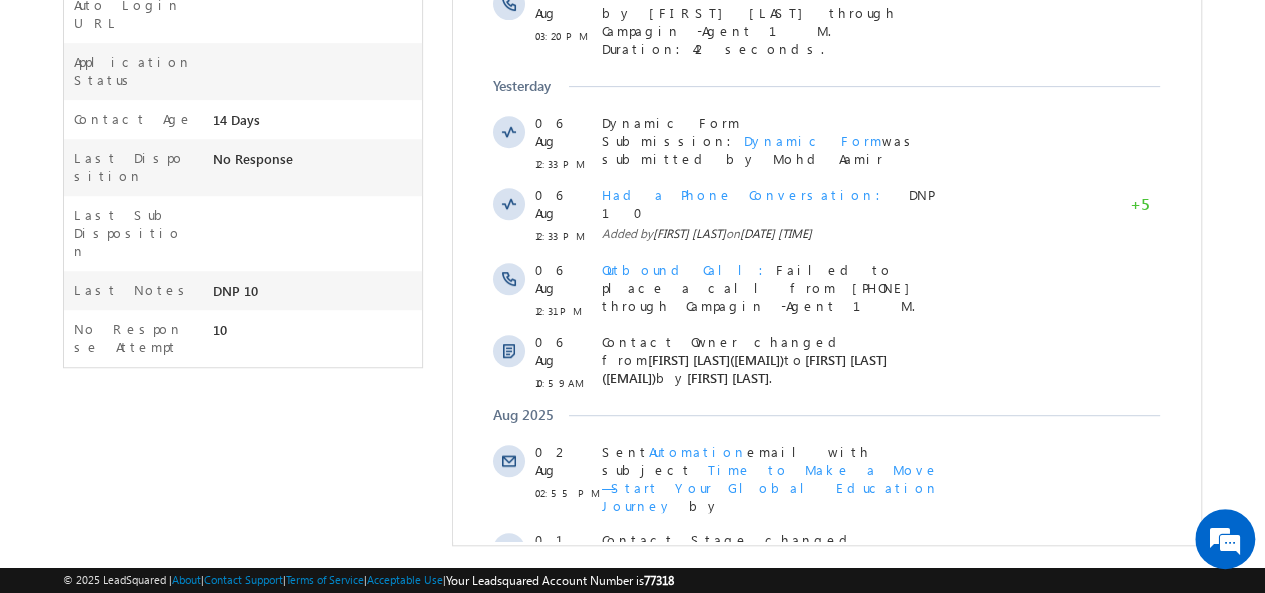 click on "Show More" at bounding box center [826, 629] 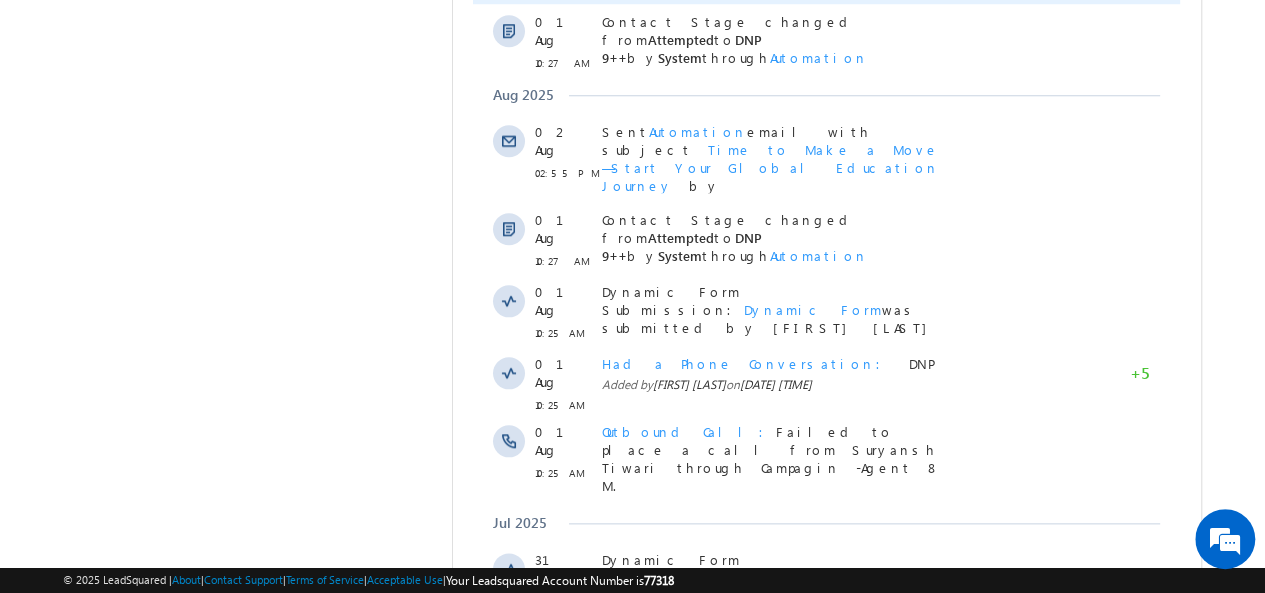 scroll, scrollTop: 1327, scrollLeft: 0, axis: vertical 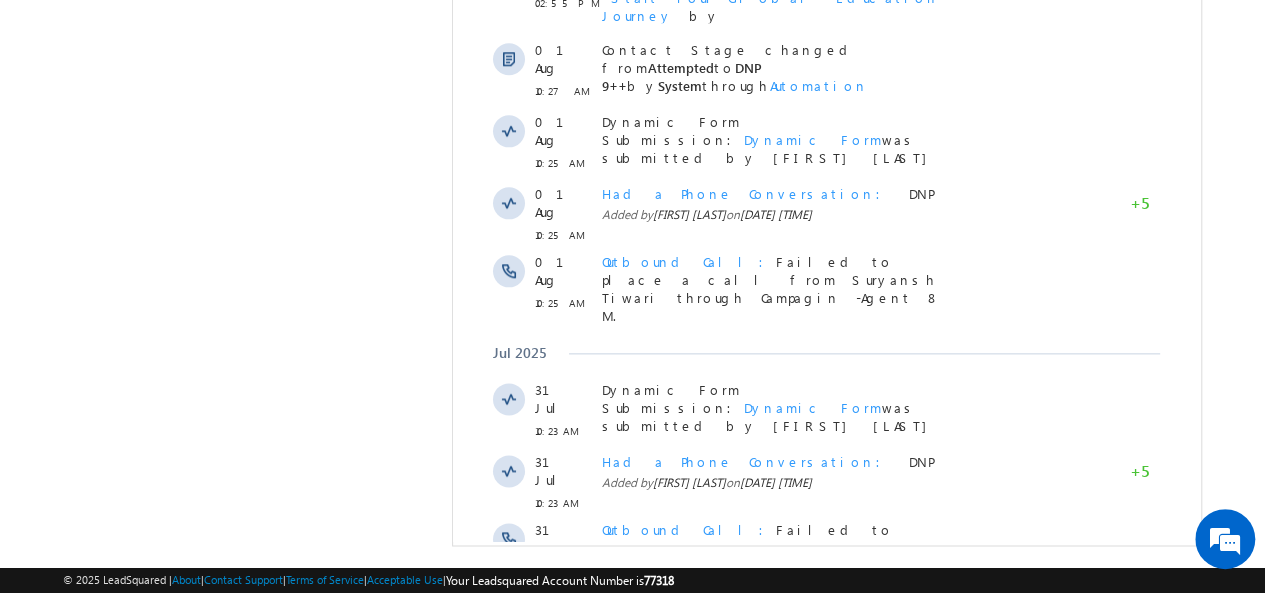 click on "Show More" at bounding box center (826, 777) 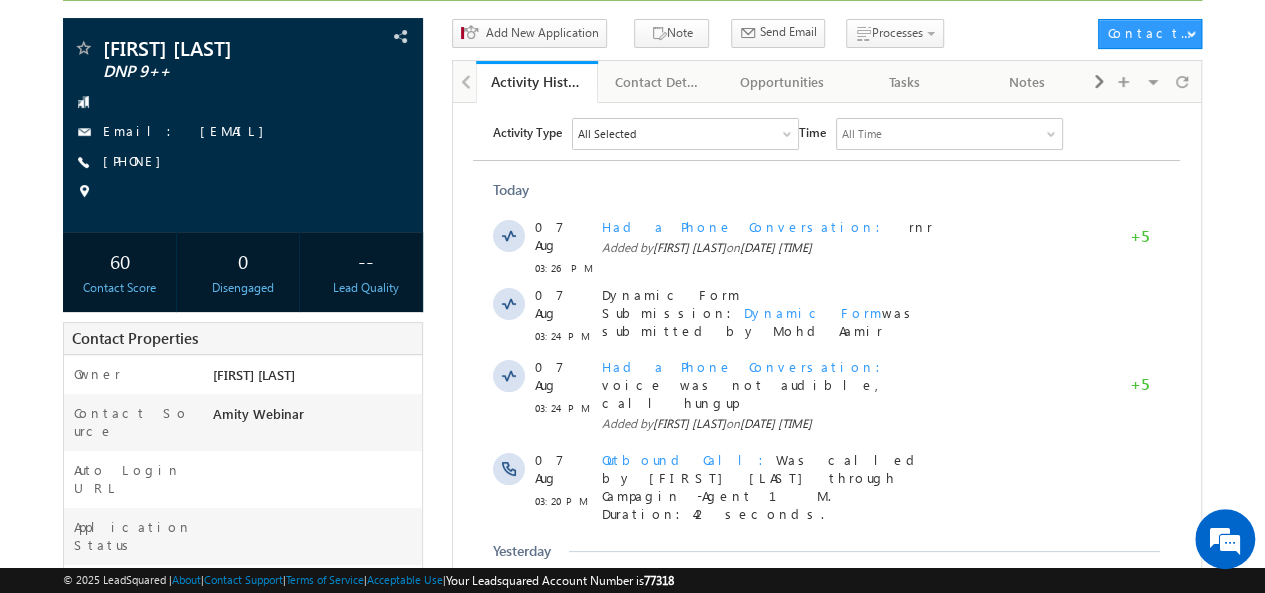scroll, scrollTop: 0, scrollLeft: 0, axis: both 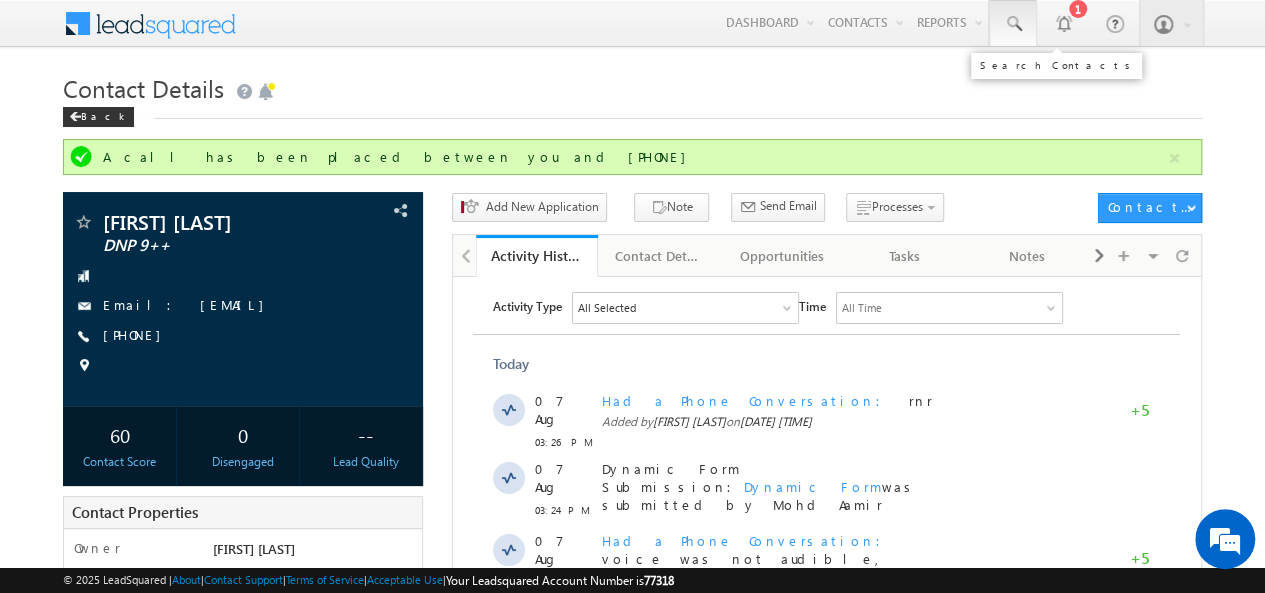 click at bounding box center (1013, 24) 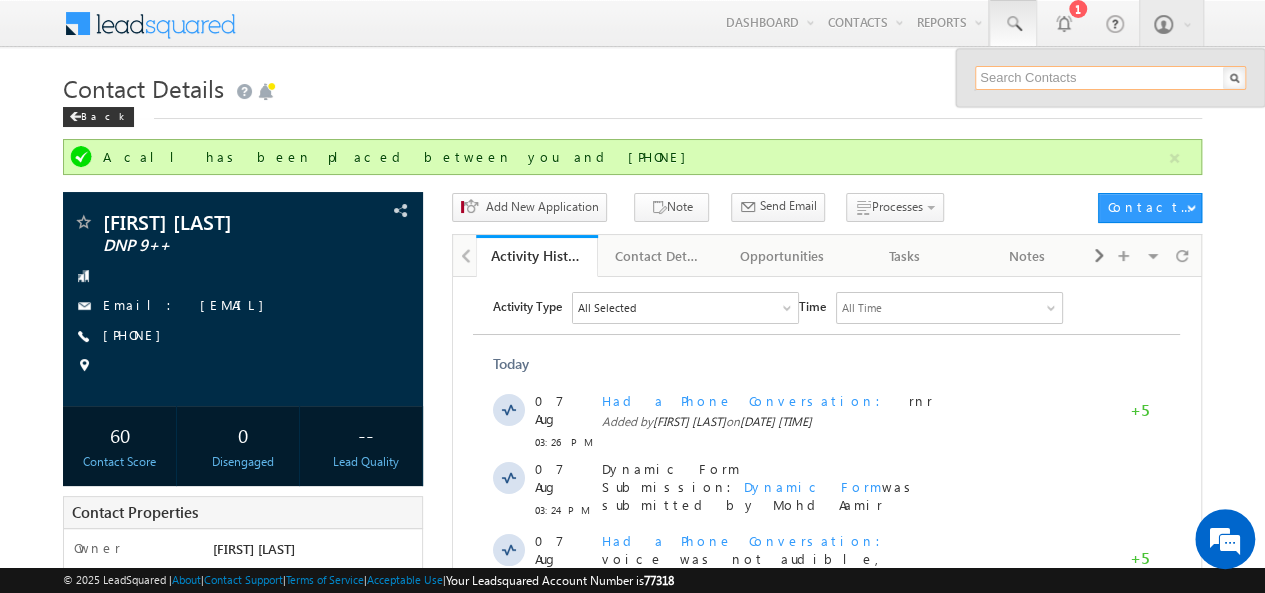 click at bounding box center (1110, 78) 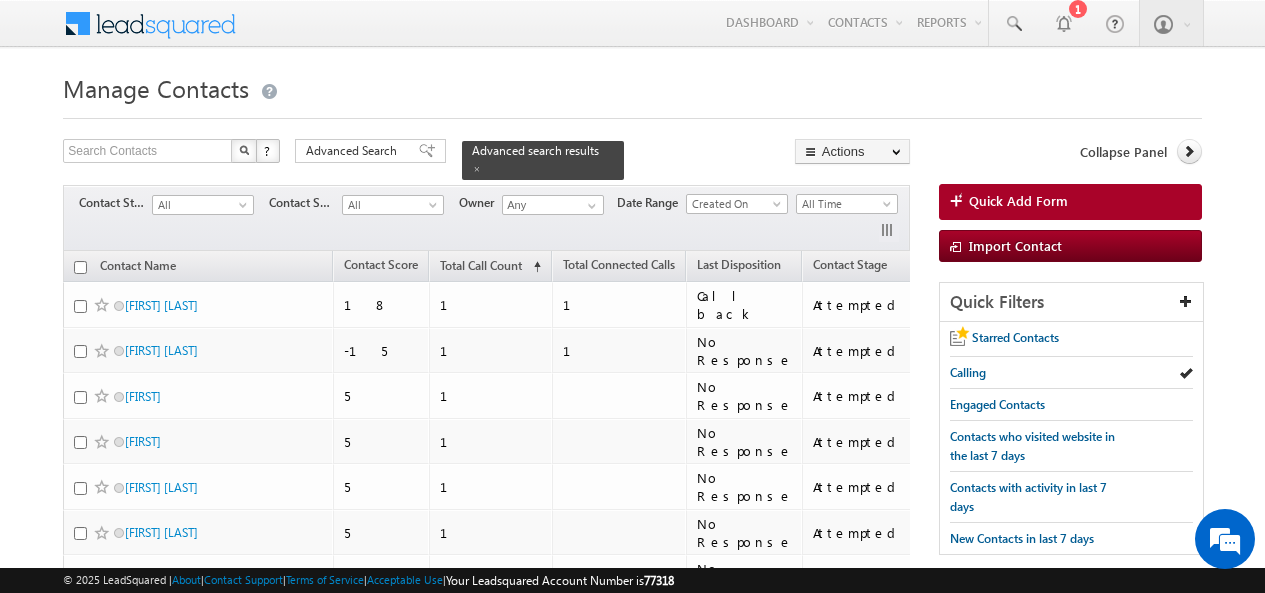 scroll, scrollTop: 0, scrollLeft: 0, axis: both 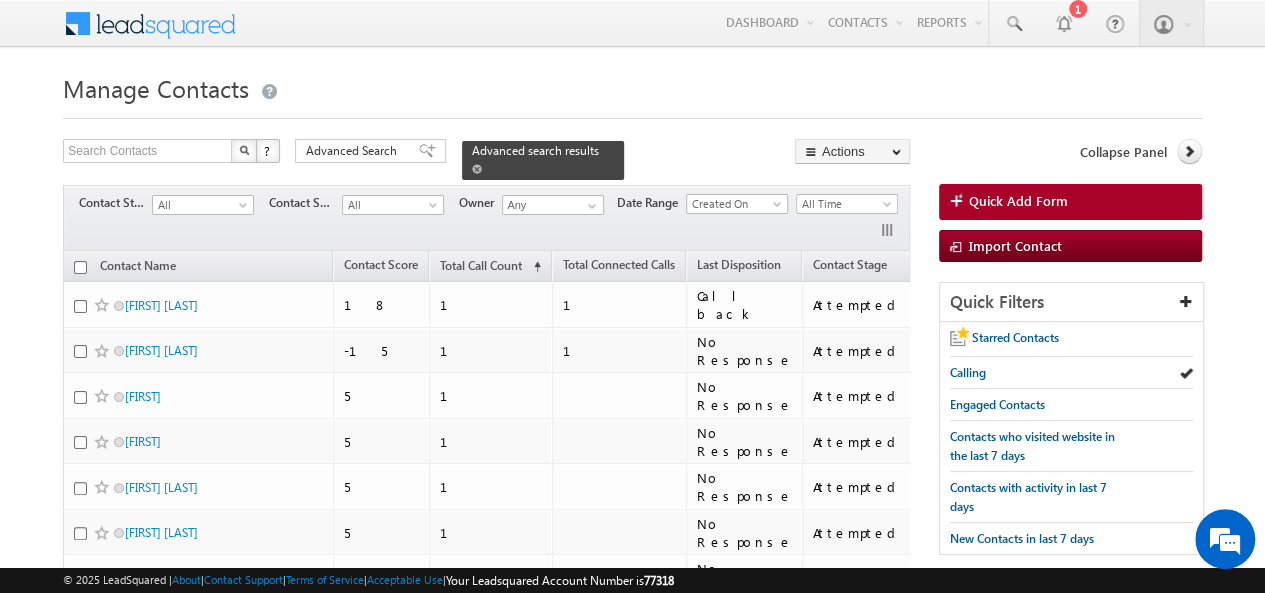 click at bounding box center (477, 169) 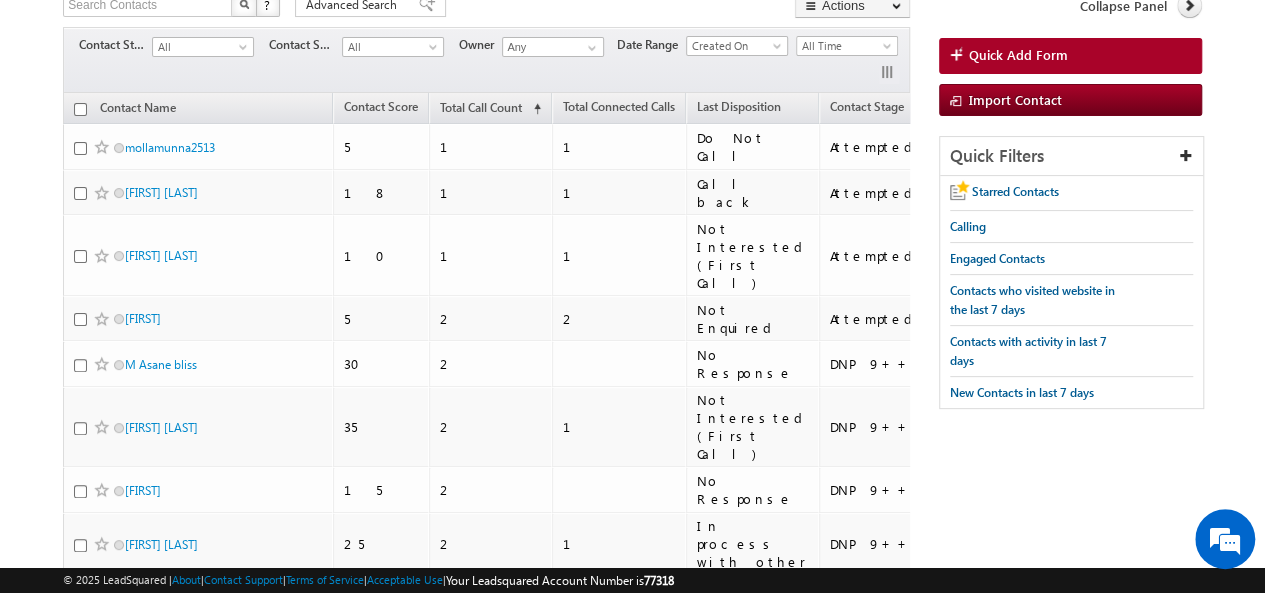 scroll, scrollTop: 0, scrollLeft: 0, axis: both 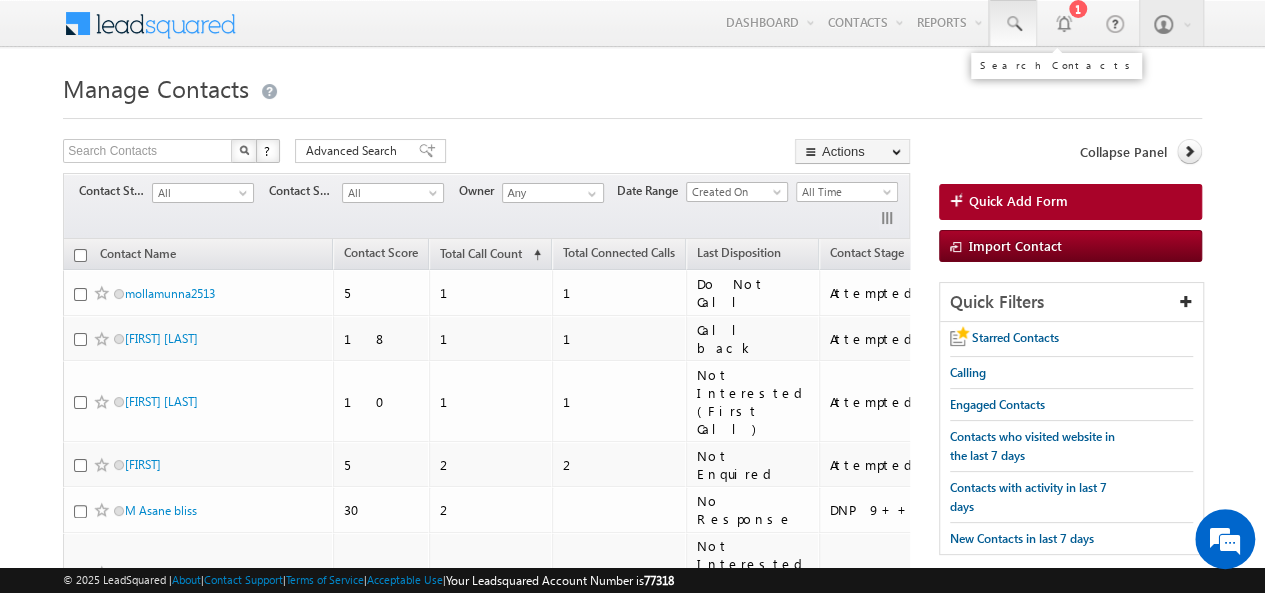 click at bounding box center [1013, 24] 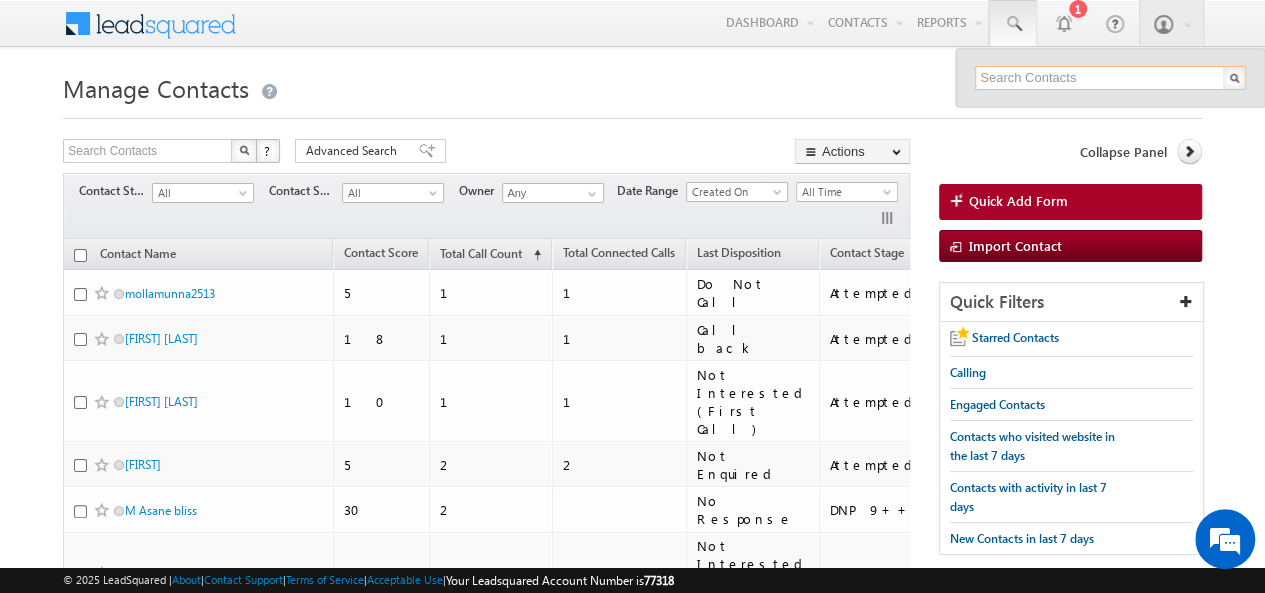 drag, startPoint x: 995, startPoint y: 73, endPoint x: 979, endPoint y: 80, distance: 17.464249 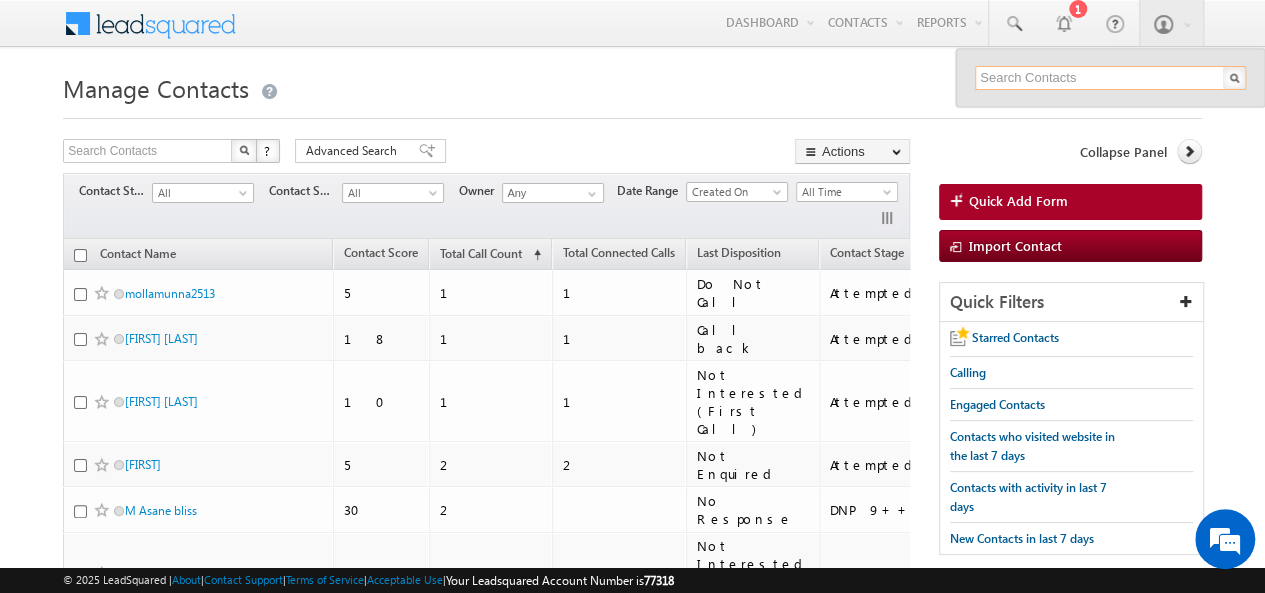 paste on "[EMAIL]" 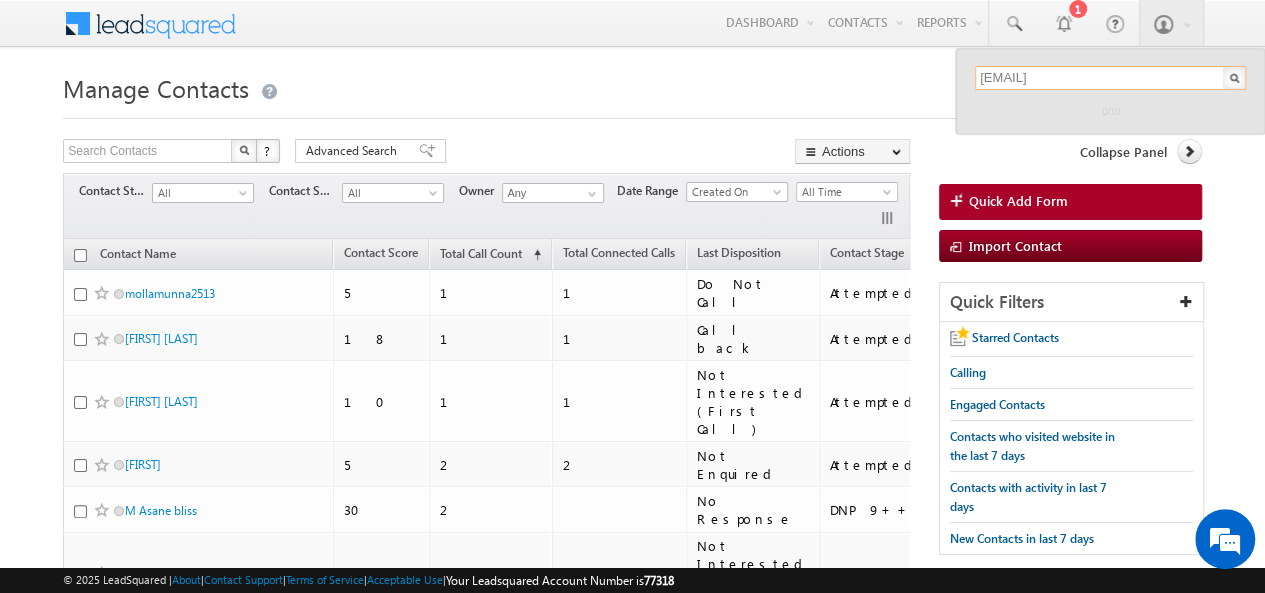 type on "[EMAIL]" 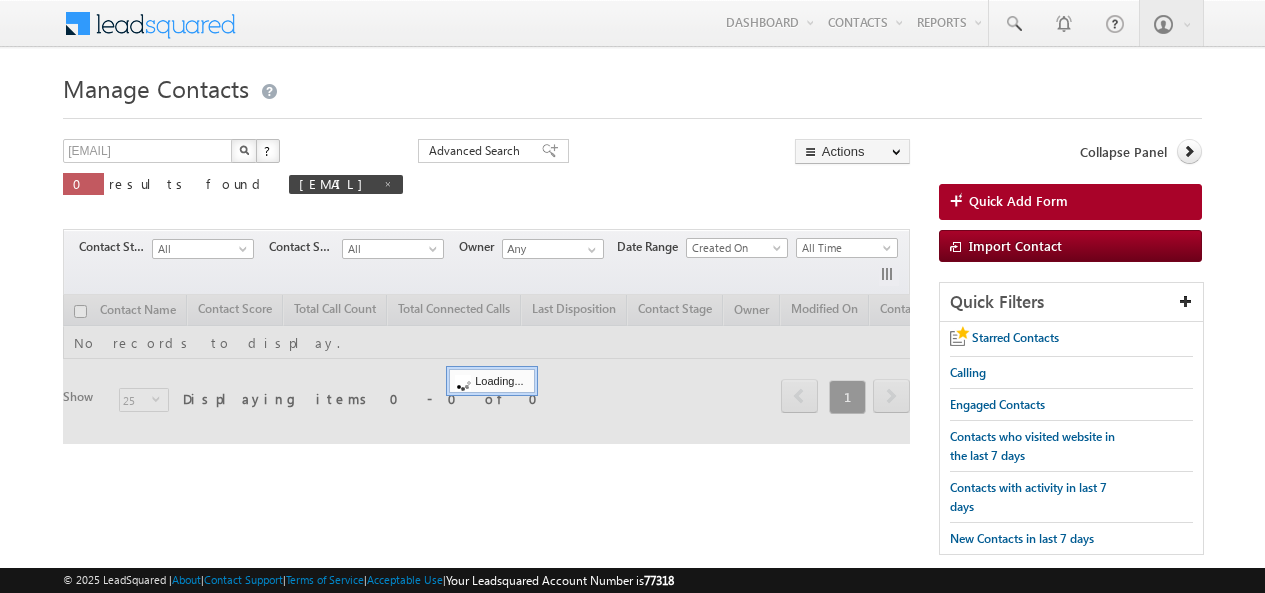 scroll, scrollTop: 0, scrollLeft: 0, axis: both 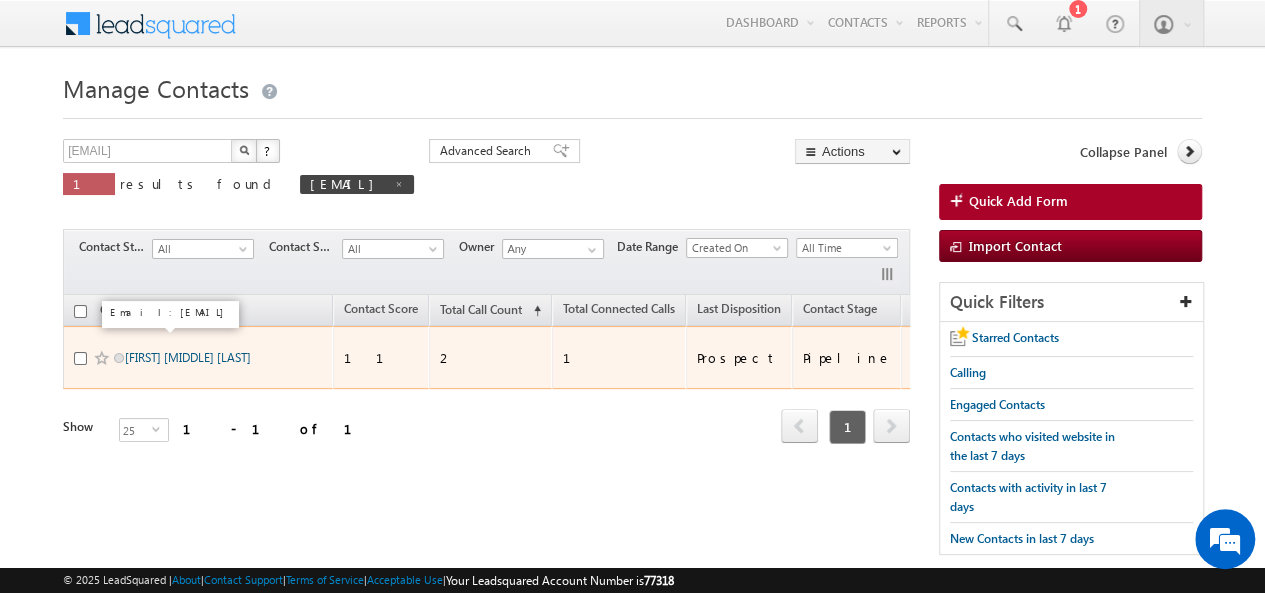 click on "[FIRST] [MIDDLE] [LAST]" at bounding box center (188, 357) 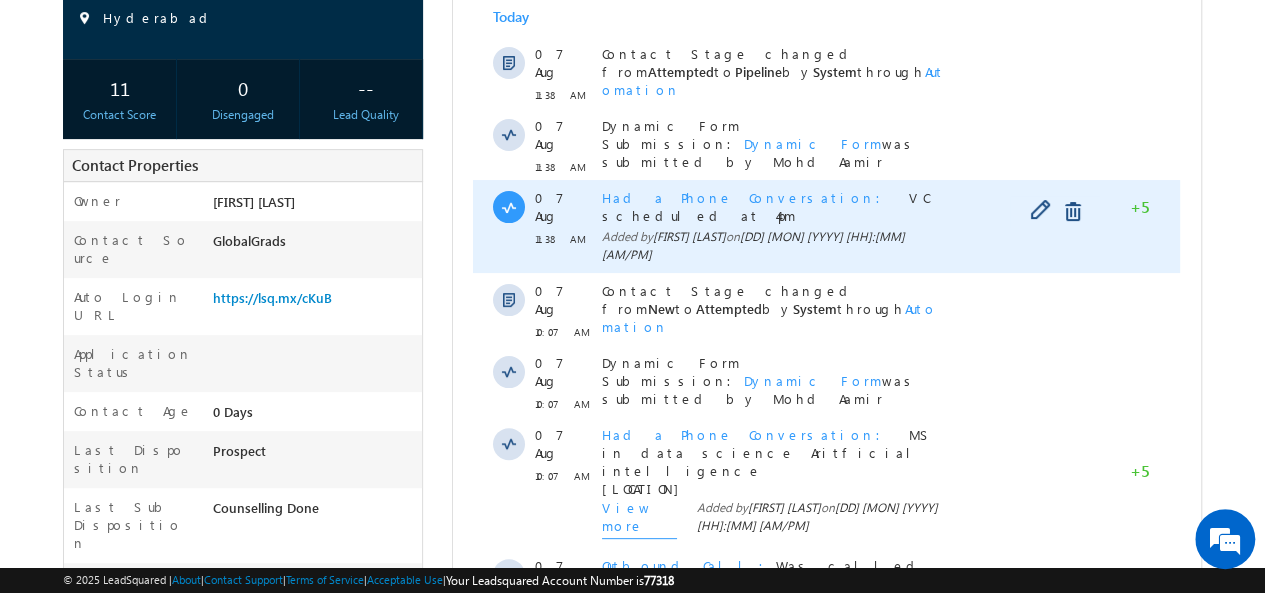 scroll, scrollTop: 298, scrollLeft: 0, axis: vertical 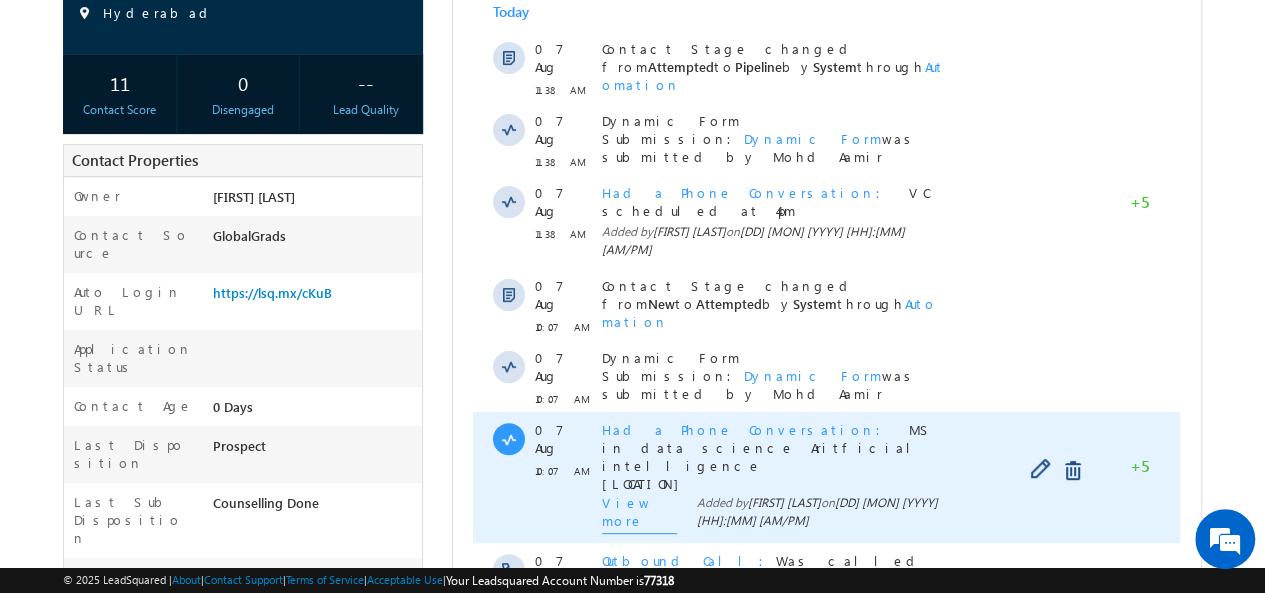 click on "View more" at bounding box center (639, 514) 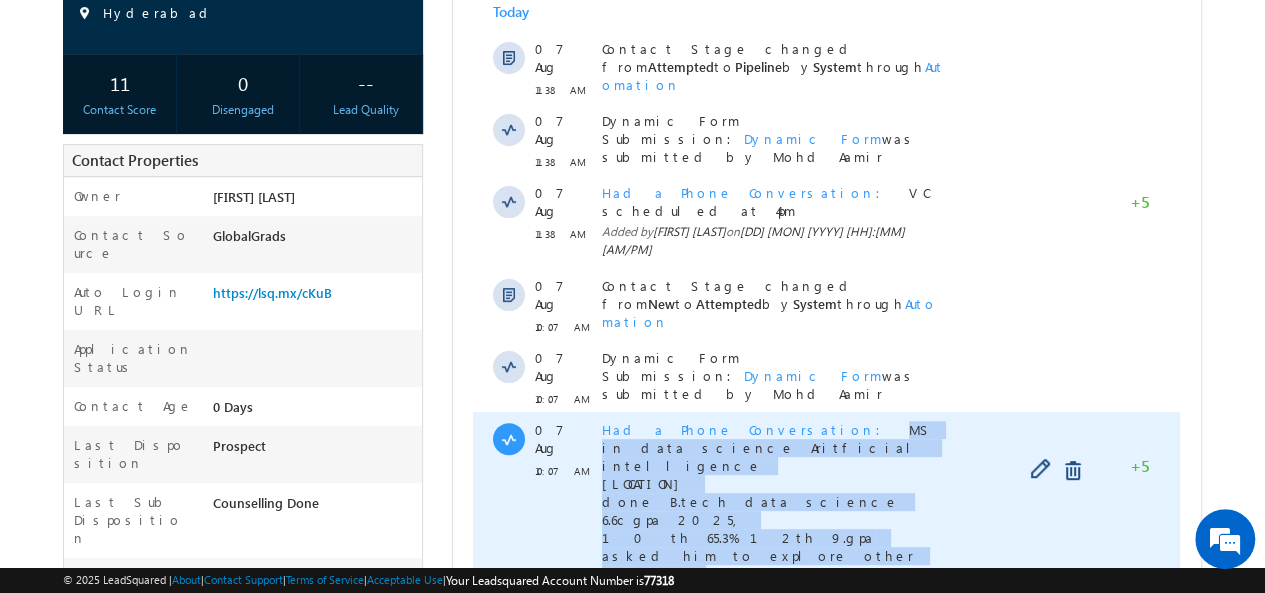 scroll, scrollTop: 0, scrollLeft: 0, axis: both 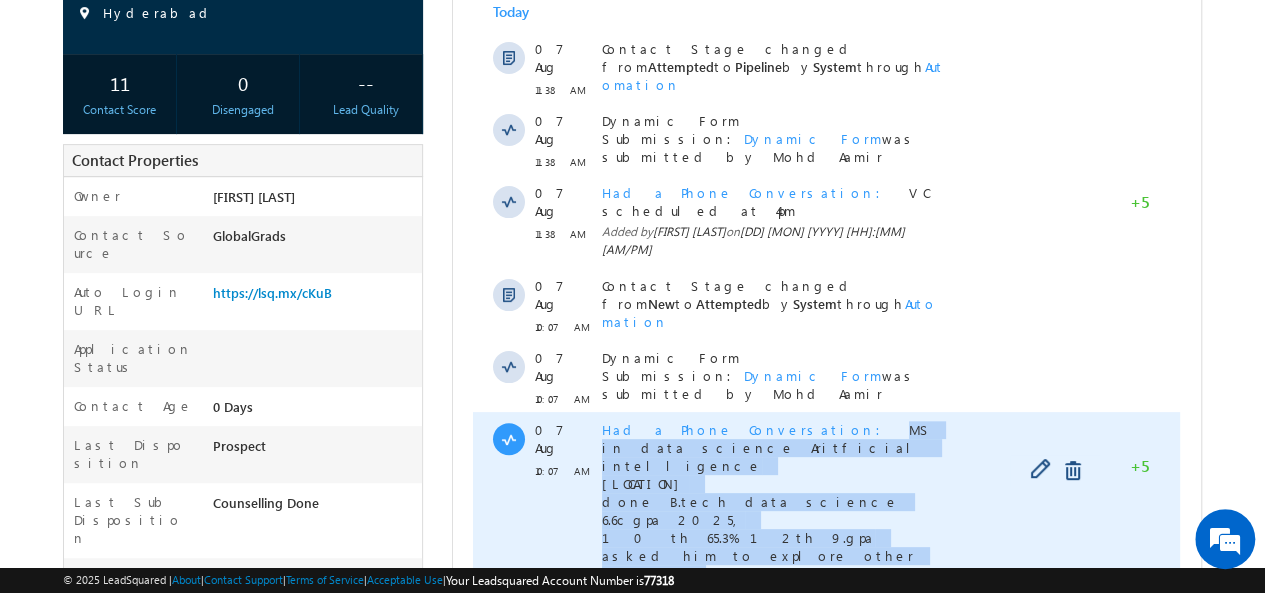 drag, startPoint x: 765, startPoint y: 345, endPoint x: 843, endPoint y: 493, distance: 167.29614 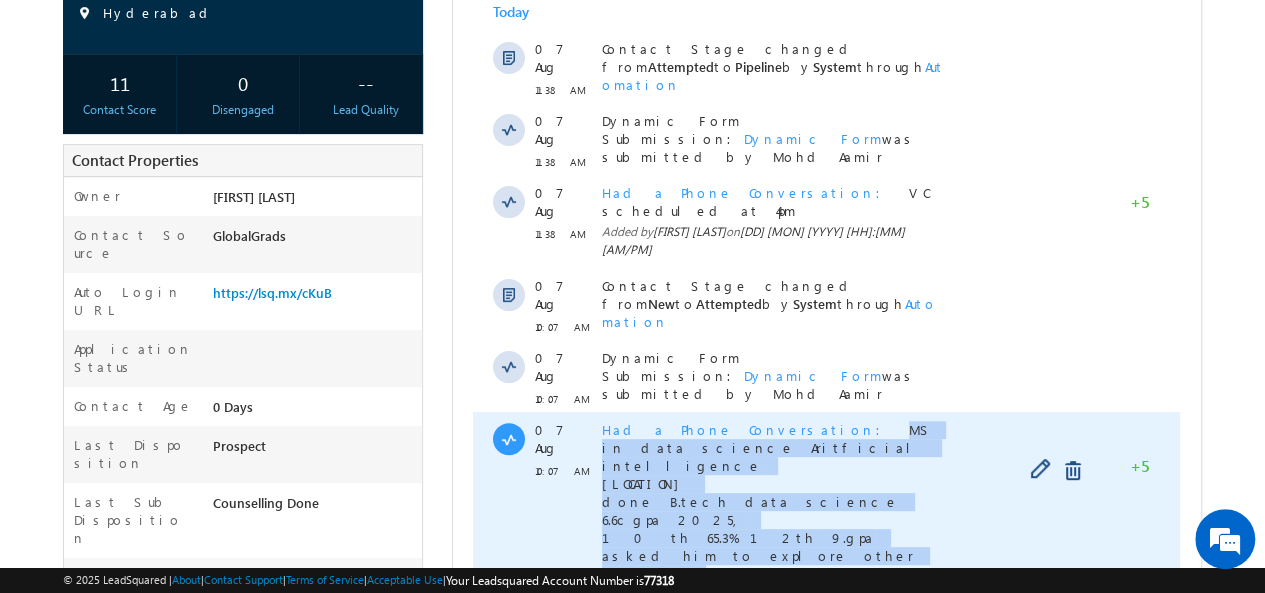 copy on "MS in data science Aritficial intelligence [LOCATION] done B.tech data science 6.6cgpa [YYYY], 10 th 65.3% 12th 9.gpa asked him to explore other options, father is farmer, will consider the alternate options. also will arrange the funds.looking for best course for his carrier job oriented" 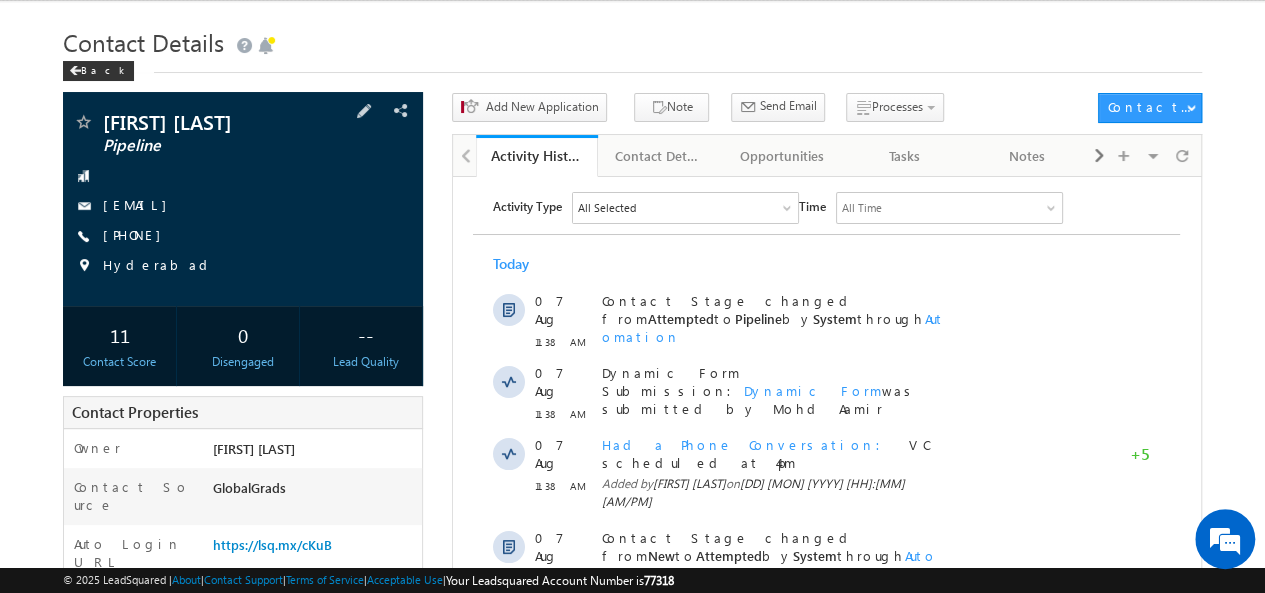 scroll, scrollTop: 38, scrollLeft: 0, axis: vertical 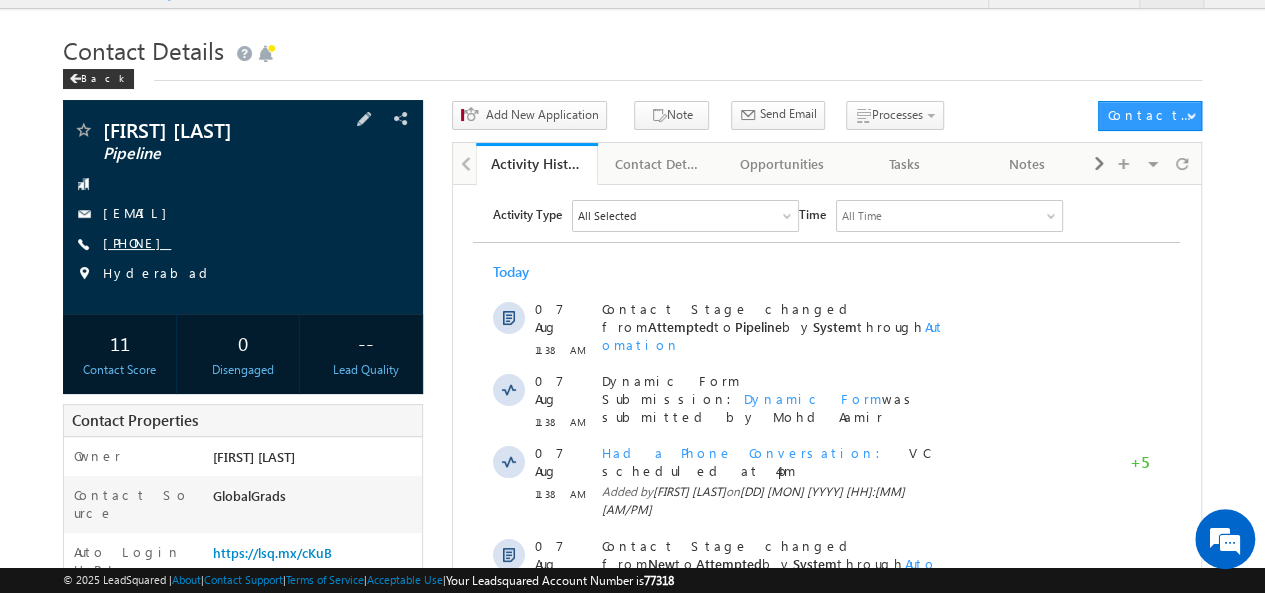click on "[PHONE]" at bounding box center (137, 242) 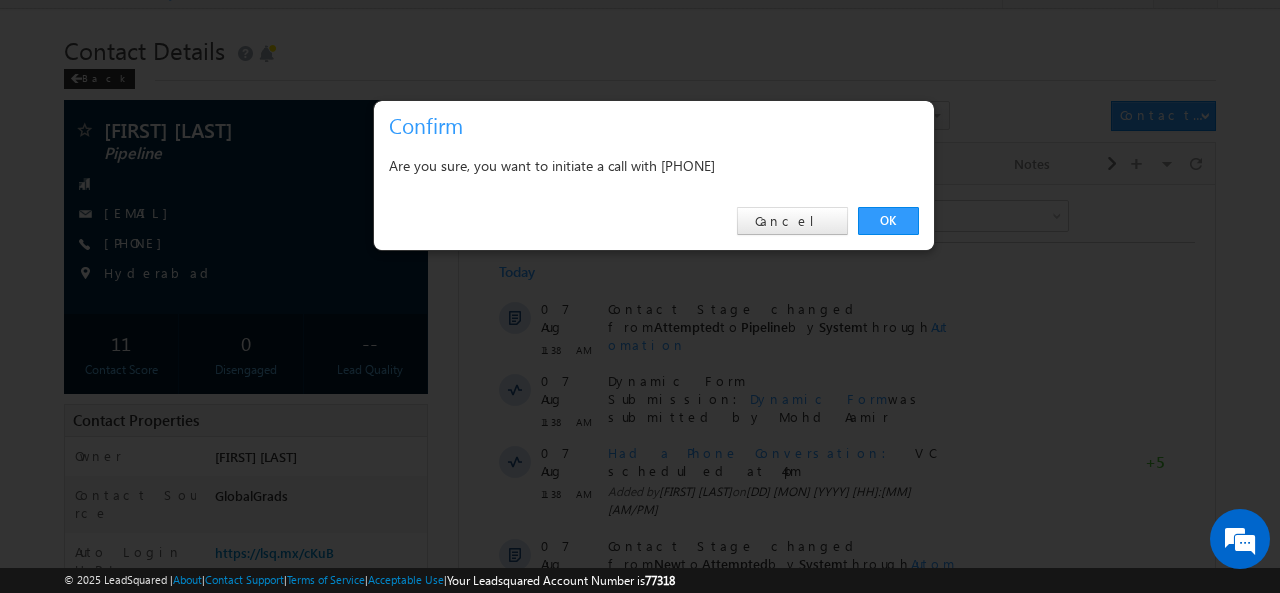 click on "Are you sure, you want to initiate a call with [PHONE]" at bounding box center [654, 165] 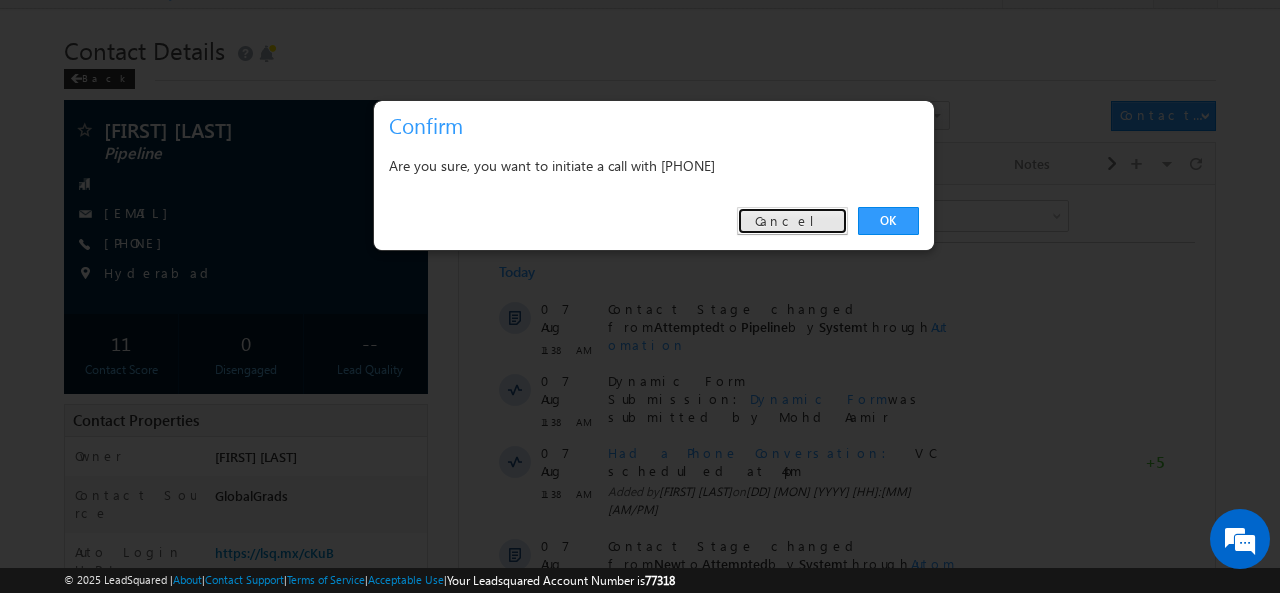 click on "Cancel" at bounding box center (792, 221) 